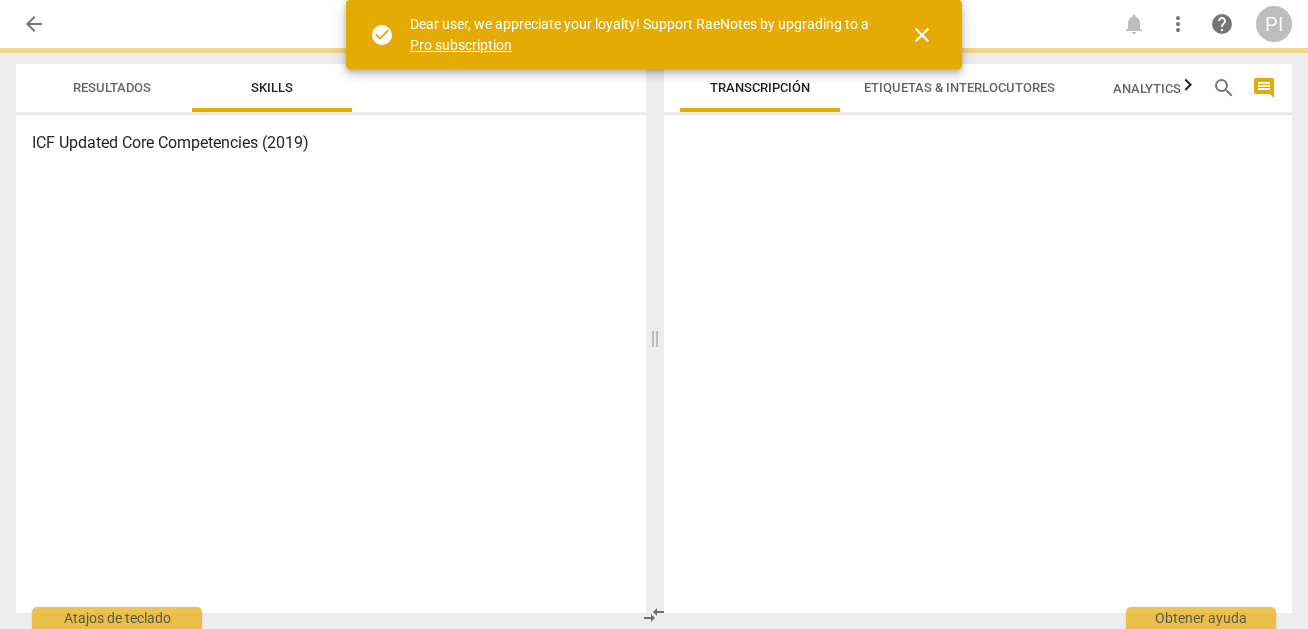 scroll, scrollTop: 0, scrollLeft: 0, axis: both 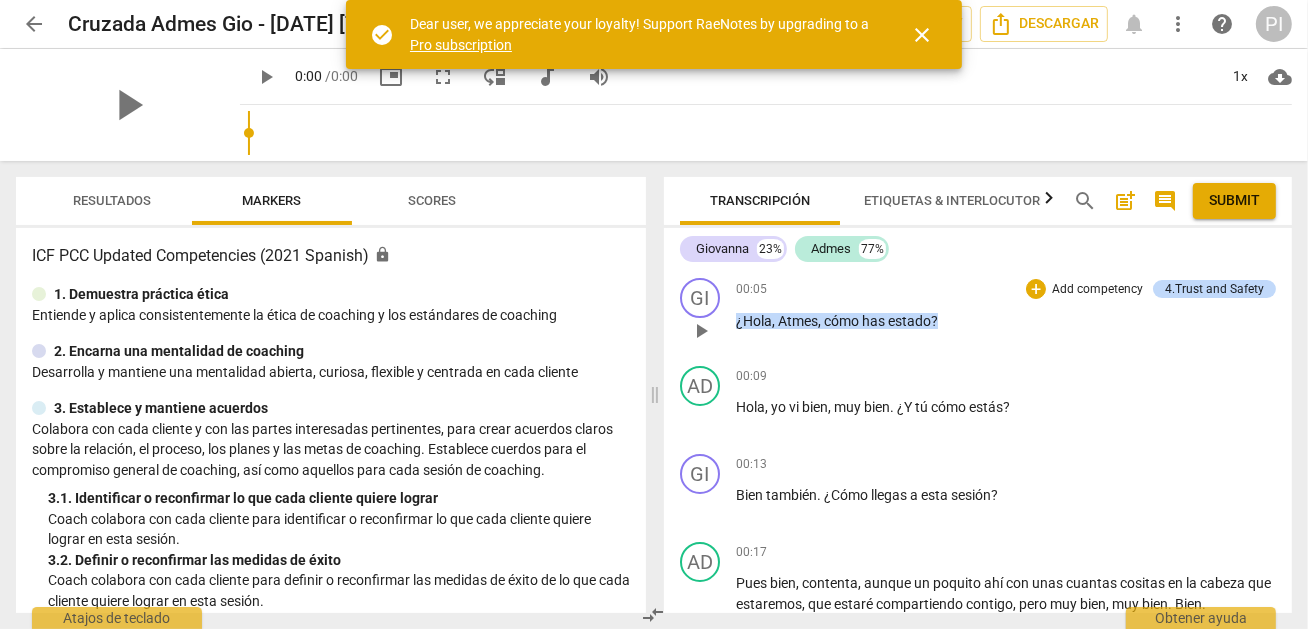click on "GI play_arrow pause 00:05 + Add competency 4.Trust and Safety keyboard_arrow_right ¿Hola , Atmes , cómo has estado ? 4.Trust and Safety auto_awesome AI check delete 16:25 07-08-2025" at bounding box center [978, 314] 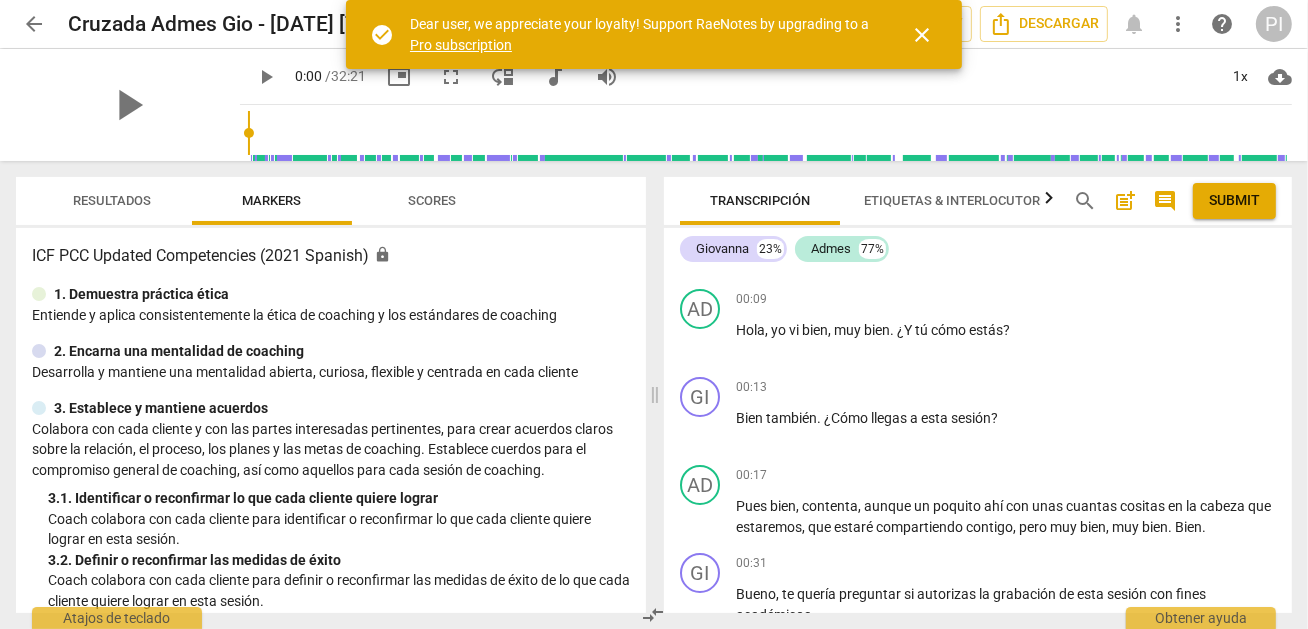 scroll, scrollTop: 79, scrollLeft: 0, axis: vertical 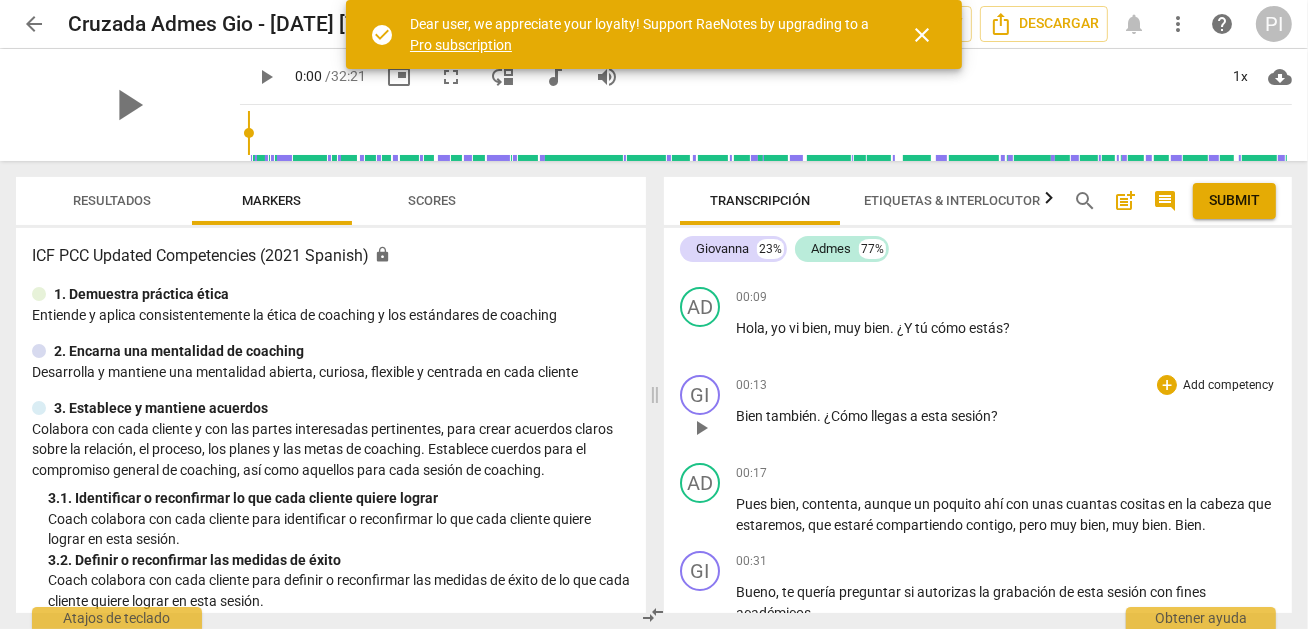click on "00:13 + Add competency keyboard_arrow_right Bien también . ¿Cómo llegas a esta sesión ?" at bounding box center (1006, 411) 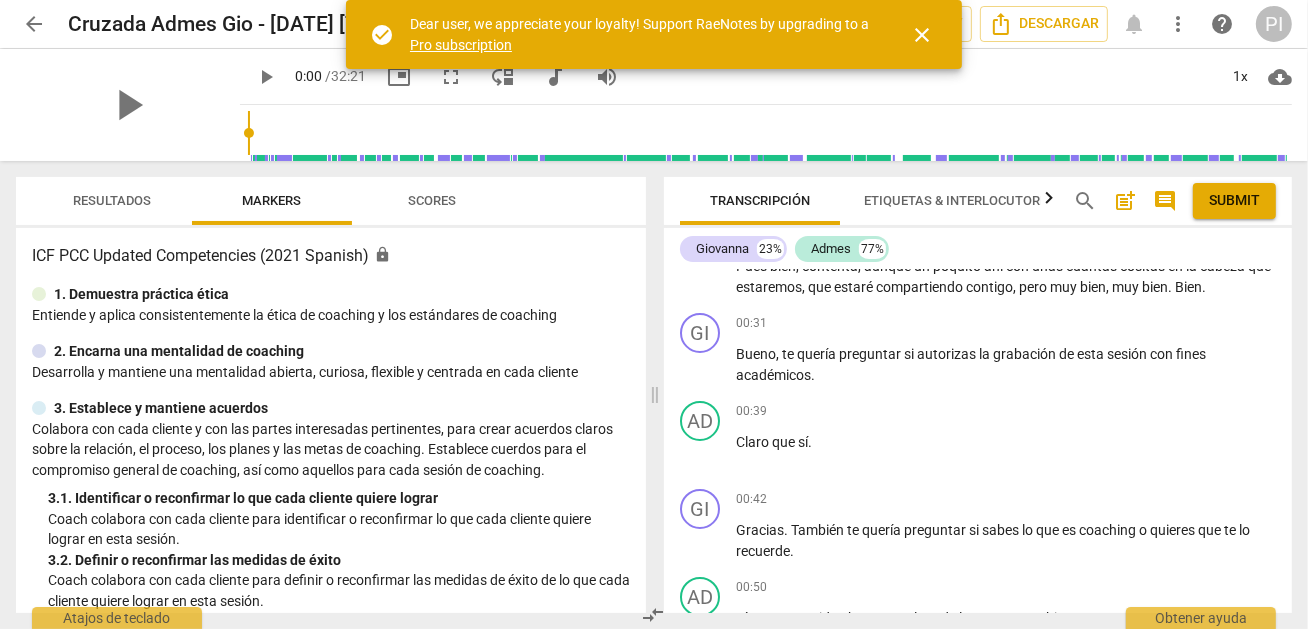 scroll, scrollTop: 357, scrollLeft: 0, axis: vertical 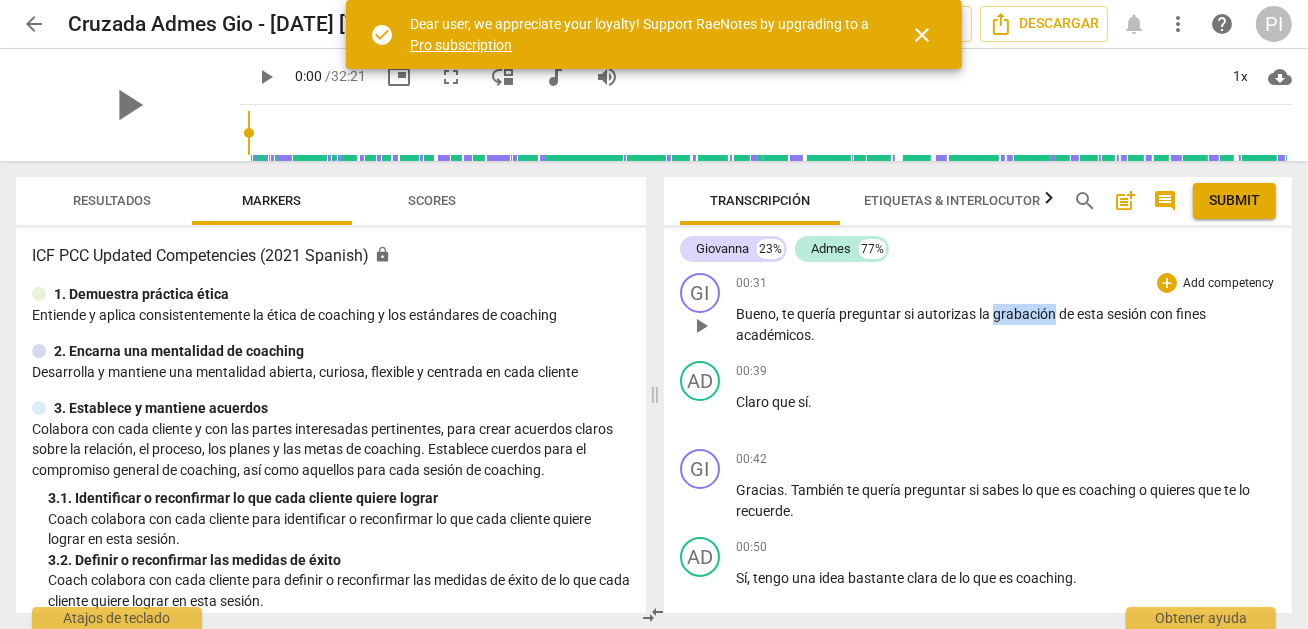 drag, startPoint x: 992, startPoint y: 310, endPoint x: 1051, endPoint y: 308, distance: 59.03389 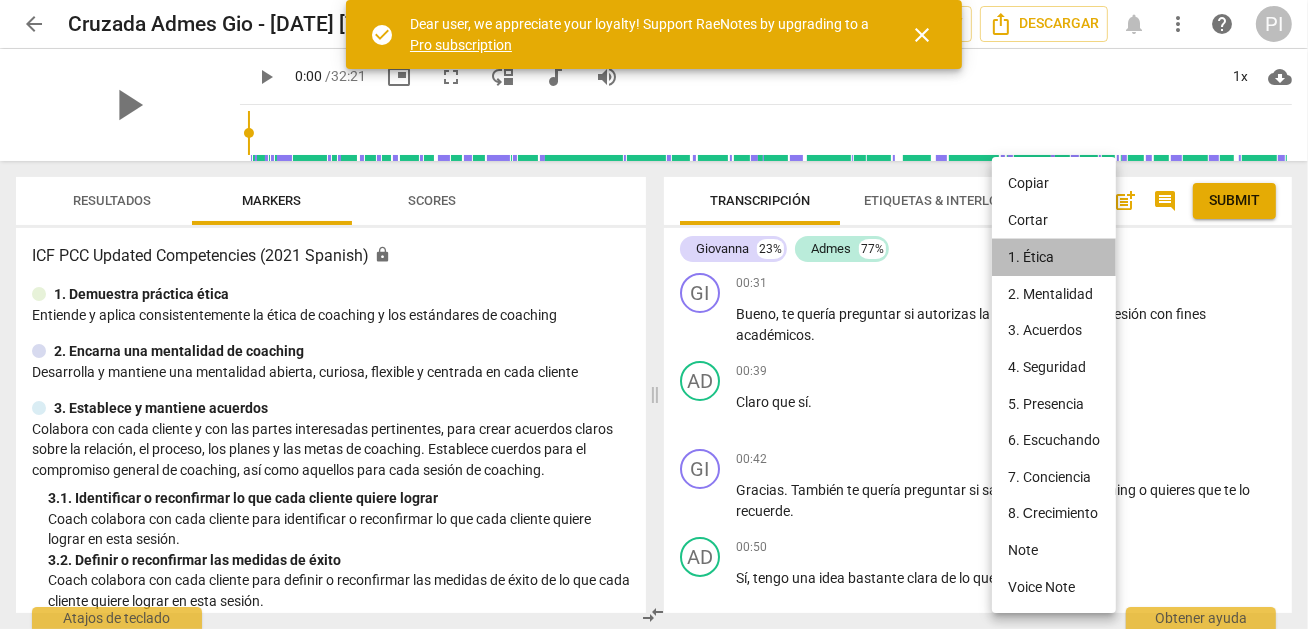 click on "1. Ética" at bounding box center (1054, 257) 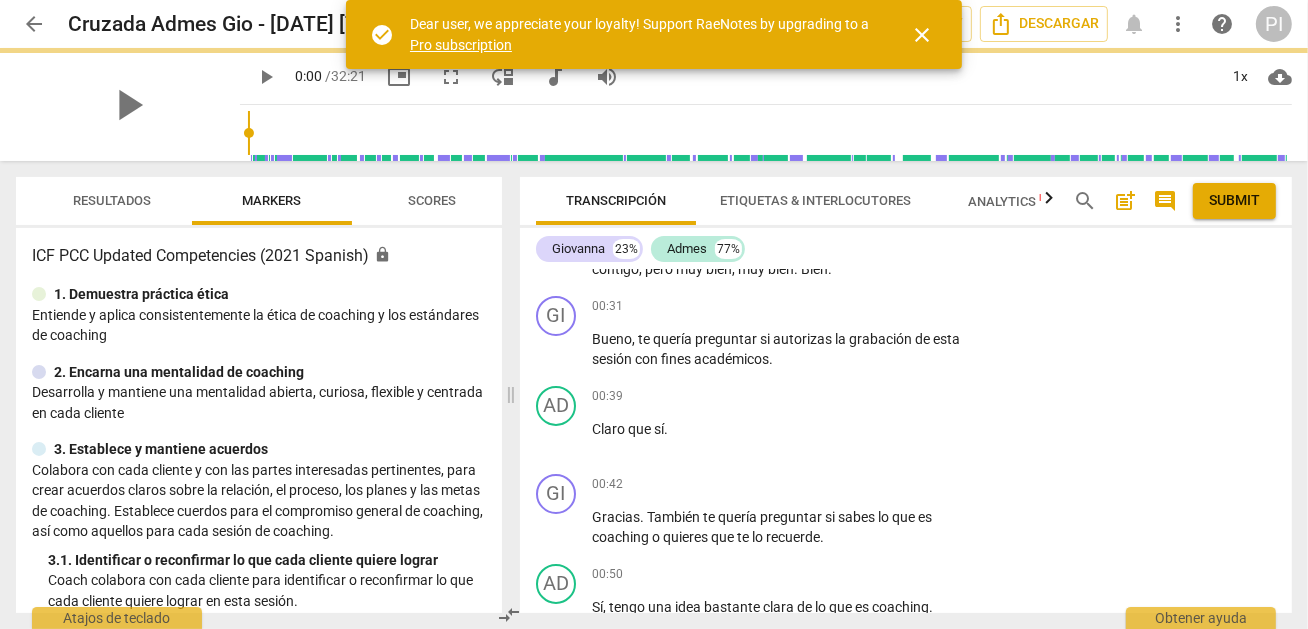 scroll, scrollTop: 380, scrollLeft: 0, axis: vertical 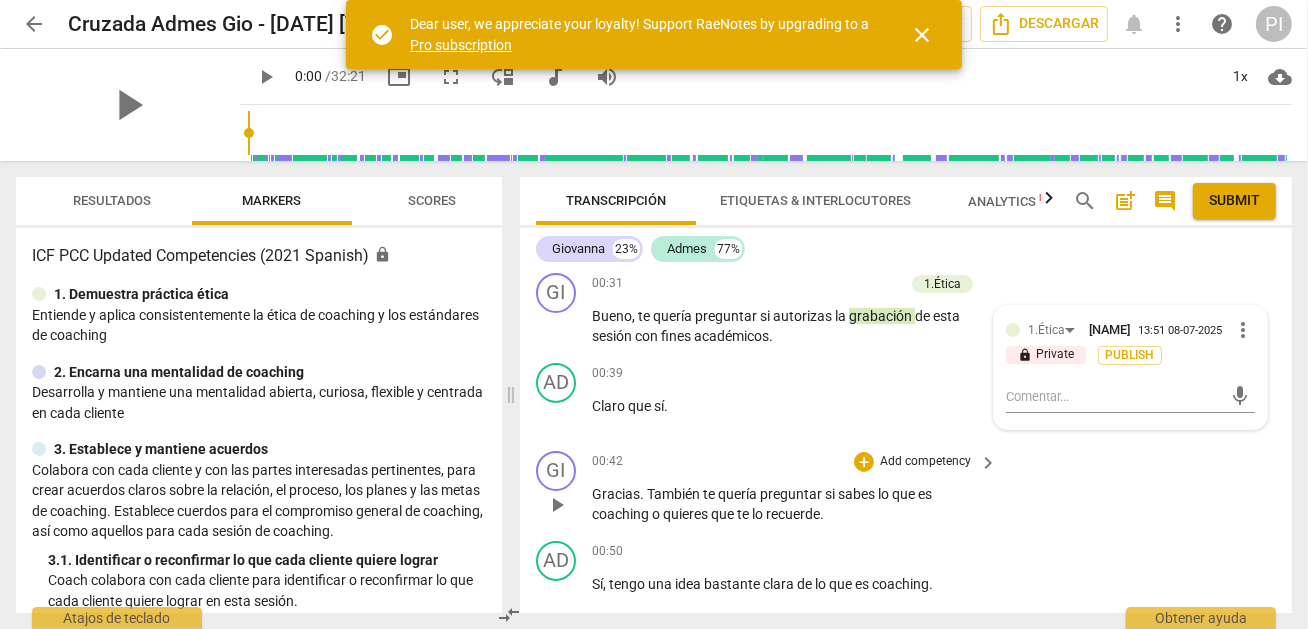 click on "Gracias .   También   te   quería   preguntar   si   sabes   lo   que   es   coaching   o   quieres   que   te   lo   recuerde ." at bounding box center (789, 504) 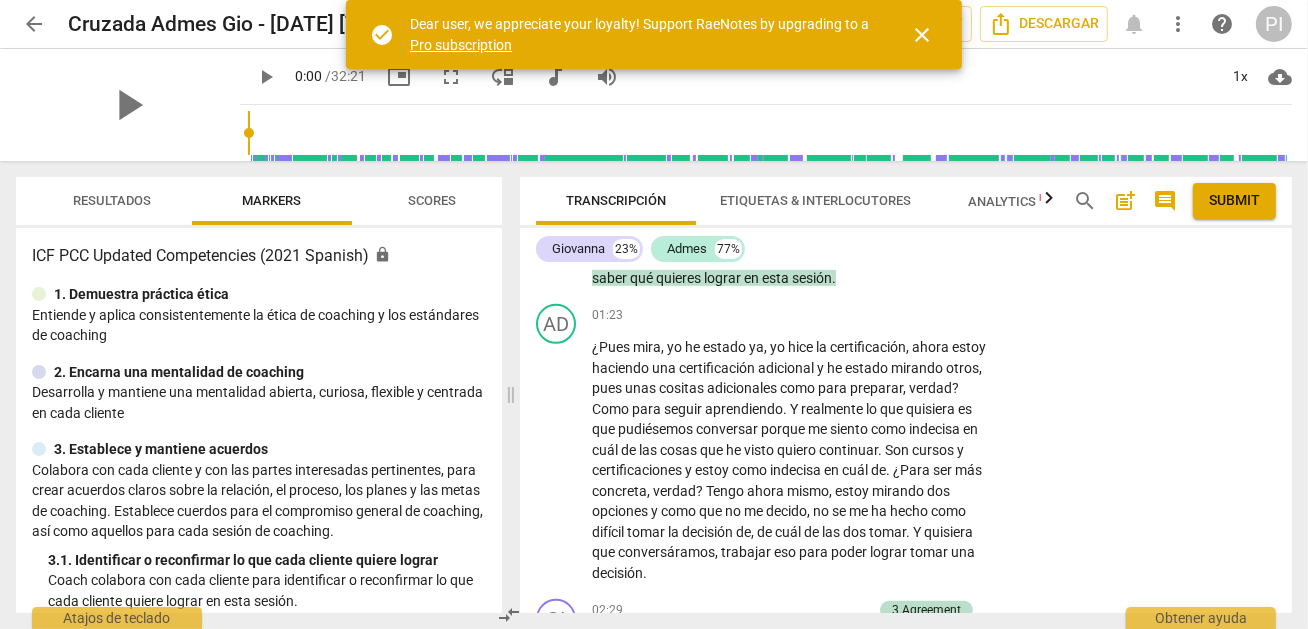 scroll, scrollTop: 896, scrollLeft: 0, axis: vertical 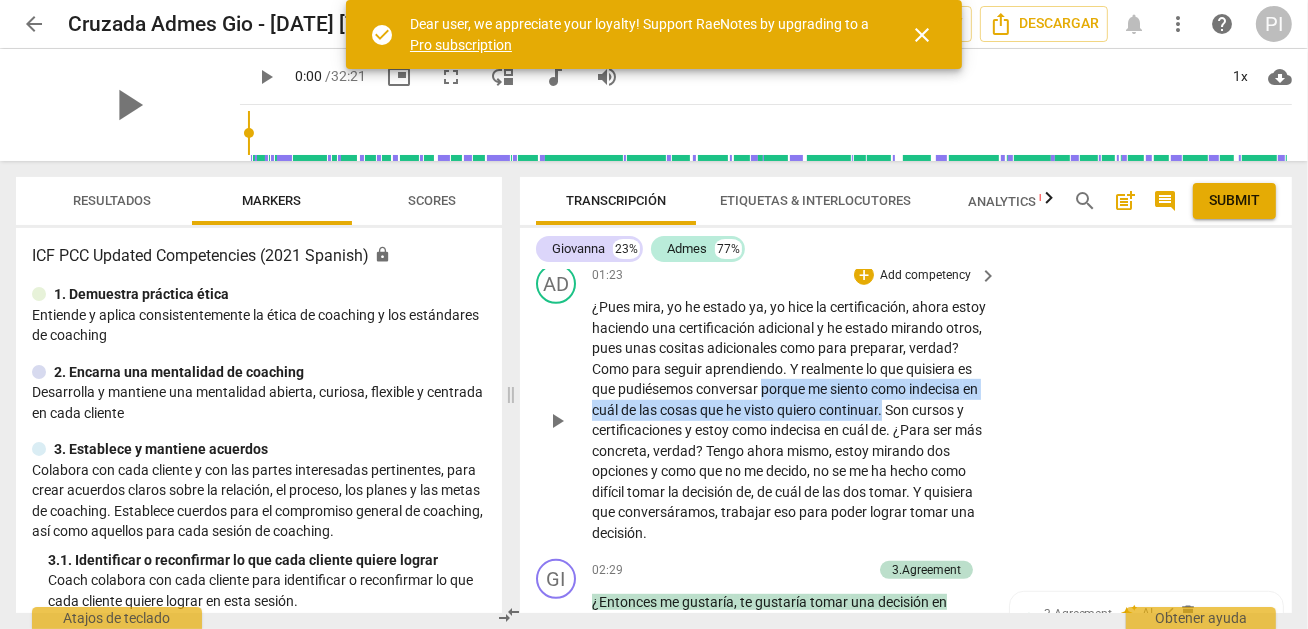 drag, startPoint x: 833, startPoint y: 381, endPoint x: 963, endPoint y: 401, distance: 131.52946 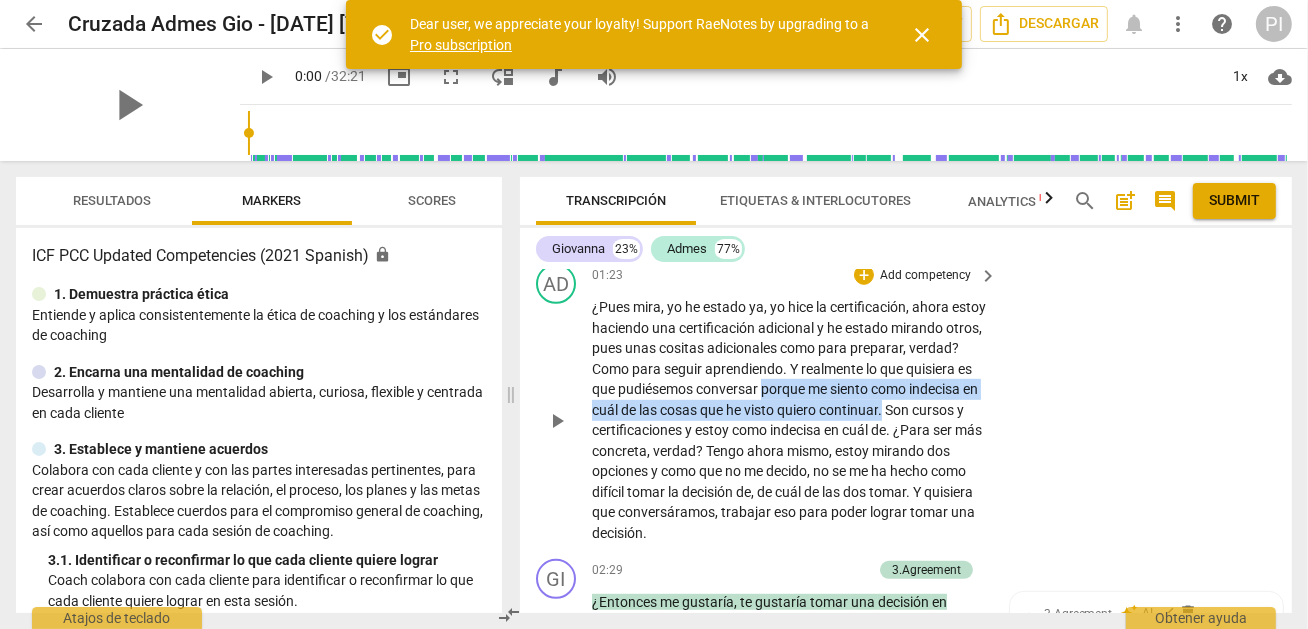 click on "¿Pues   mira ,   yo   he   estado   ya ,   yo   hice   la   certificación ,   ahora   estoy   haciendo   una   certificación   adicional   y   he   estado   mirando   otros ,   pues   unas   cositas   adicionales   como   para   preparar ,   verdad ?   Como   para   seguir   aprendiendo .   Y   realmente   lo   que   quisiera   es   que   pudiésemos   conversar   porque   me   siento   como   indecisa   en   cuál   de   las   cosas   que   he   visto   quiero   continuar .   Son   cursos   y   certificaciones   y   estoy   como   indecisa   en   cuál   de .   ¿Para   ser   más   concreta ,   verdad ?   Tengo   ahora   mismo ,   estoy   mirando   dos   opciones   y   como   que   no   me   decido ,   no   se   me   ha   hecho   como   difícil   tomar   la   decisión   de ,   de   cuál   de   las   dos   tomar .   Y   quisiera   que   conversáramos ,   trabajar   eso   para   poder   lograr   tomar   una   decisión ." at bounding box center [789, 420] 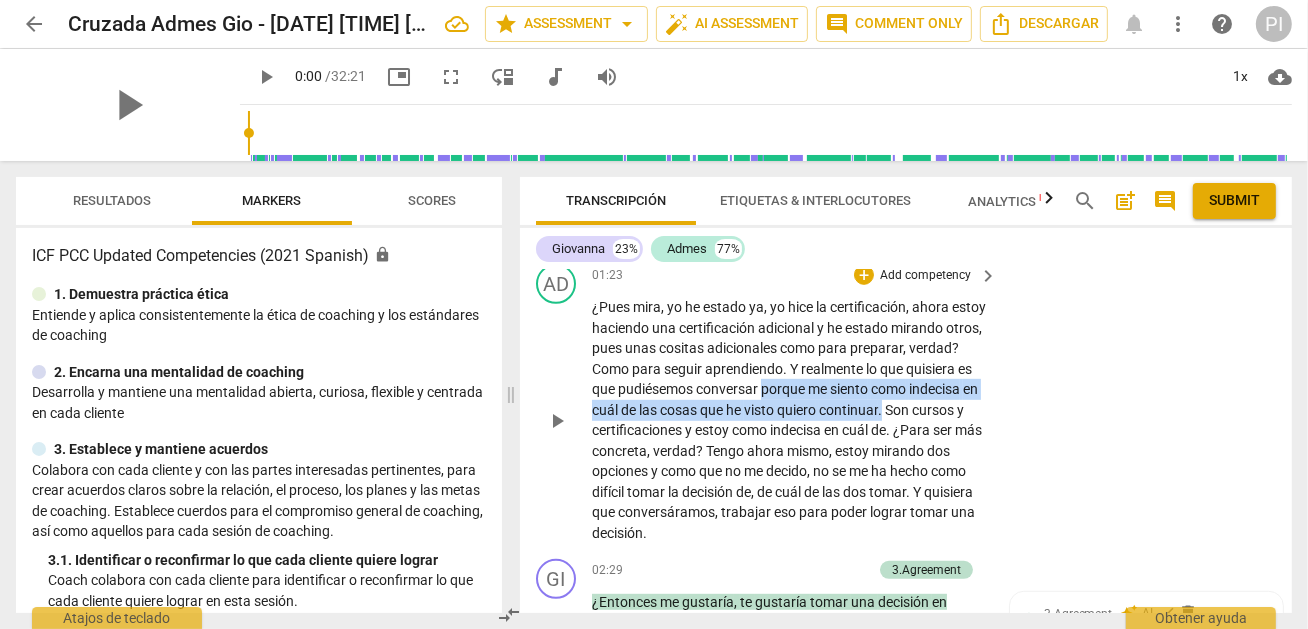 drag, startPoint x: 963, startPoint y: 401, endPoint x: 914, endPoint y: 378, distance: 54.129475 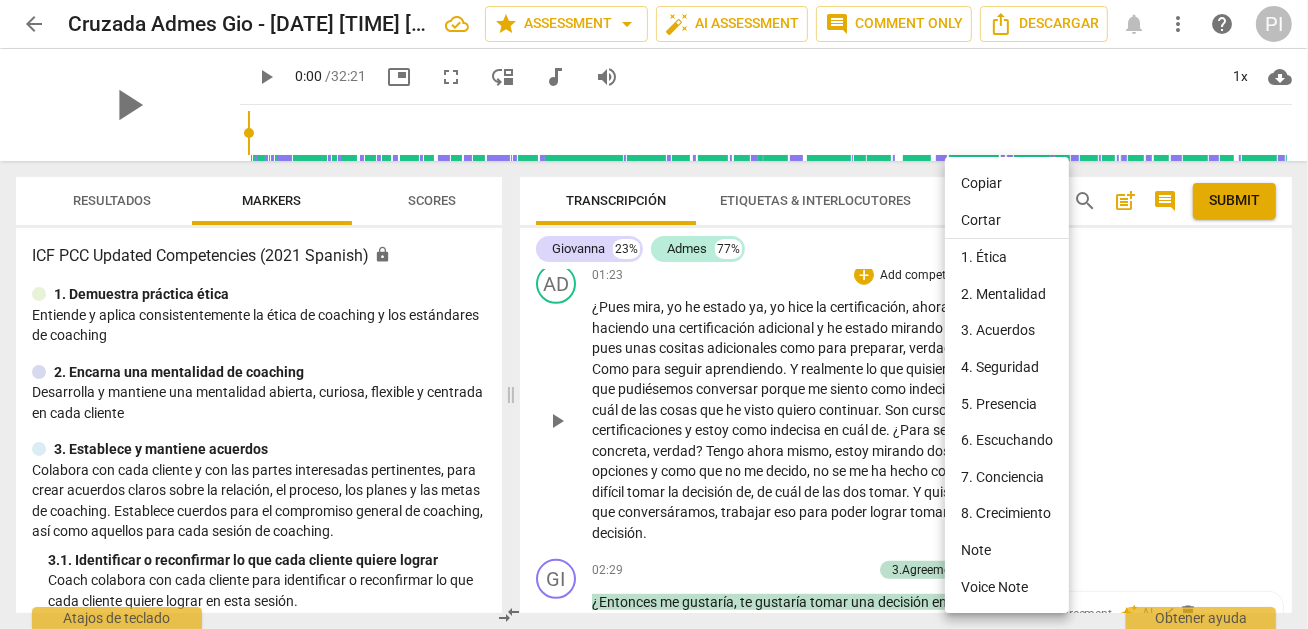 click at bounding box center [654, 314] 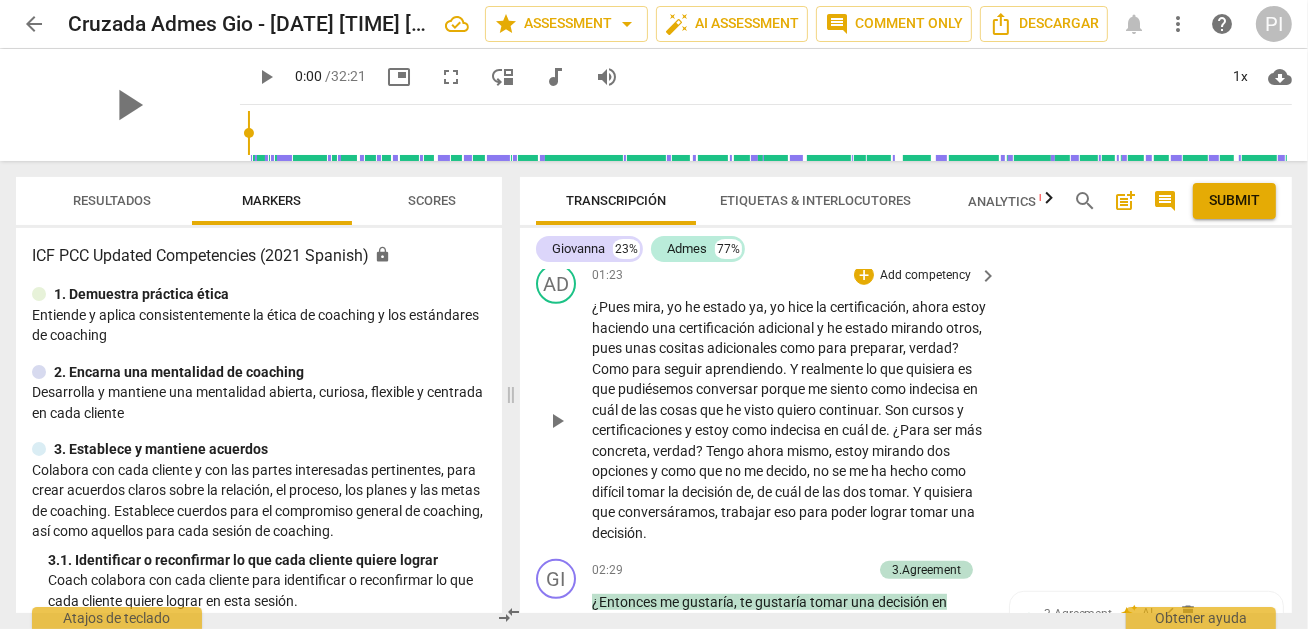 click on "¿Pues   mira ,   yo   he   estado   ya ,   yo   hice   la   certificación ,   ahora   estoy   haciendo   una   certificación   adicional   y   he   estado   mirando   otros ,   pues   unas   cositas   adicionales   como   para   preparar ,   verdad ?   Como   para   seguir   aprendiendo .   Y   realmente   lo   que   quisiera   es   que   pudiésemos   conversar   porque   me   siento   como   indecisa   en   cuál   de   las   cosas   que   he   visto   quiero   continuar .   Son   cursos   y   certificaciones   y   estoy   como   indecisa   en   cuál   de .   ¿Para   ser   más   concreta ,   verdad ?   Tengo   ahora   mismo ,   estoy   mirando   dos   opciones   y   como   que   no   me   decido ,   no   se   me   ha   hecho   como   difícil   tomar   la   decisión   de ,   de   cuál   de   las   dos   tomar .   Y   quisiera   que   conversáramos ,   trabajar   eso   para   poder   lograr   tomar   una   decisión ." at bounding box center (906, 403) 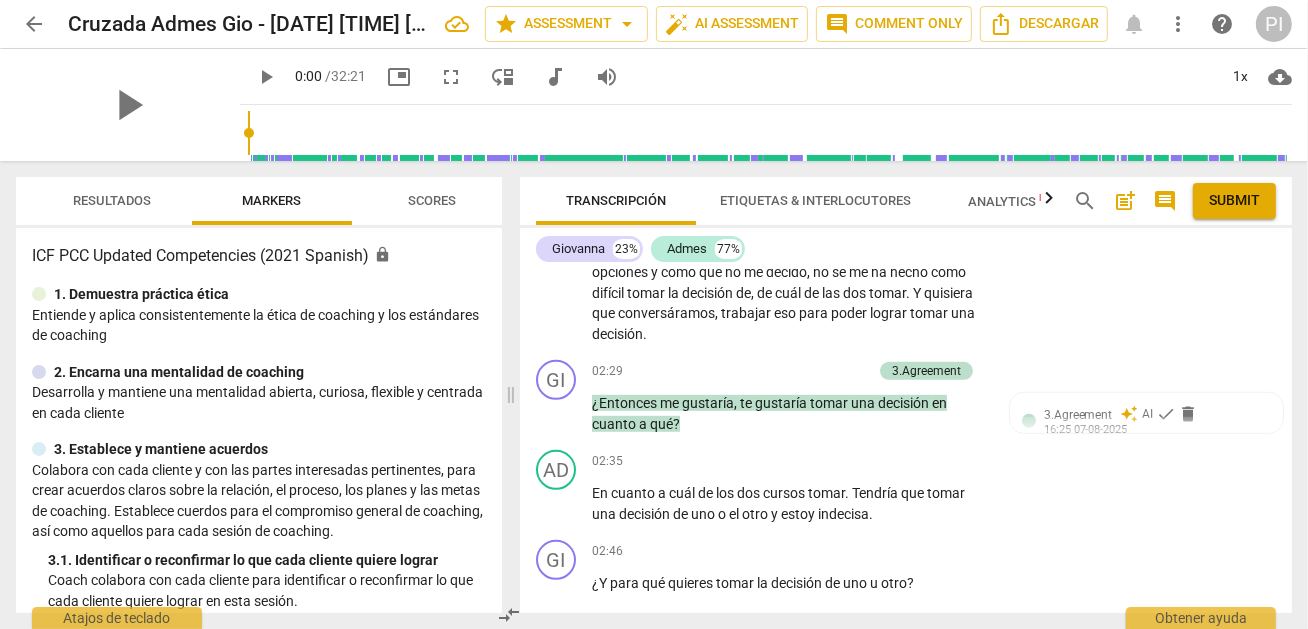 scroll, scrollTop: 1134, scrollLeft: 0, axis: vertical 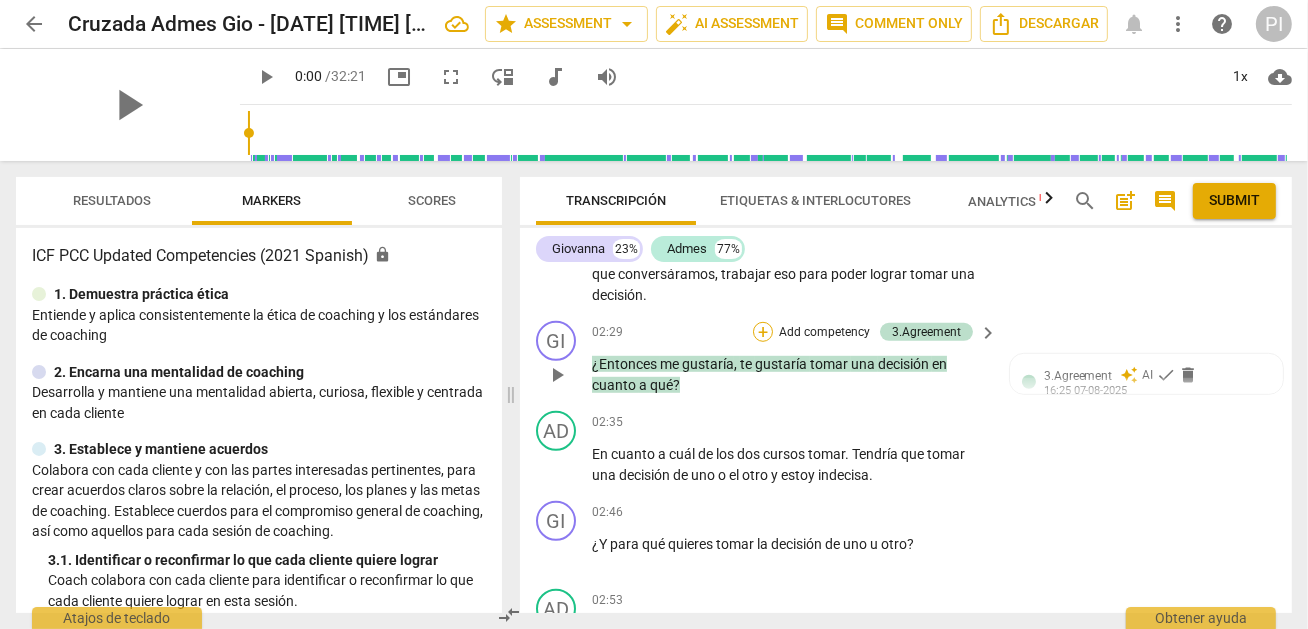 click on "+" at bounding box center (763, 332) 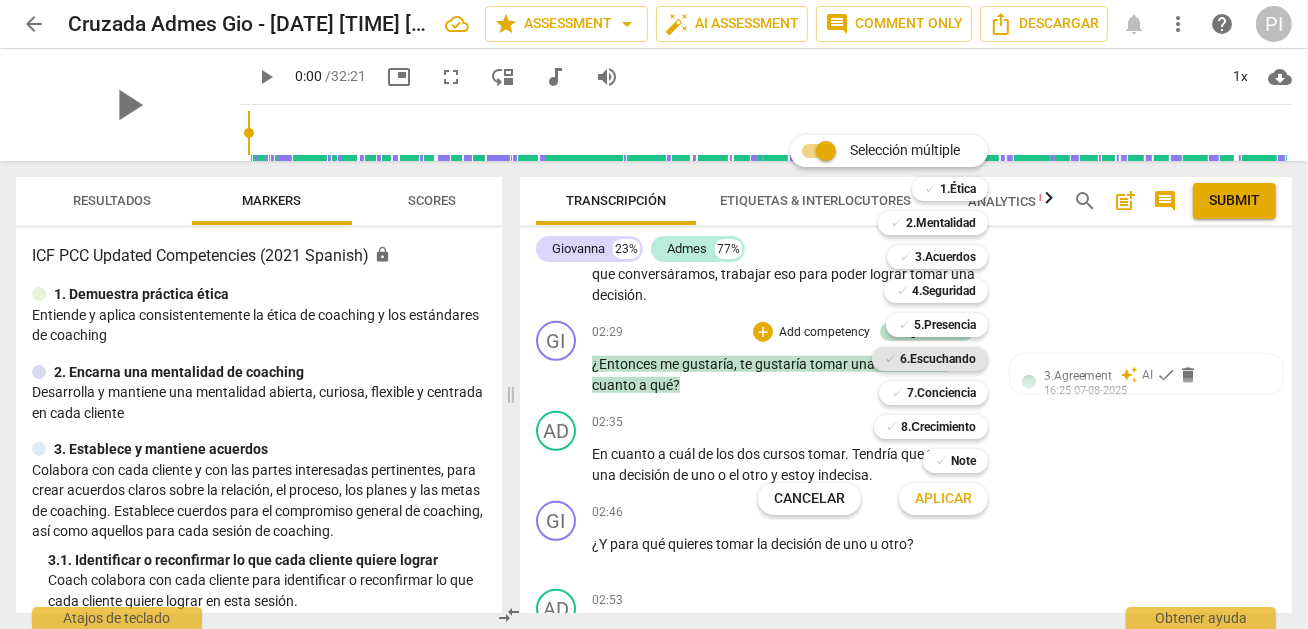 click on "6.Escuchando" at bounding box center [938, 359] 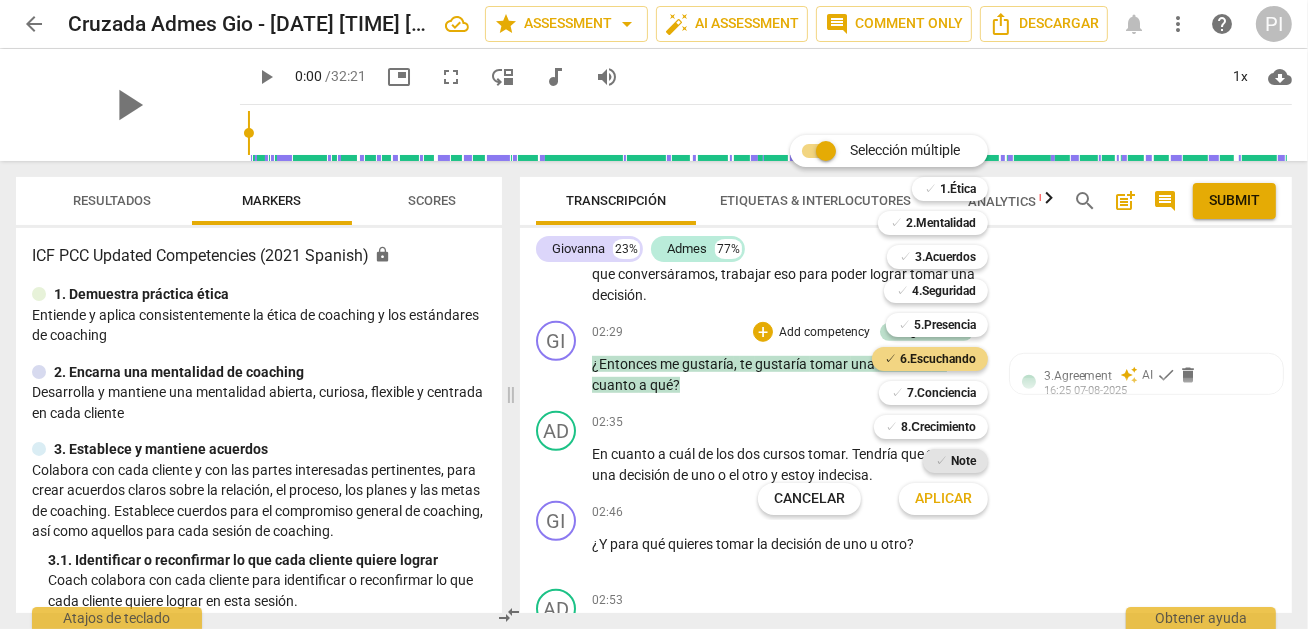 click on "Note" at bounding box center [963, 461] 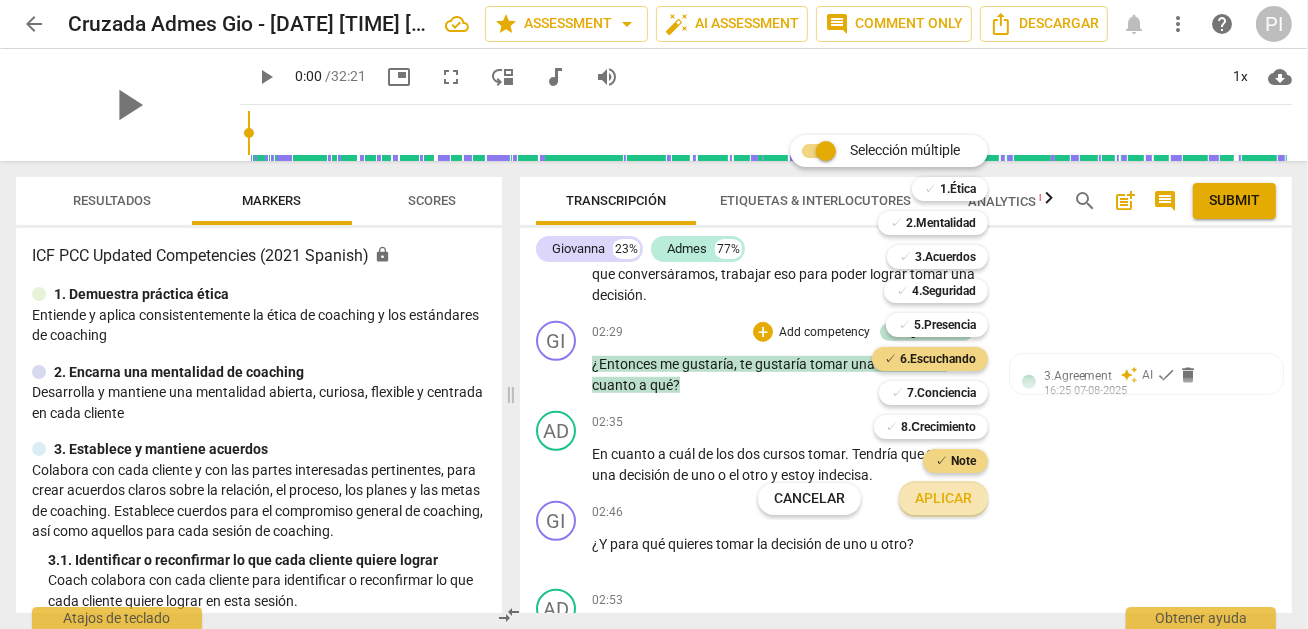 click on "Aplicar" at bounding box center [943, 499] 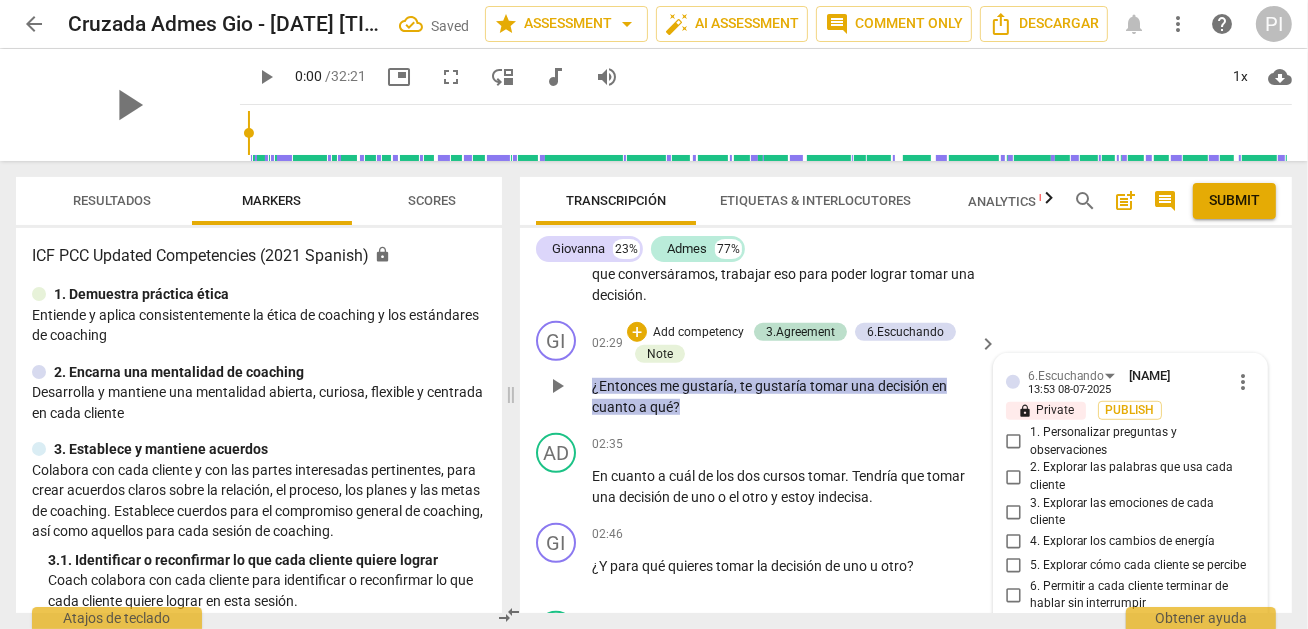 scroll, scrollTop: 1378, scrollLeft: 0, axis: vertical 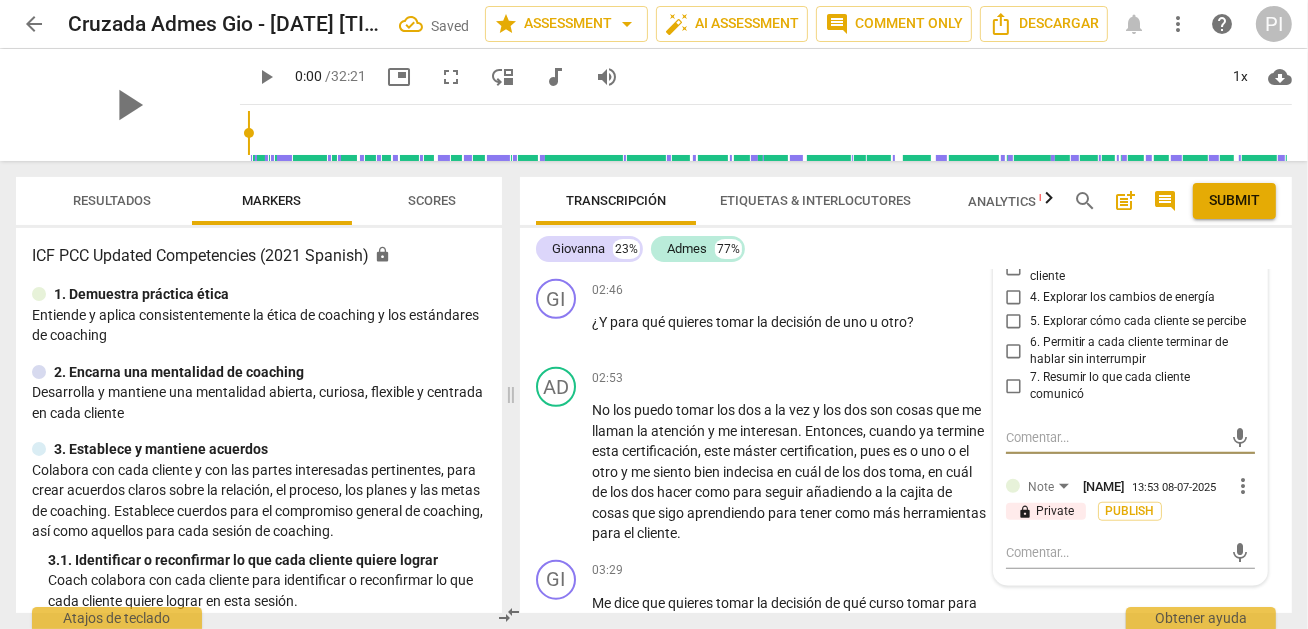 type on "c" 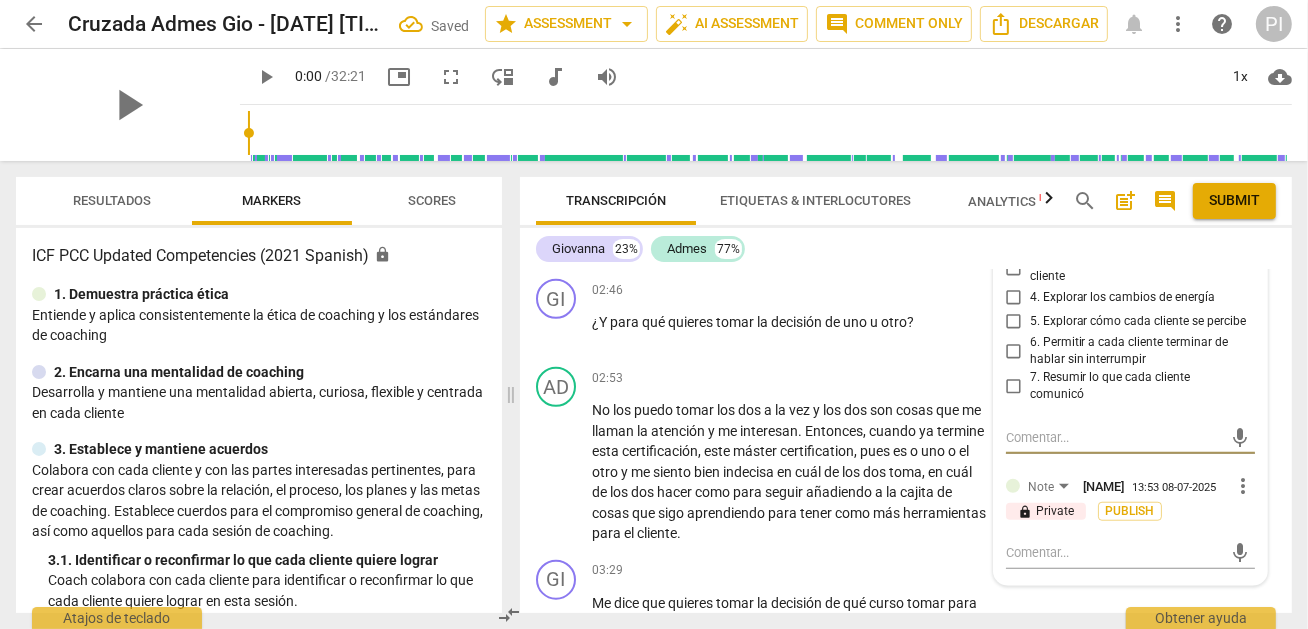 type on "c" 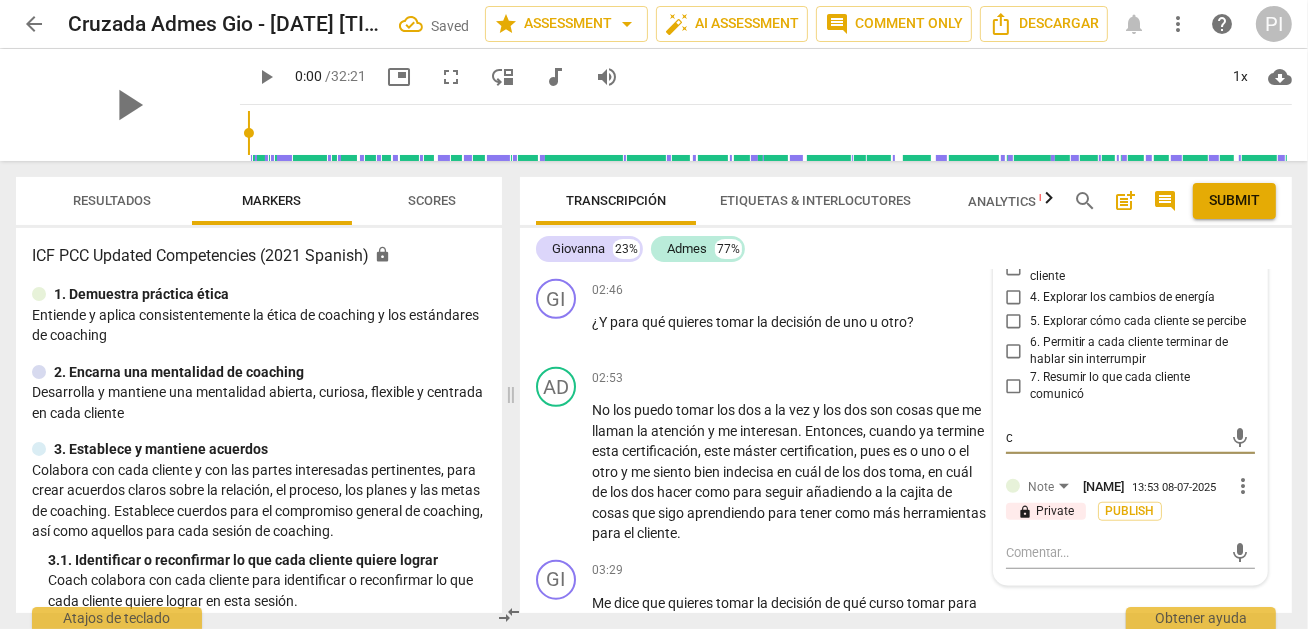 type on "cl" 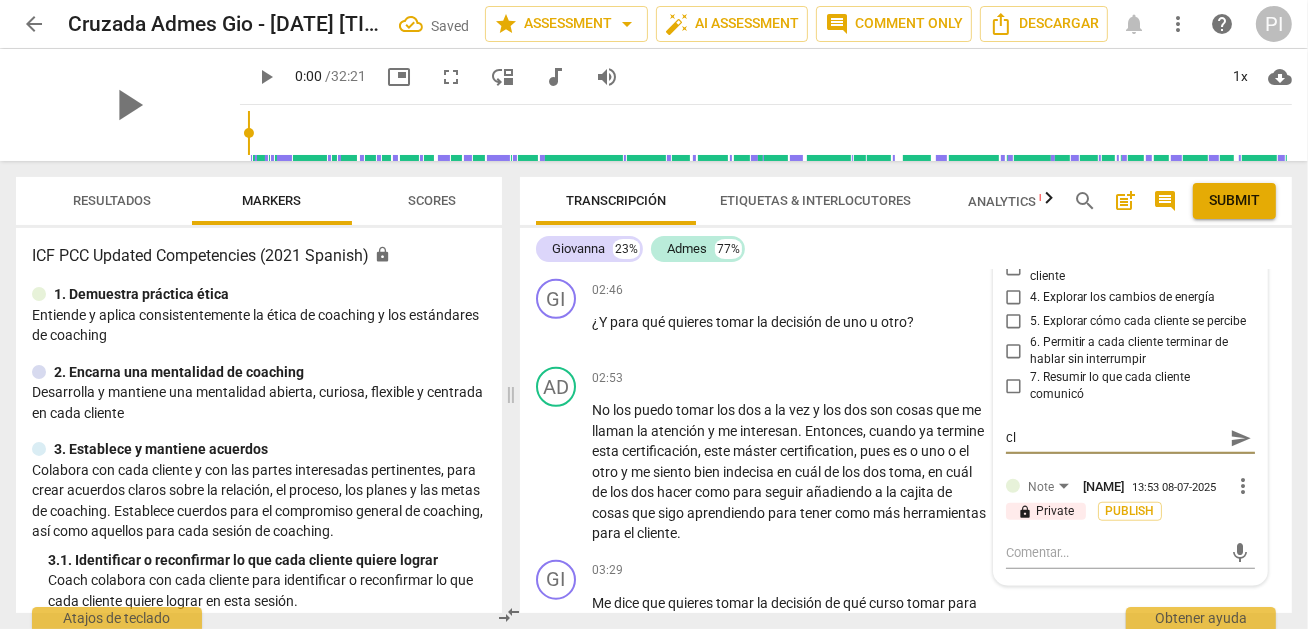 type on "cla" 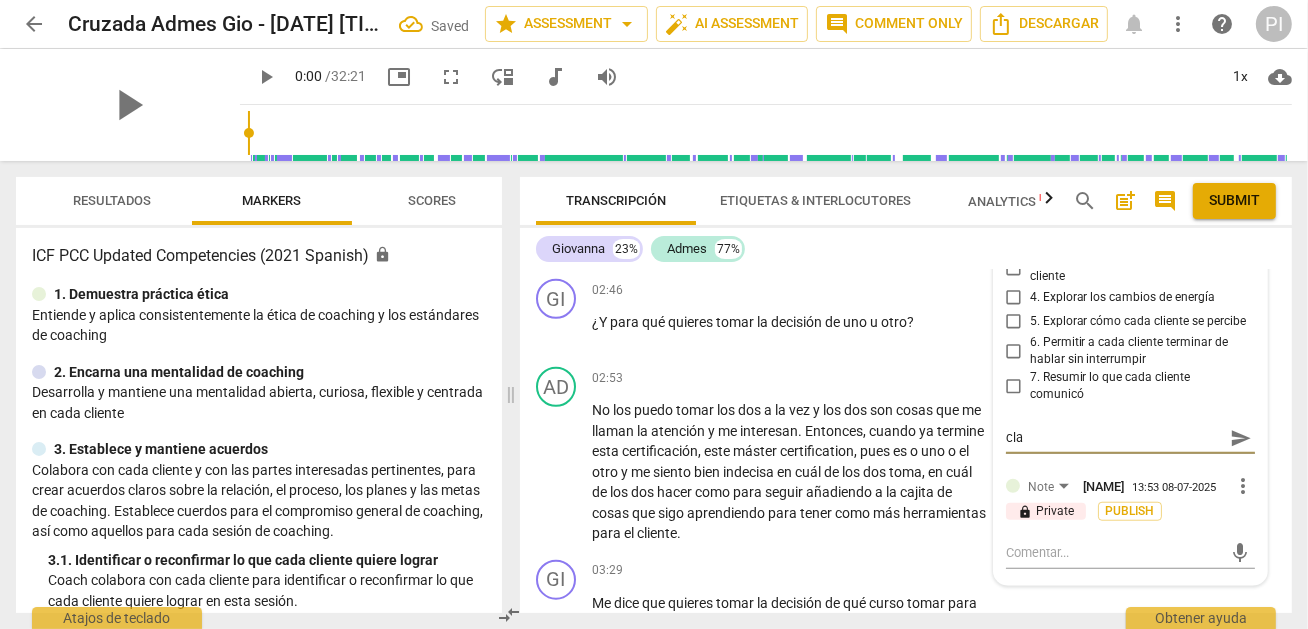 type on "clar" 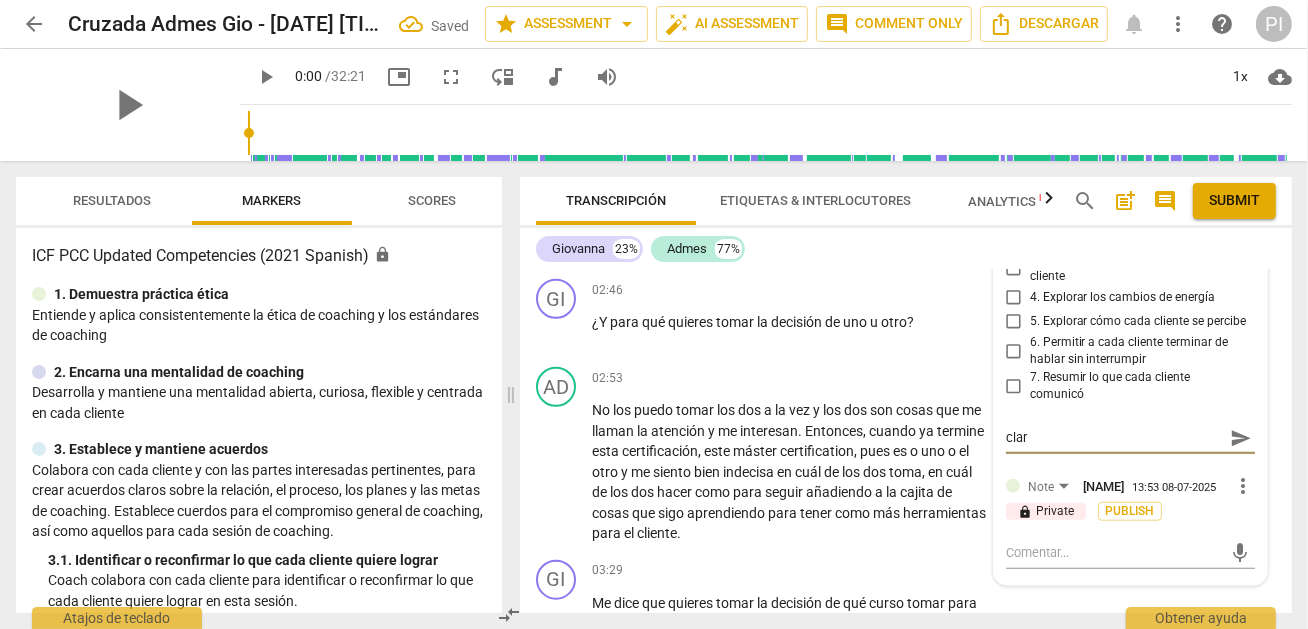 type on "clari" 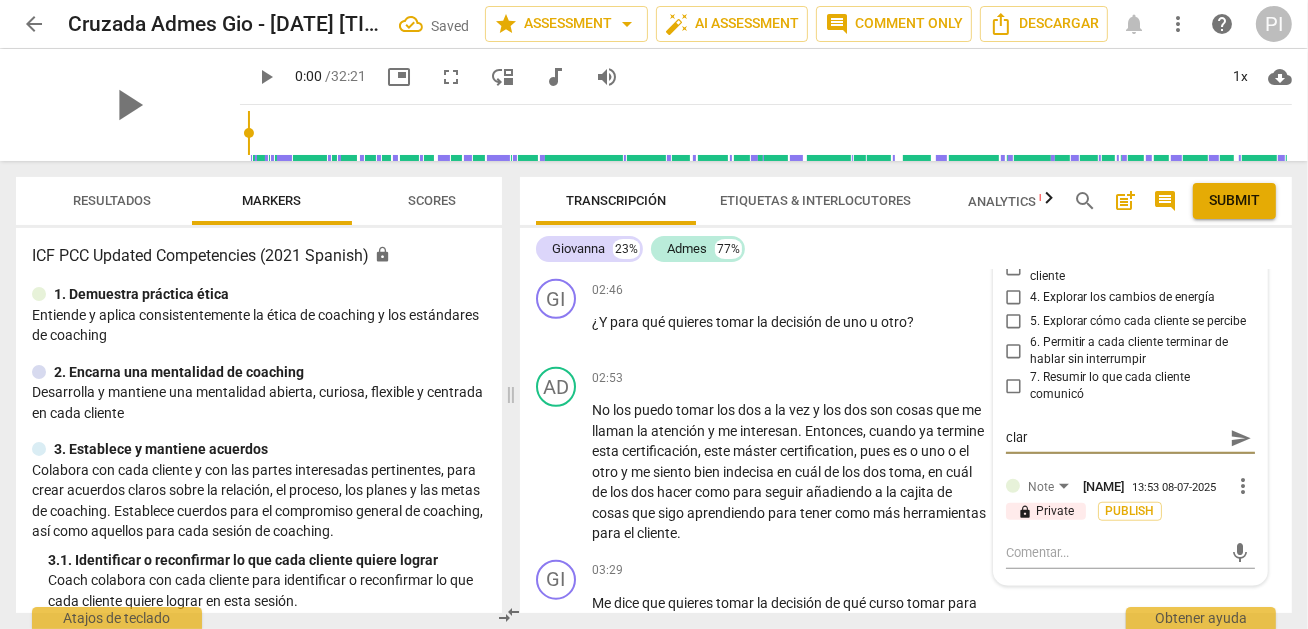 type on "clari" 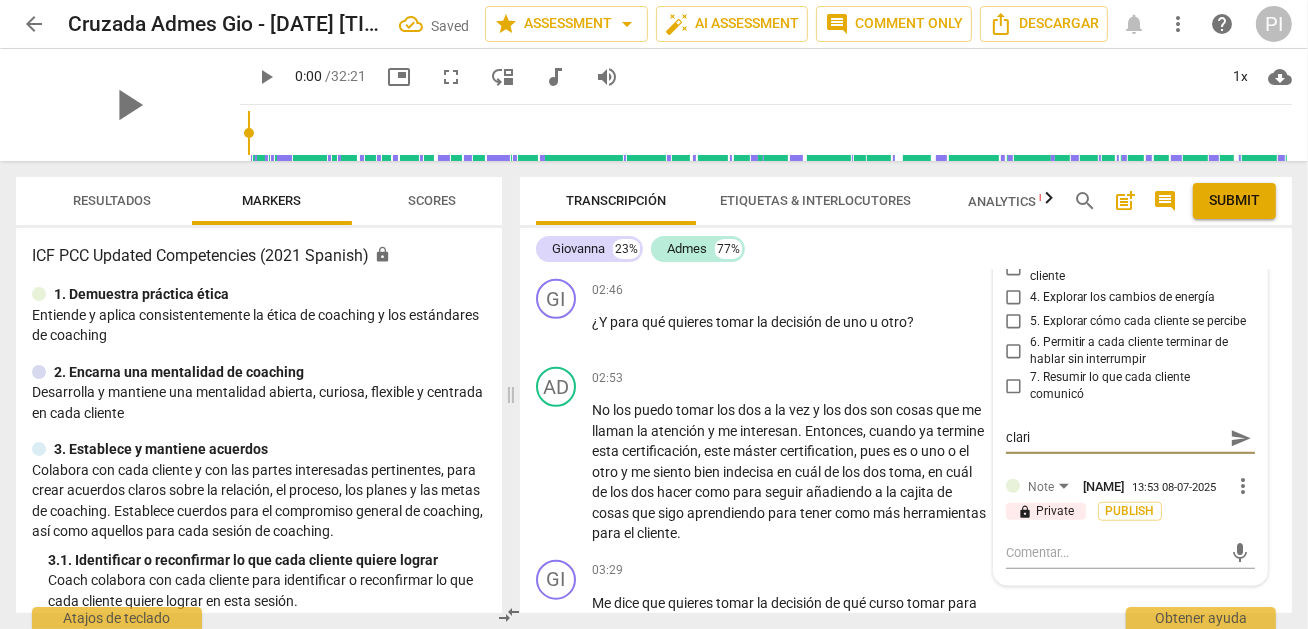 type on "clarif" 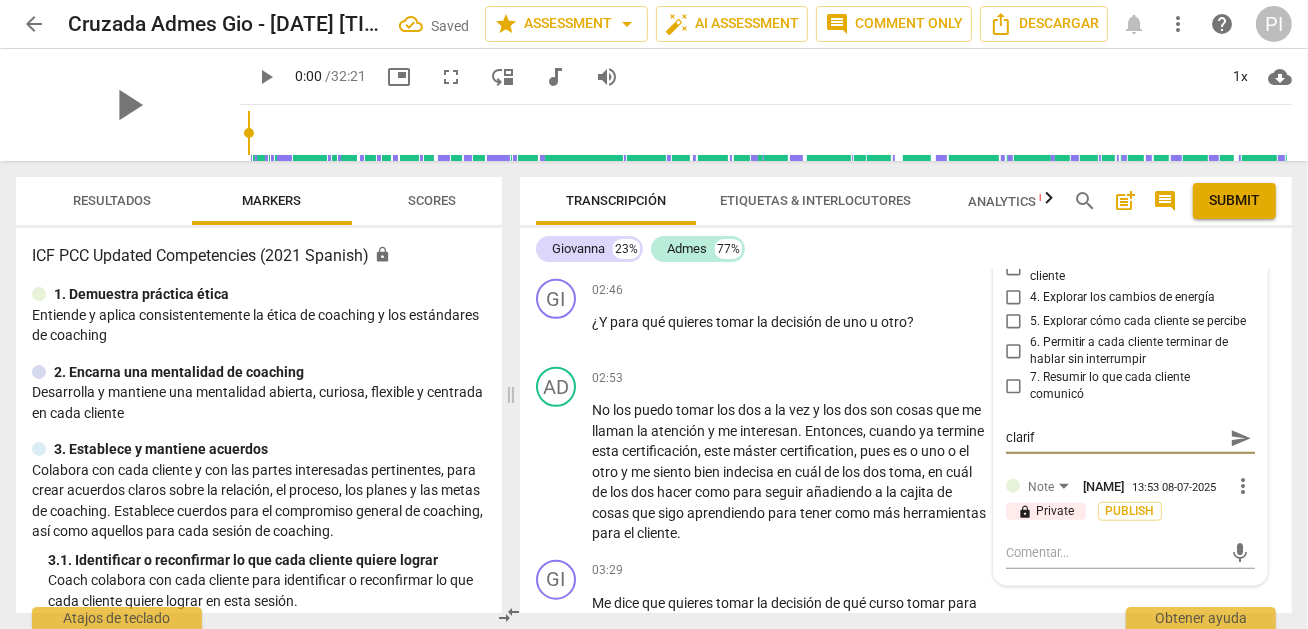 type on "clarifi" 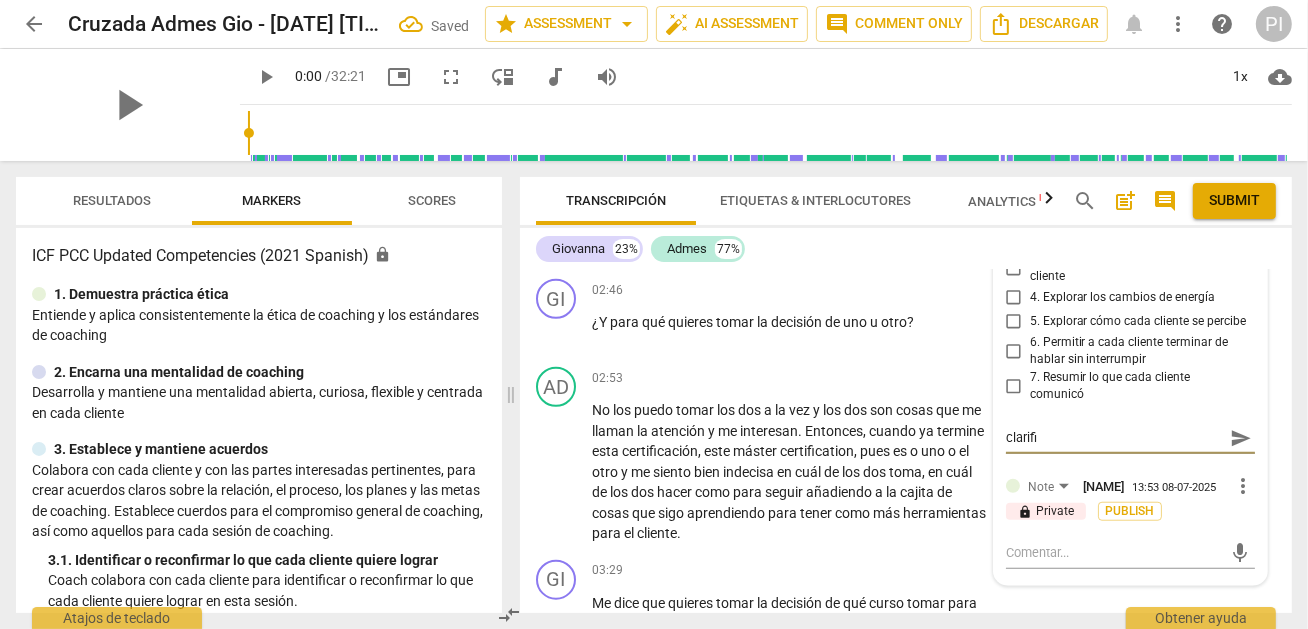 type on "clarific" 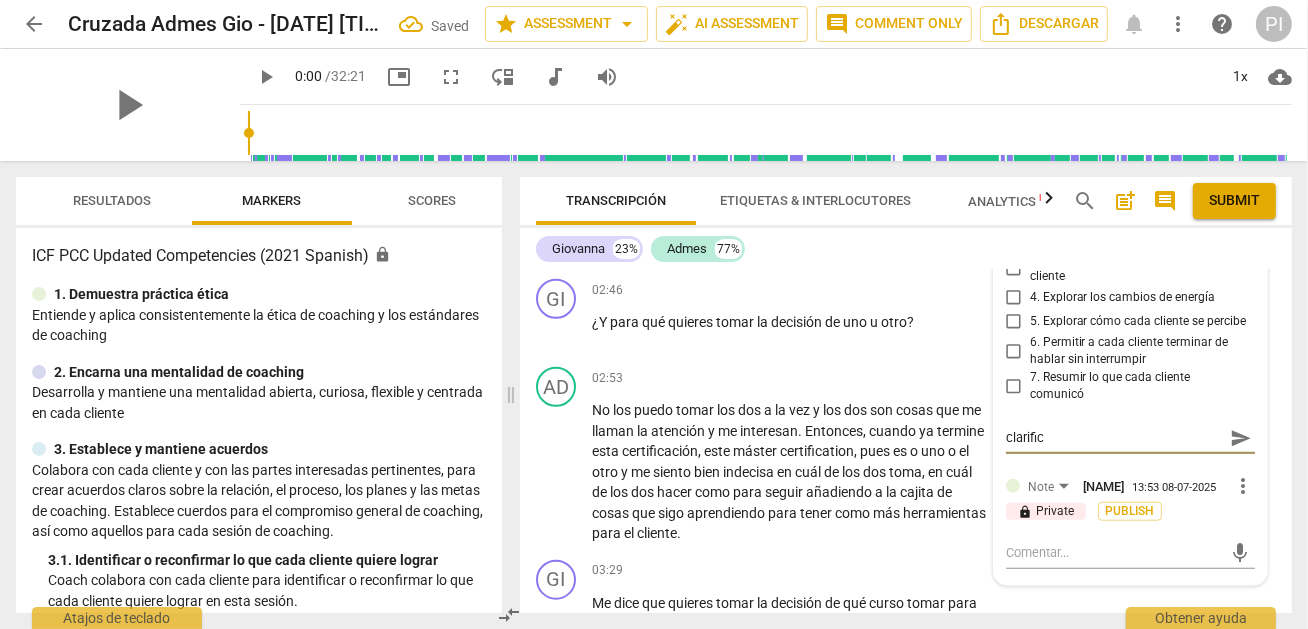 type on "clarifica" 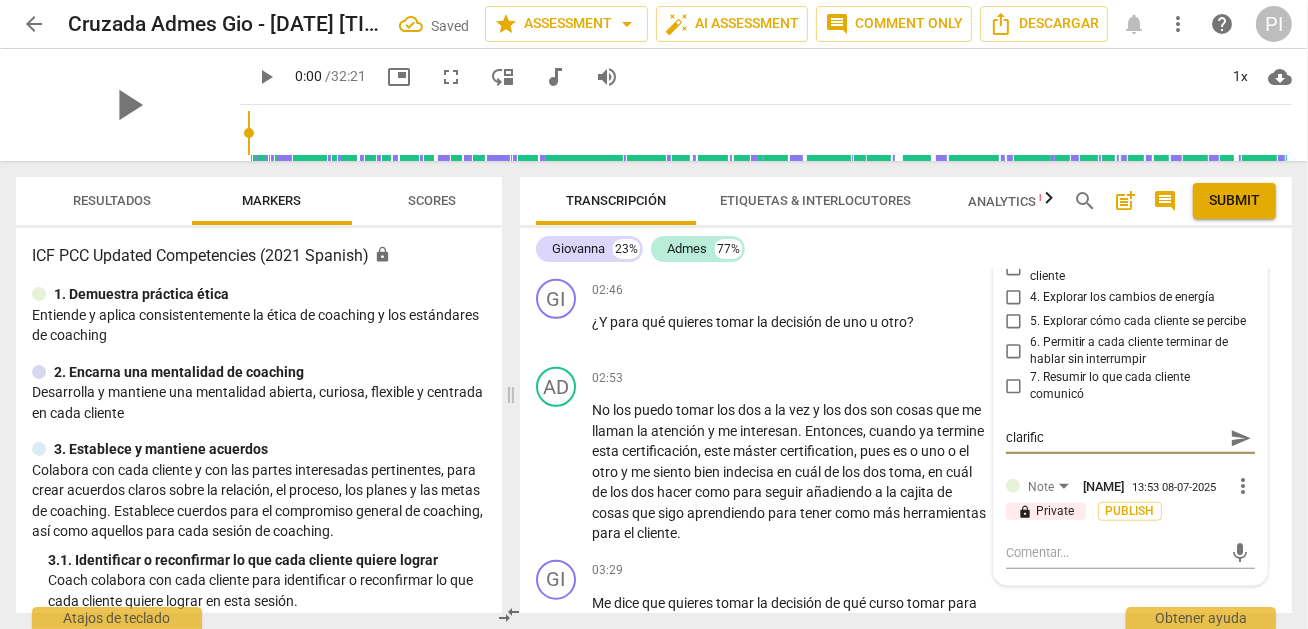 type on "clarifica" 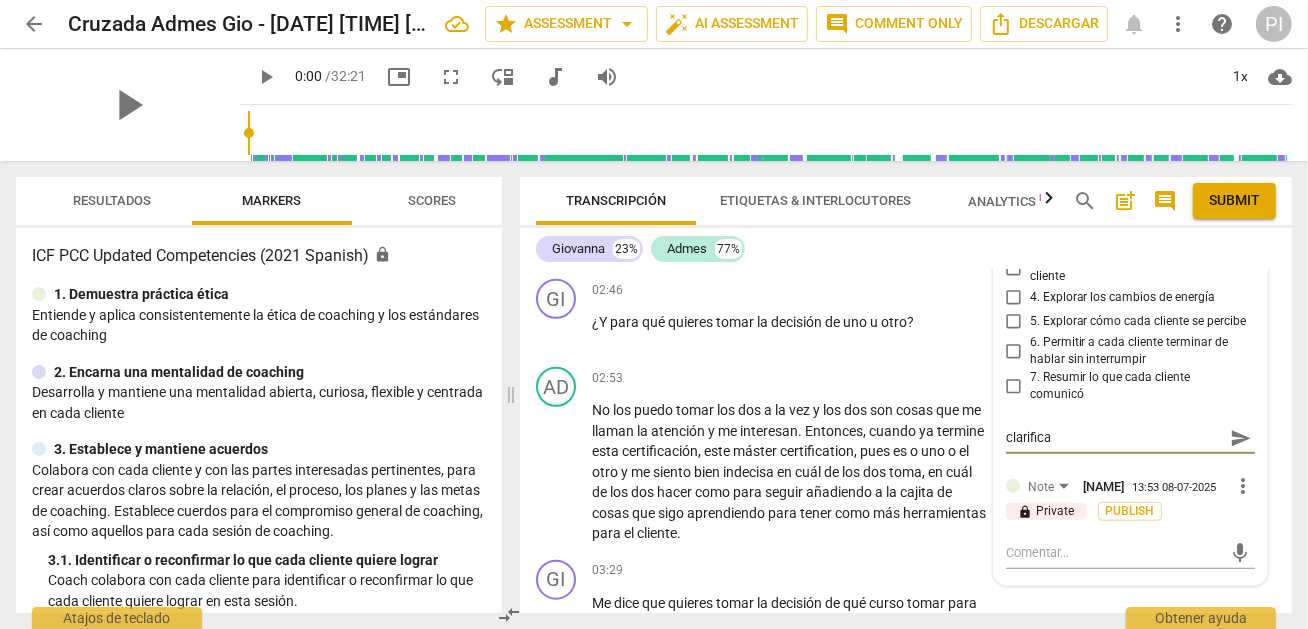 type on "clarifica" 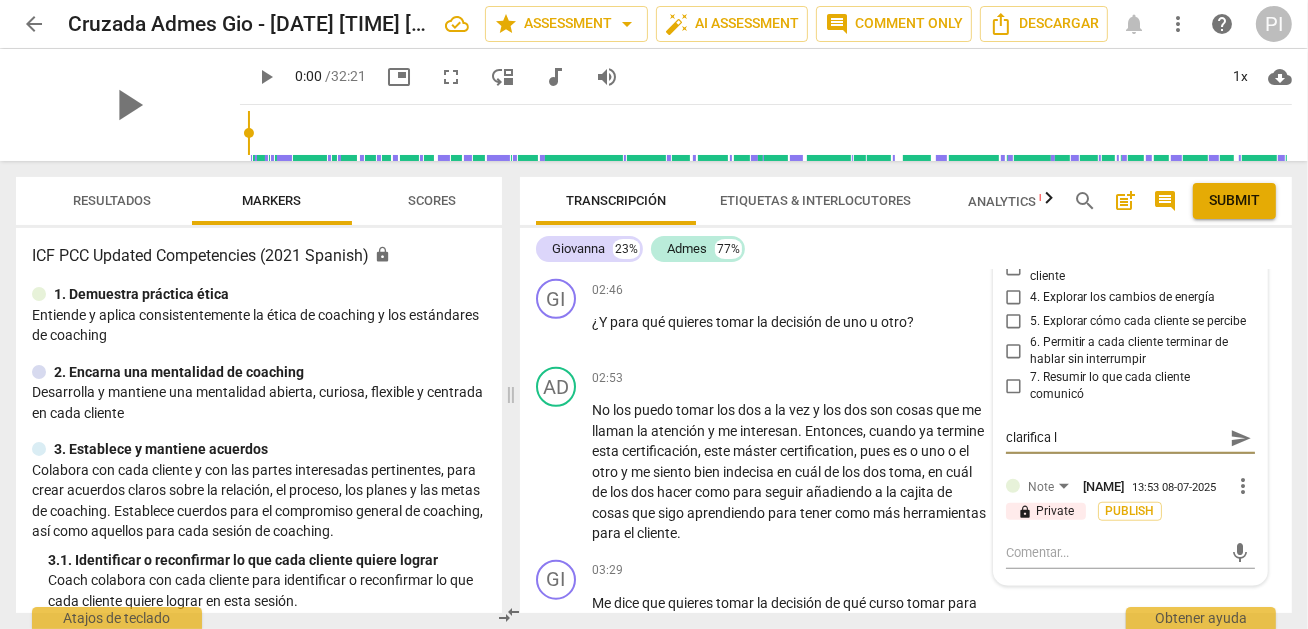 type on "clarifica lo" 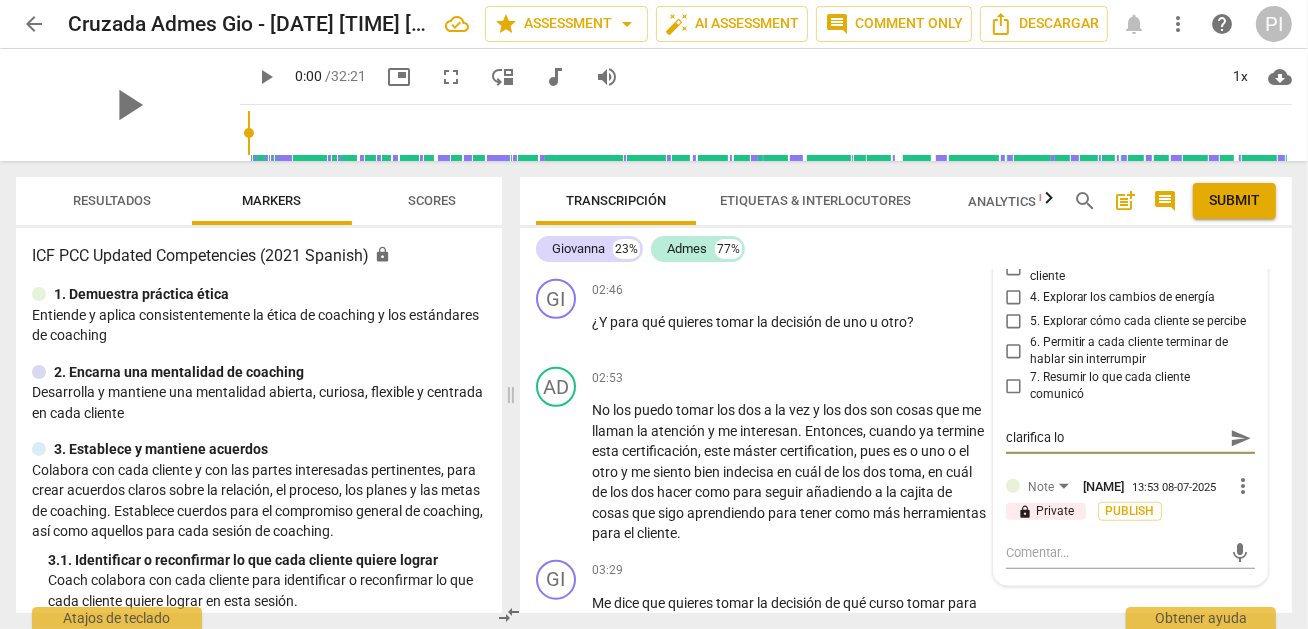 type on "clarifica lo" 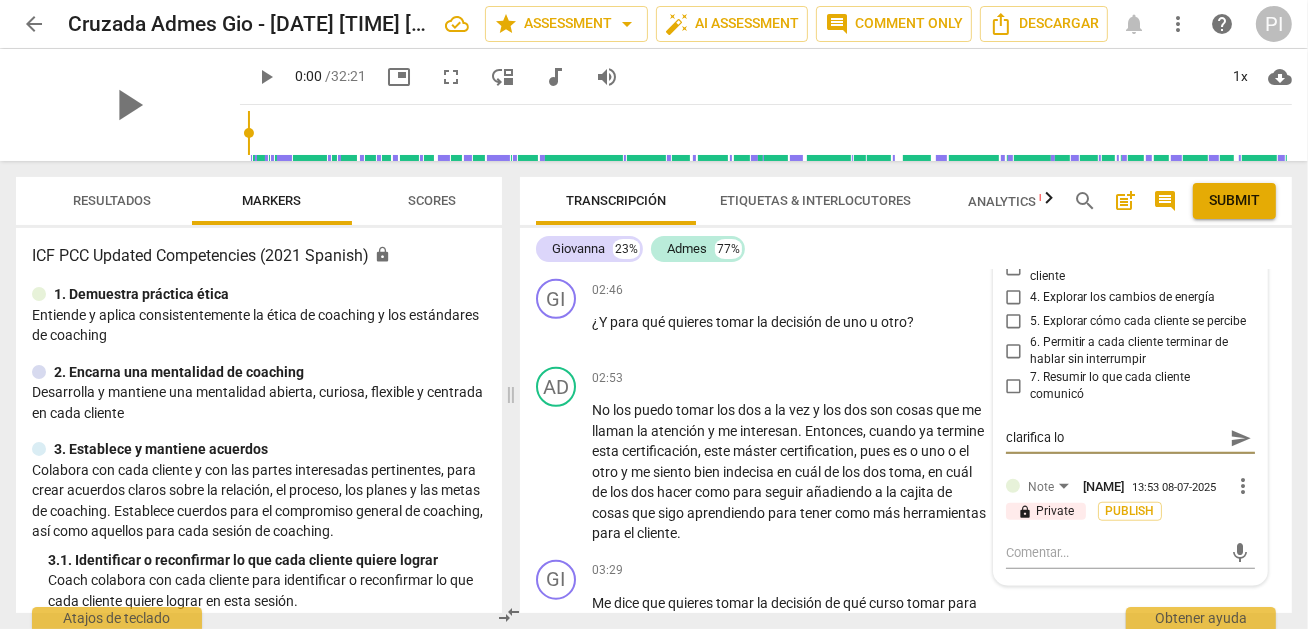type on "clarifica lo" 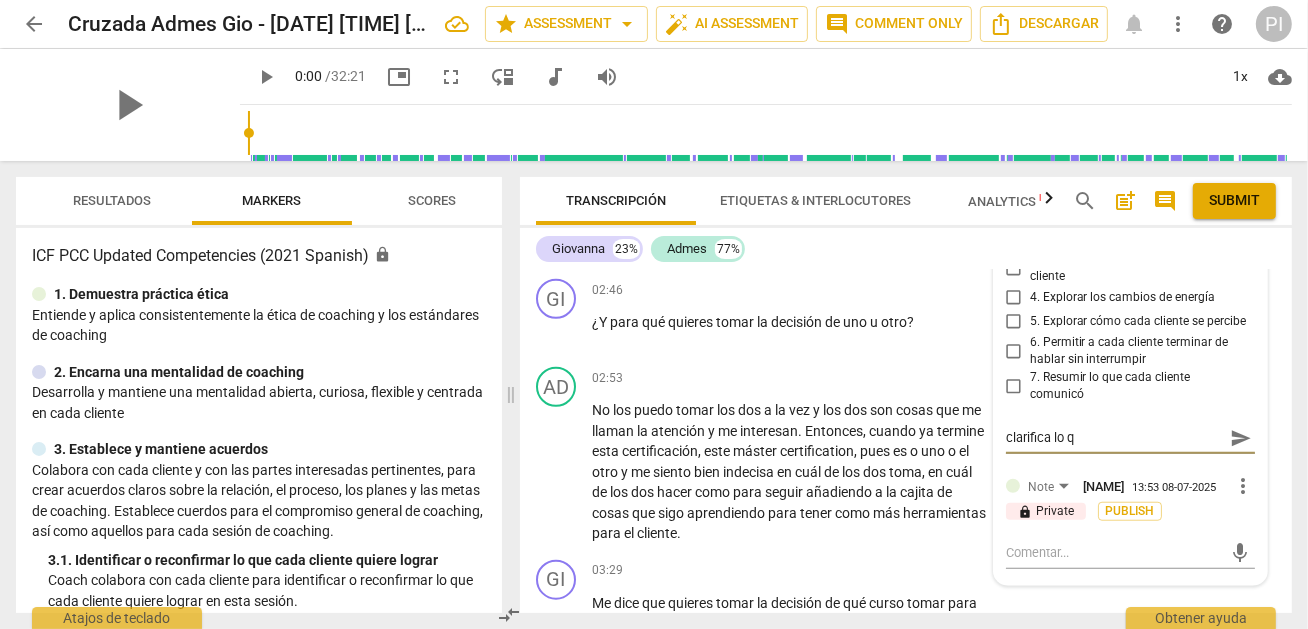 type on "clarifica lo qu" 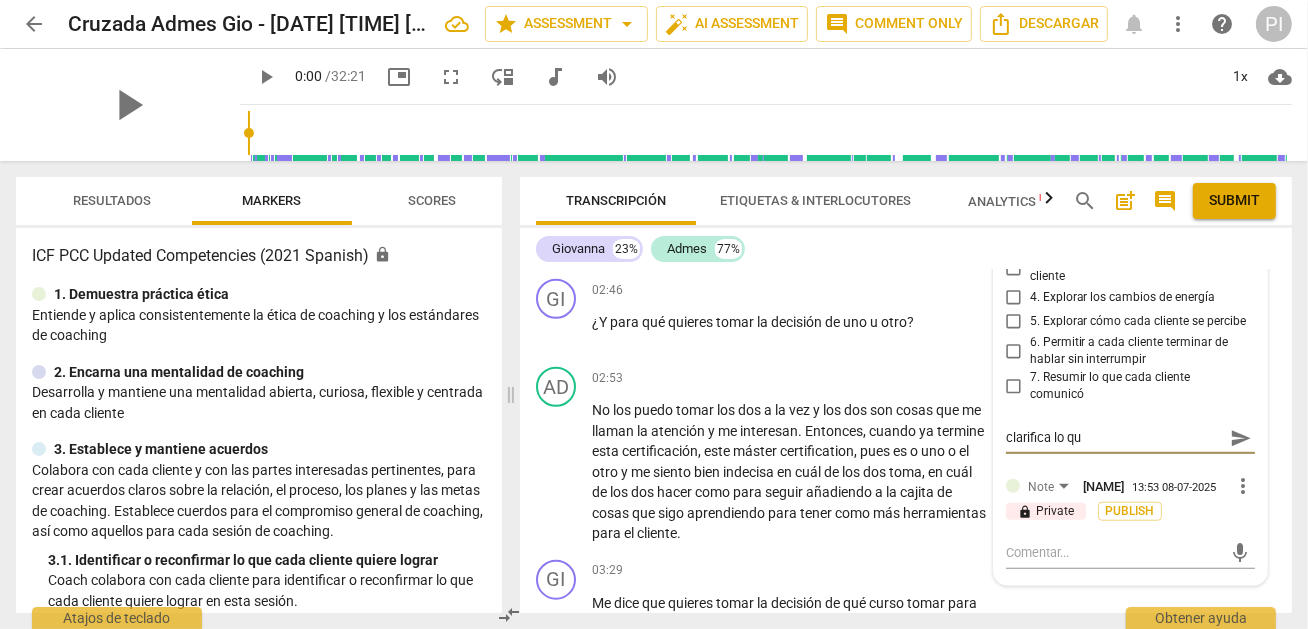 type on "clarifica lo que" 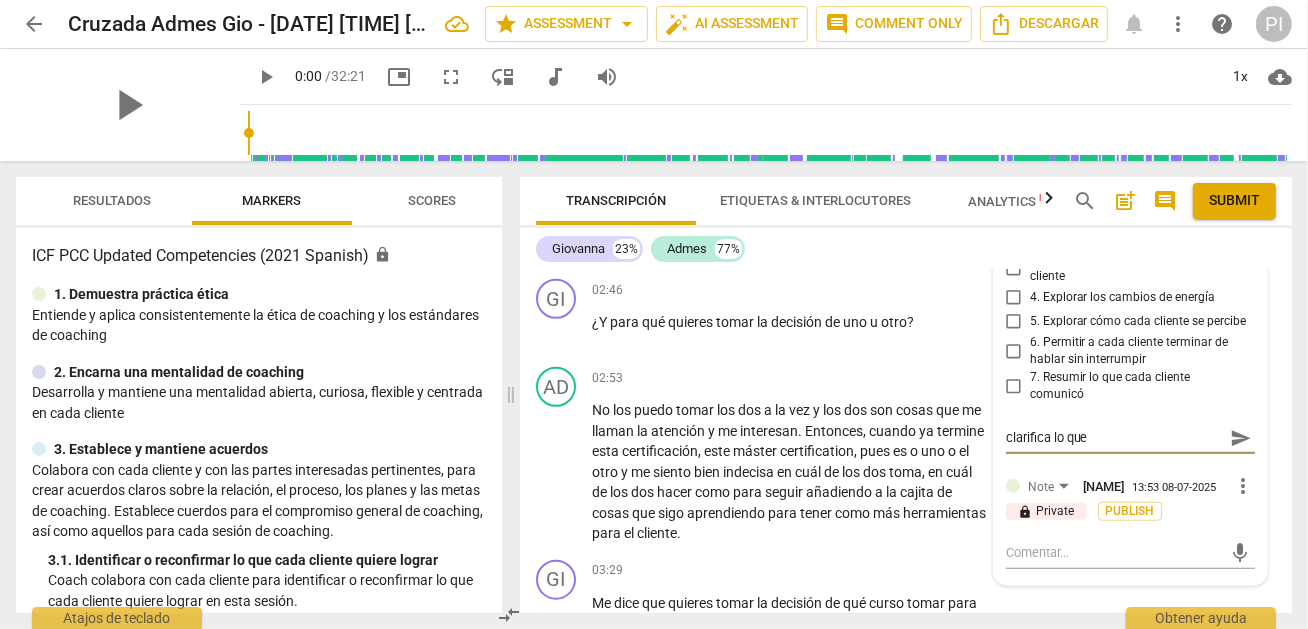 type on "clarifica lo que" 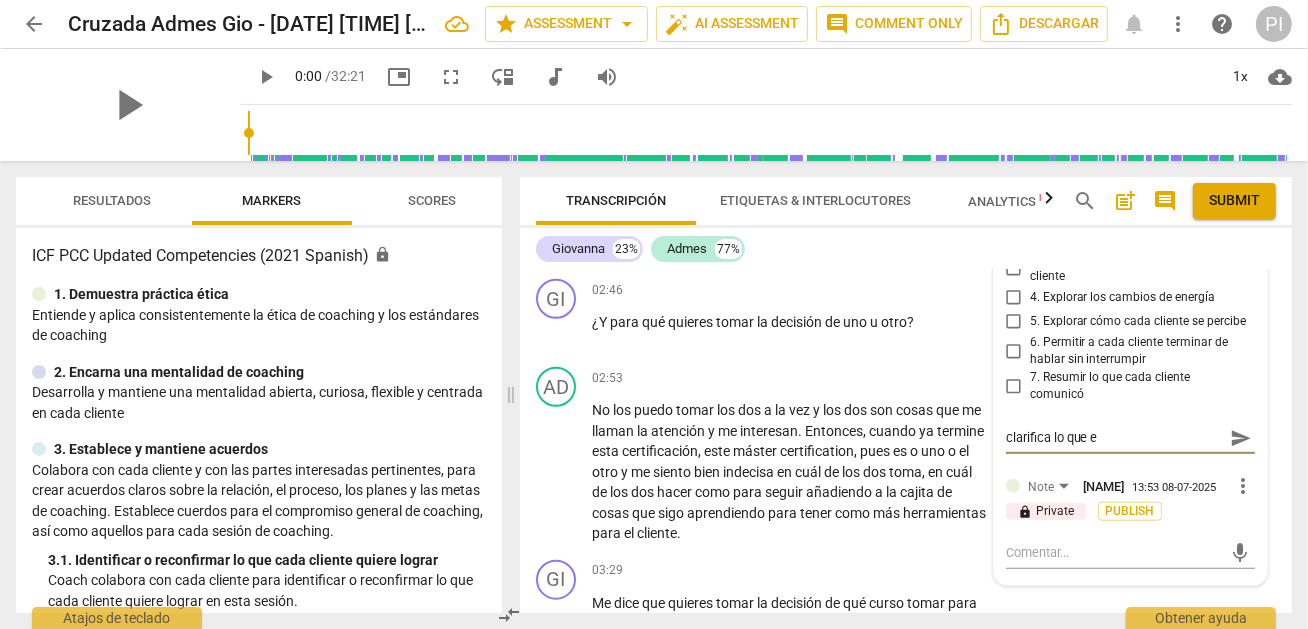 type on "clarifica lo que el" 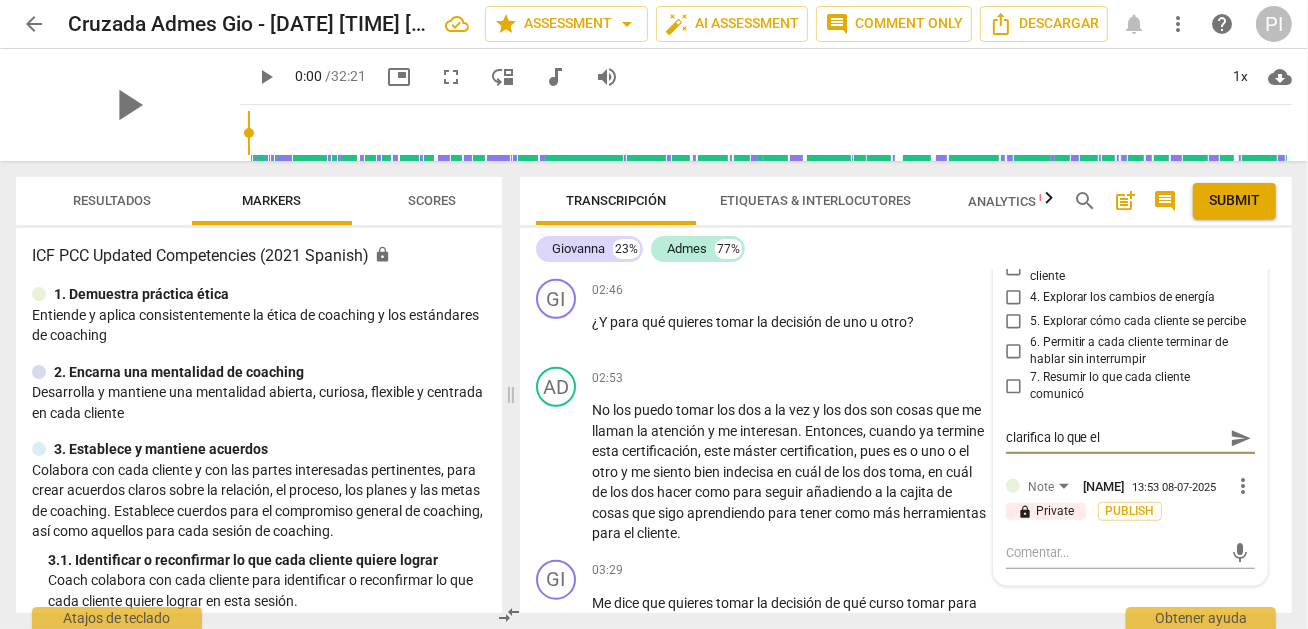 type on "clarifica lo que el" 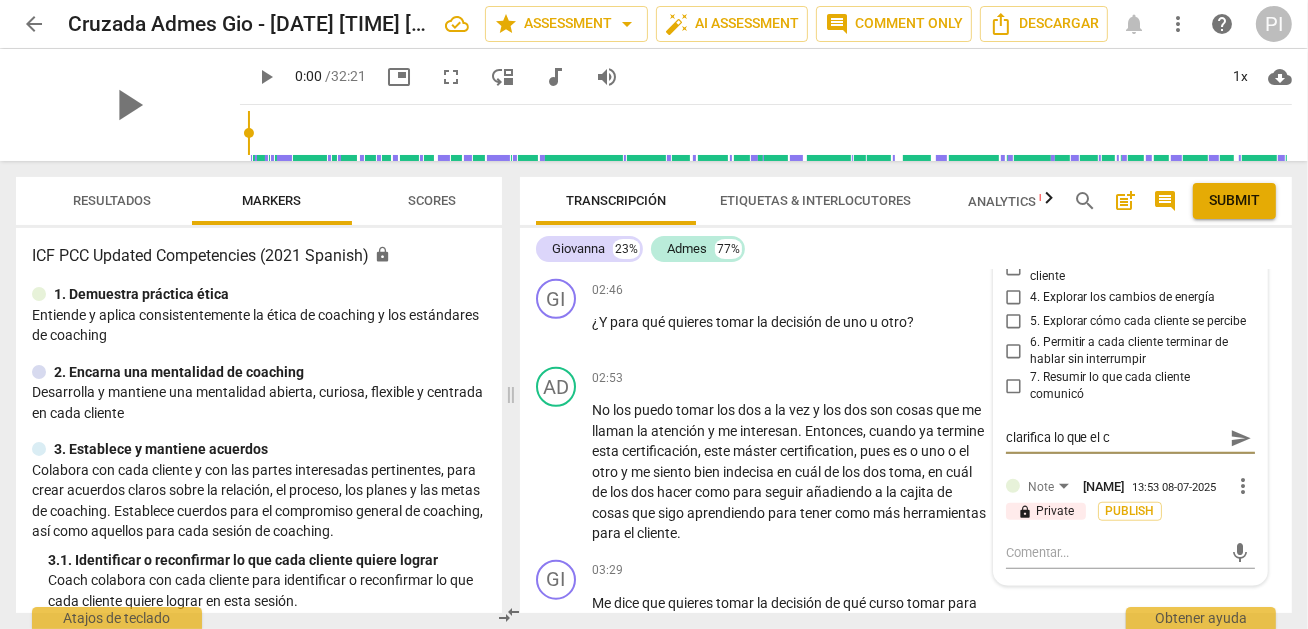 type on "clarifica lo que el cl" 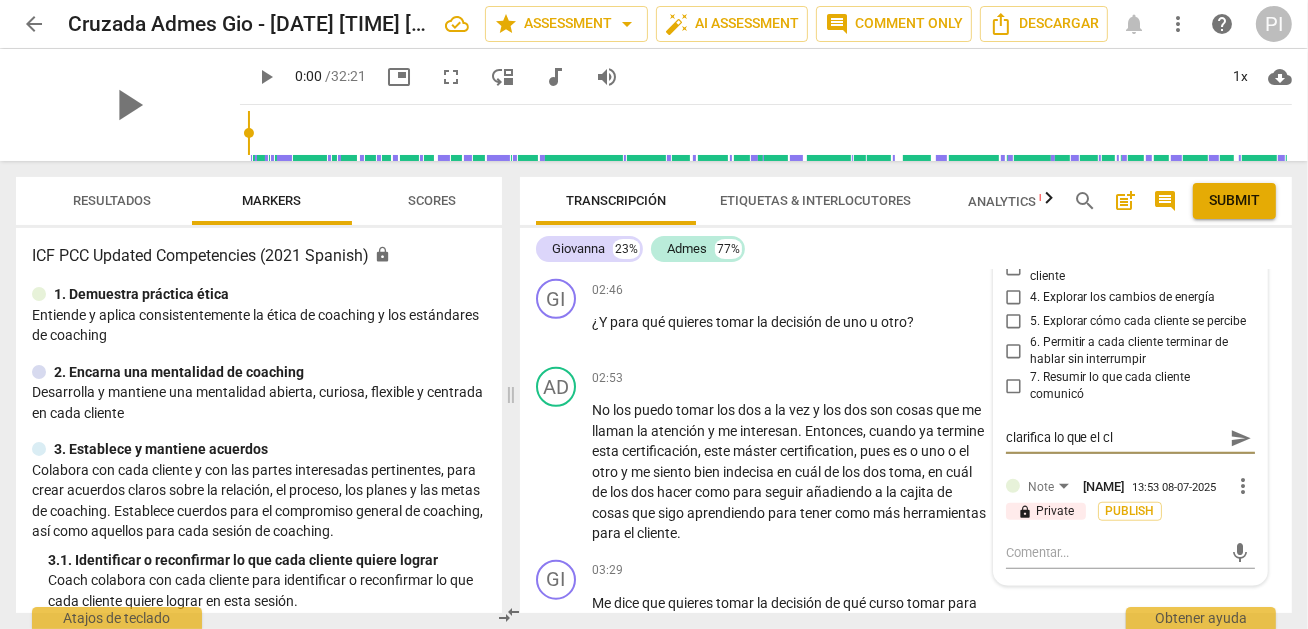 type on "clarifica lo que el cli" 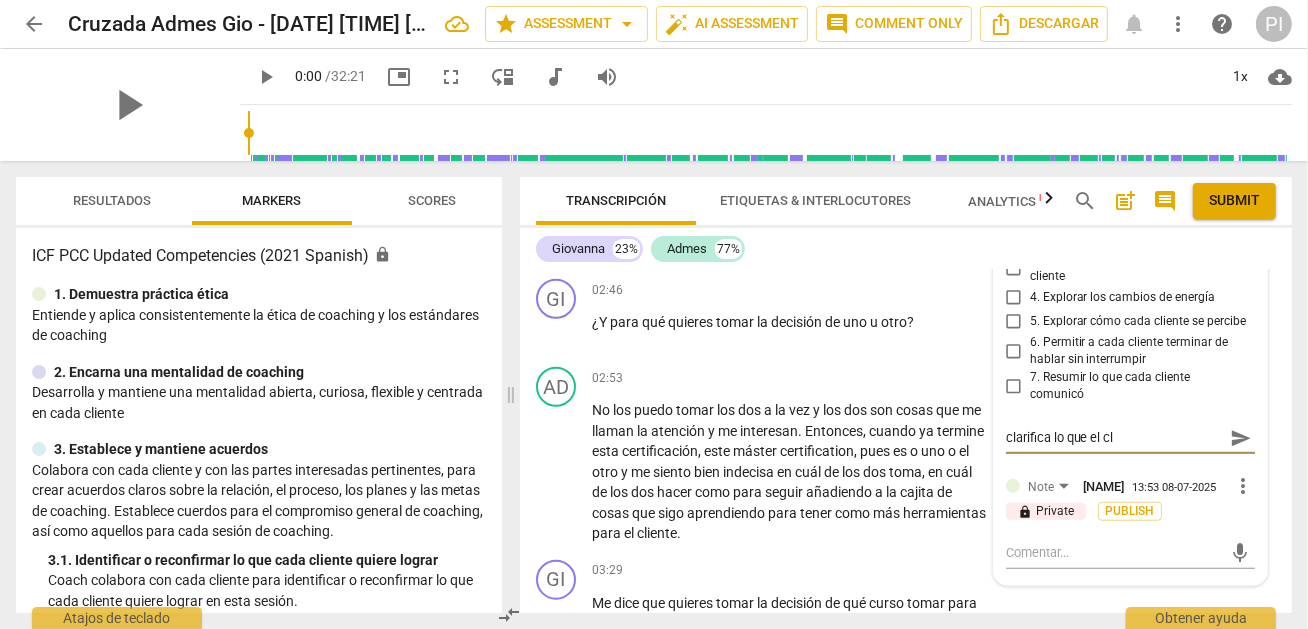 type on "clarifica lo que el cli" 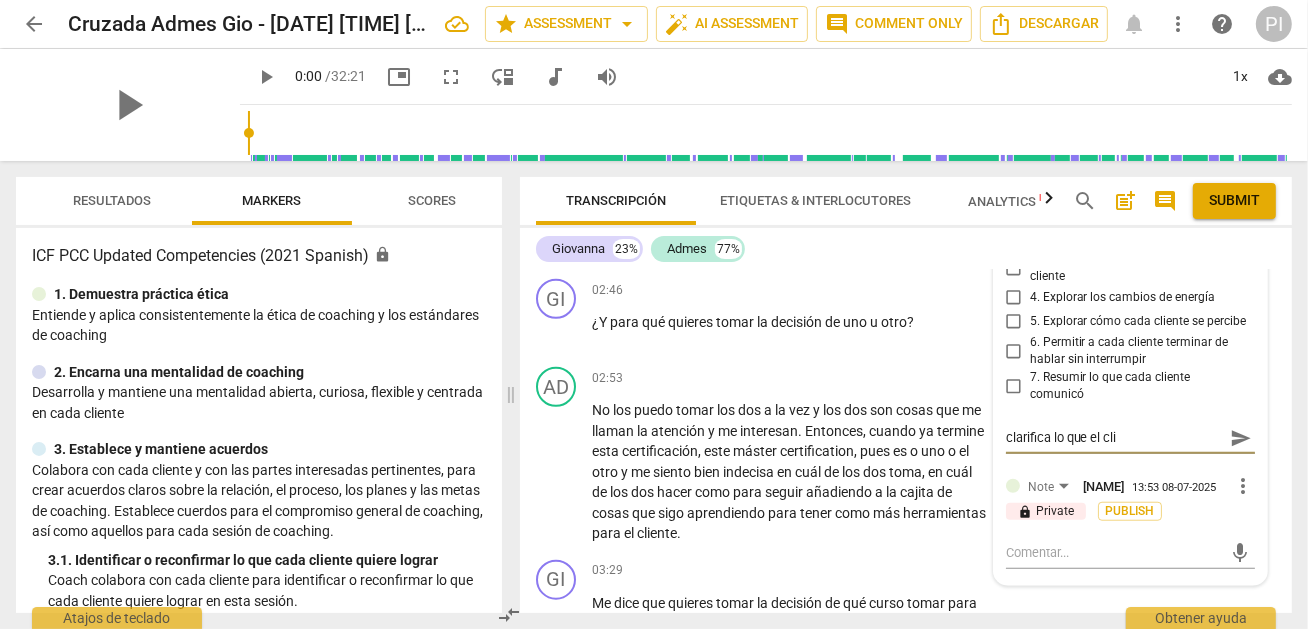 type on "clarifica lo que el clie" 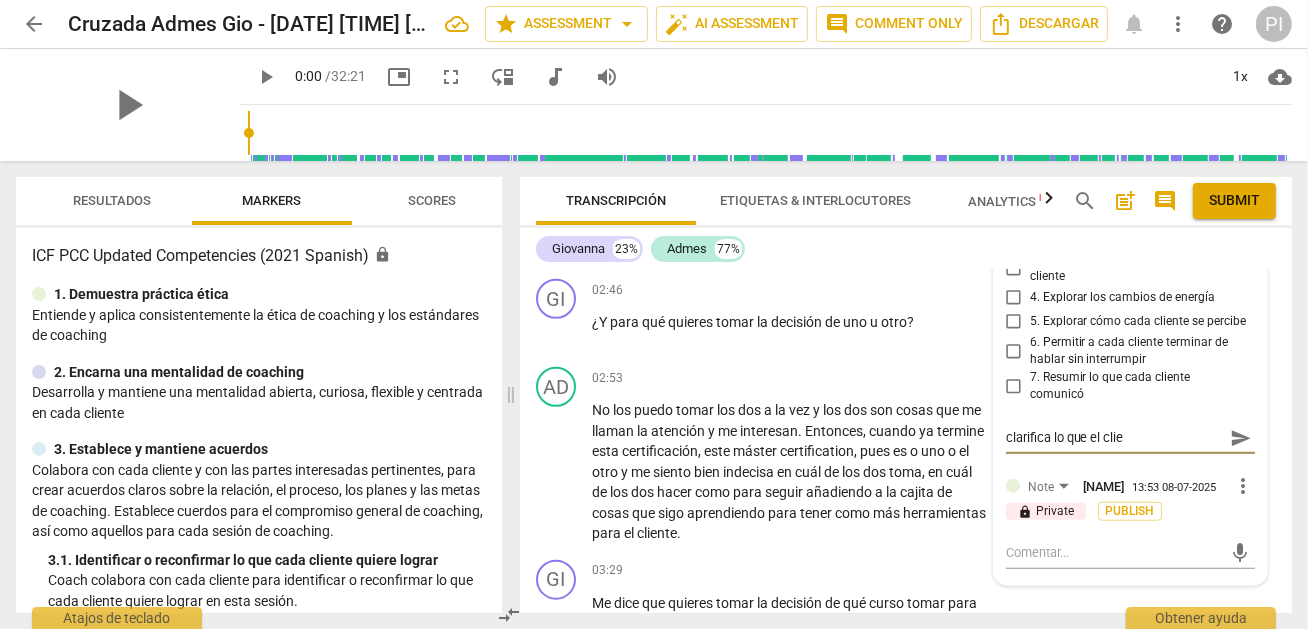 type on "clarifica lo que el clien" 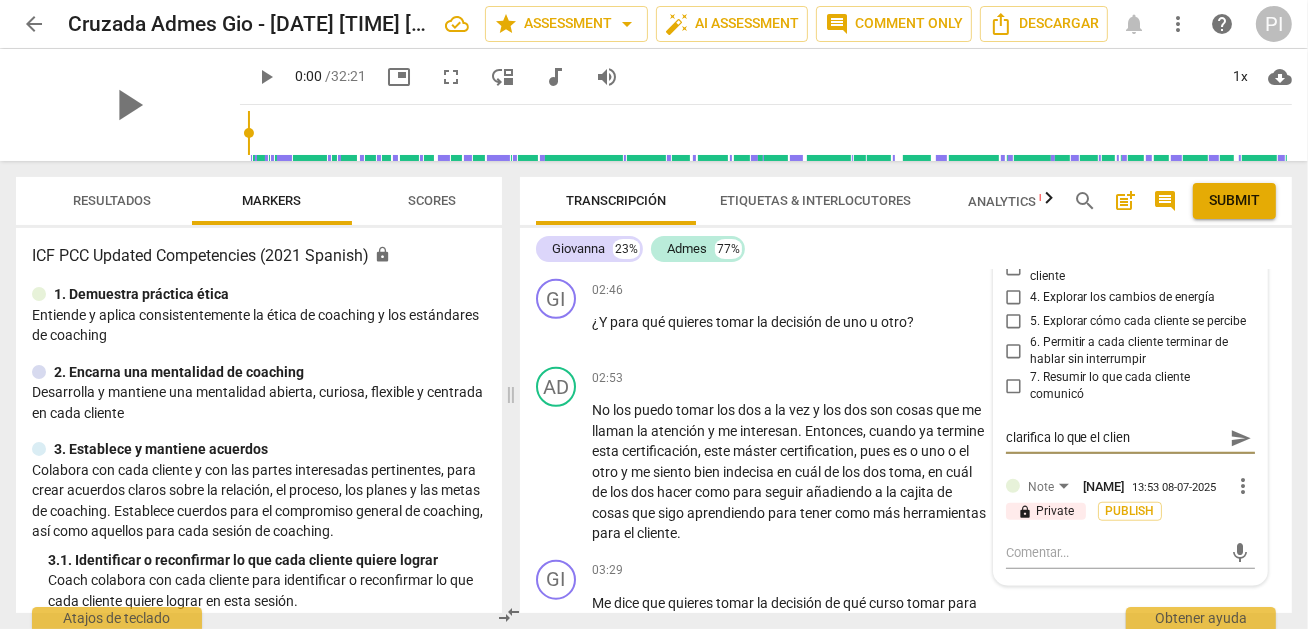 type on "clarifica lo que el client" 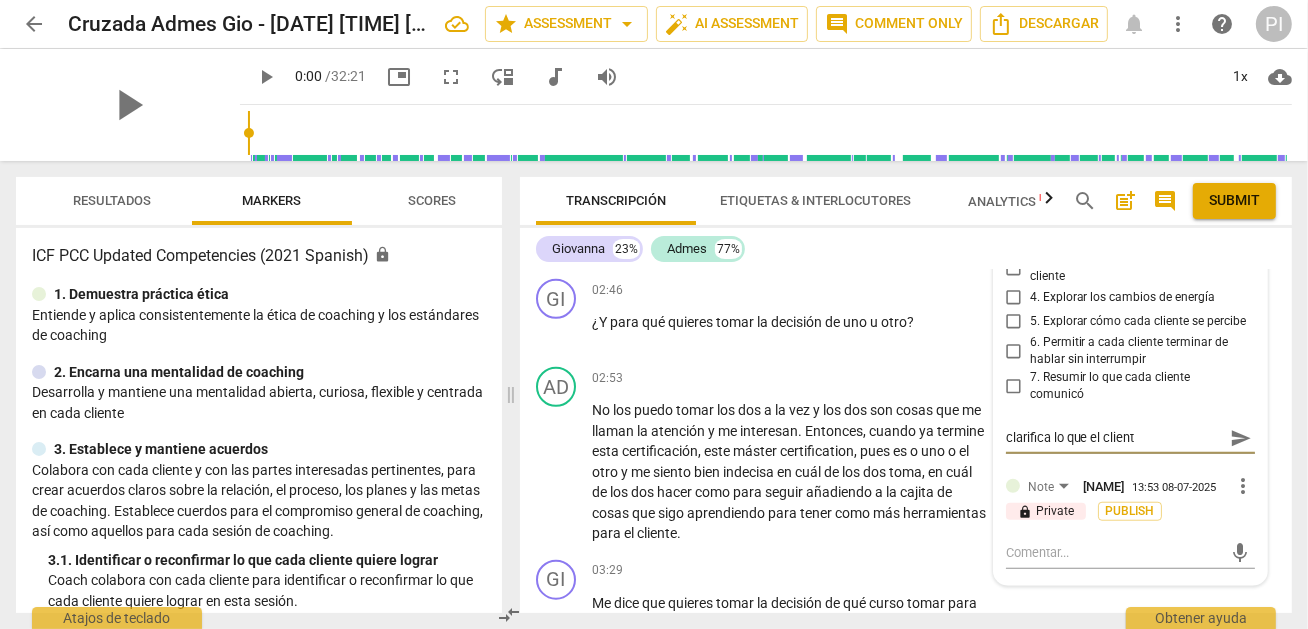 type on "clarifica lo que el cliente" 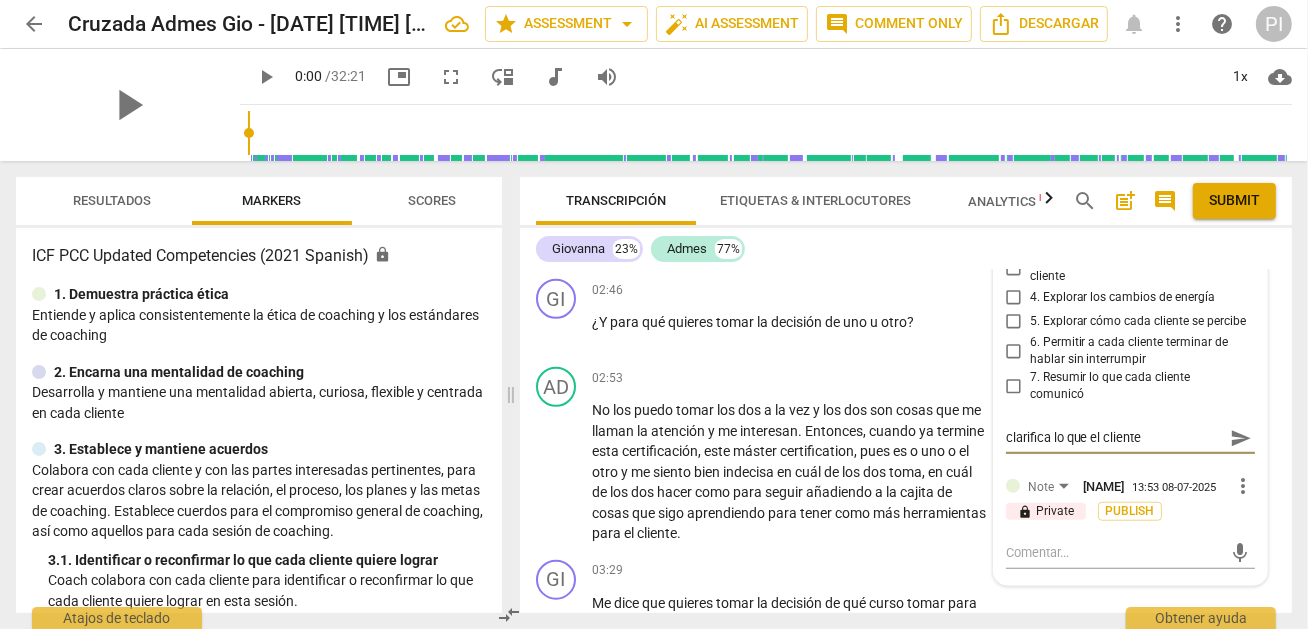 type on "clarifica lo que el cliente" 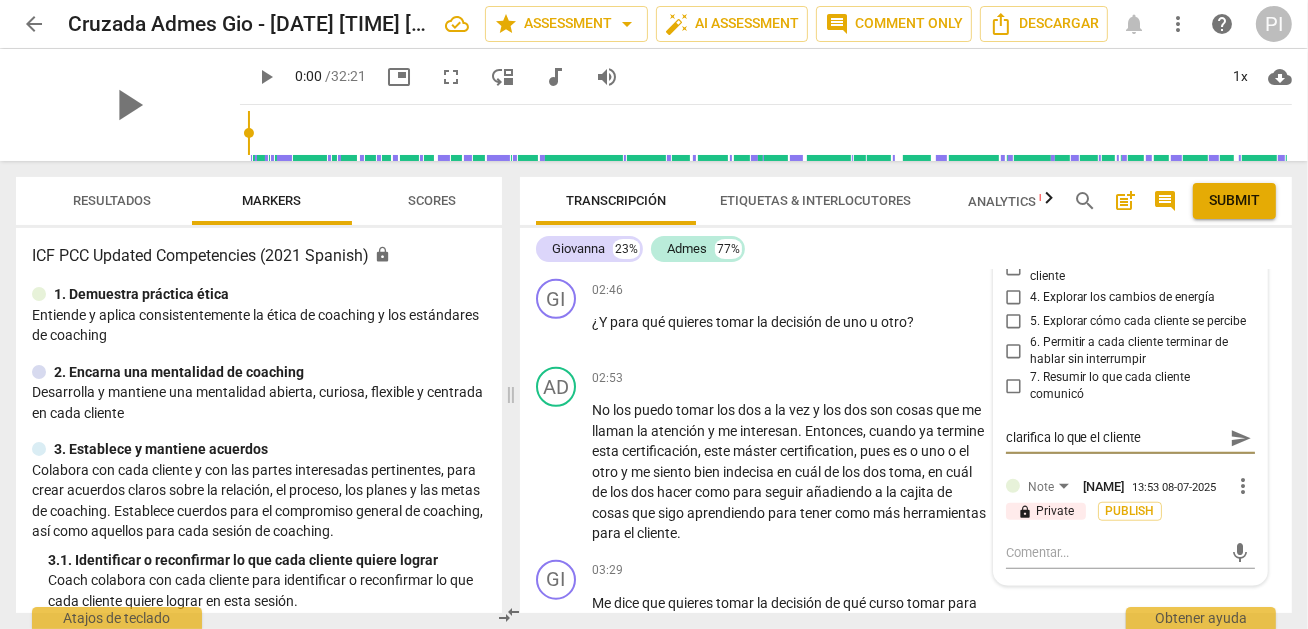 type on "clarifica lo que el cliente" 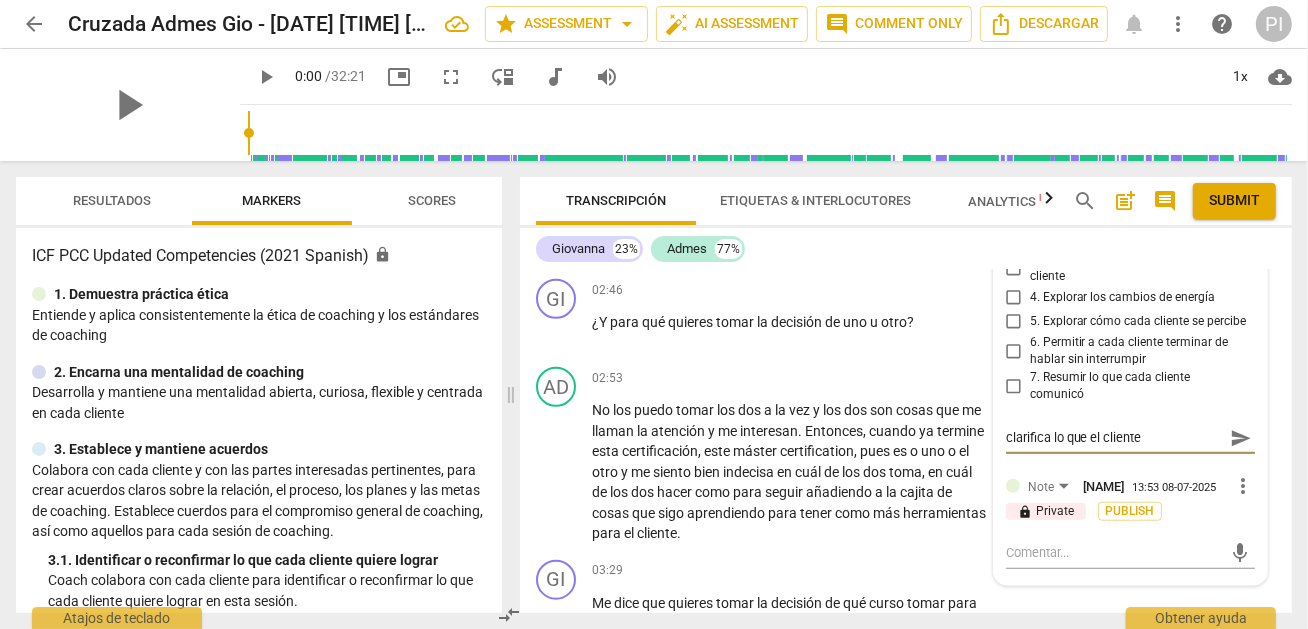 type on "clarifica lo que el cliente t" 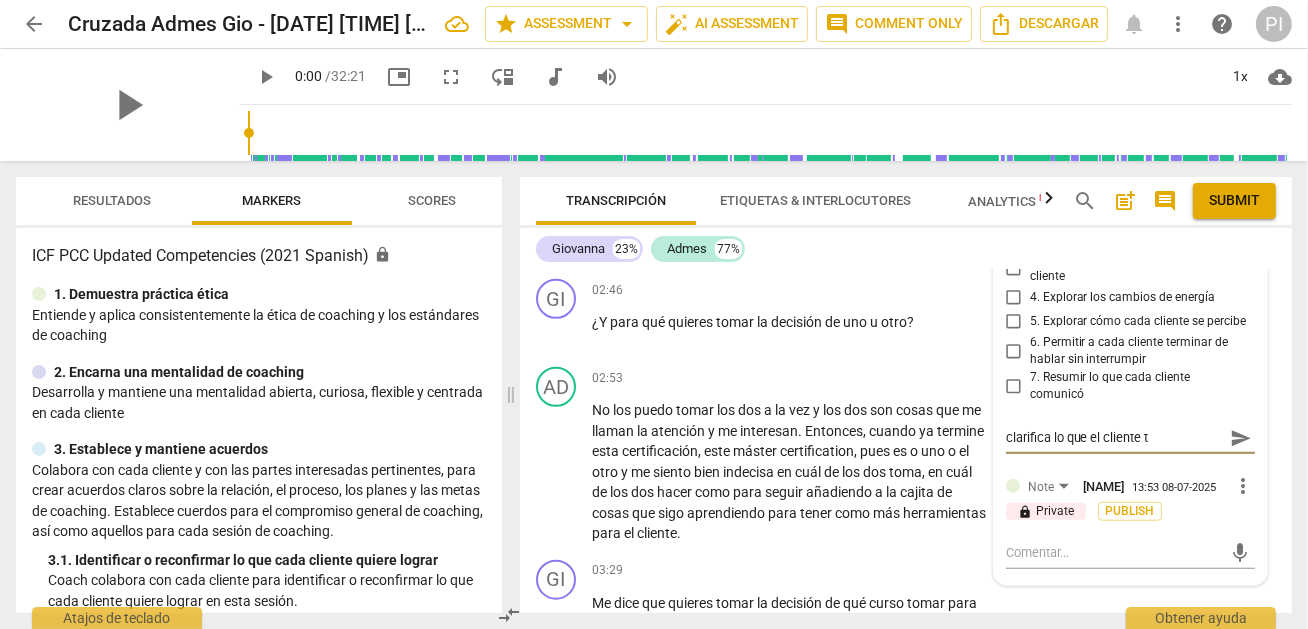 type on "clarifica lo que el cliente ti" 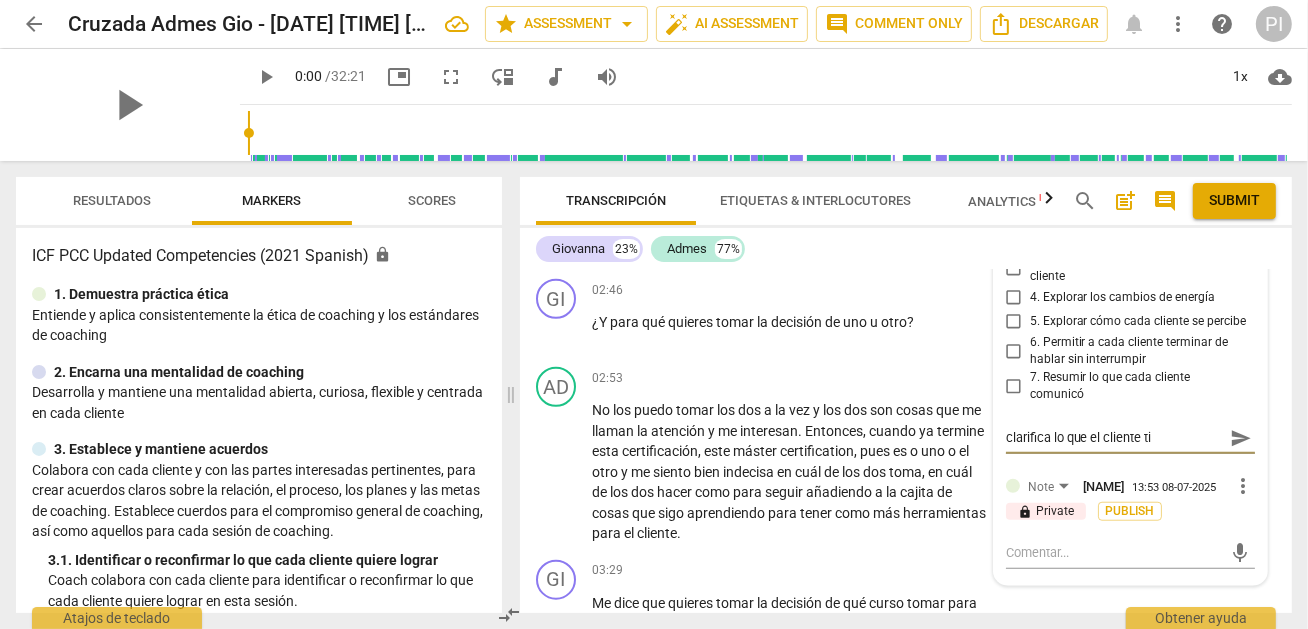 type on "clarifica lo que el cliente tie" 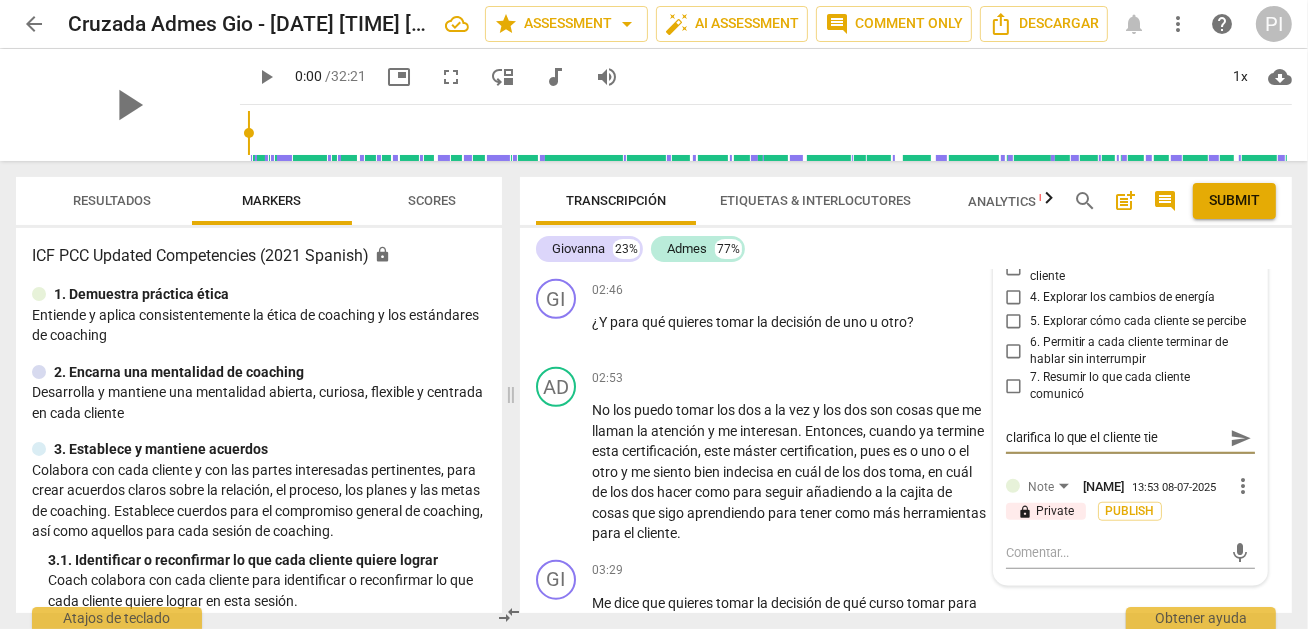 type on "clarifica lo que el cliente tien" 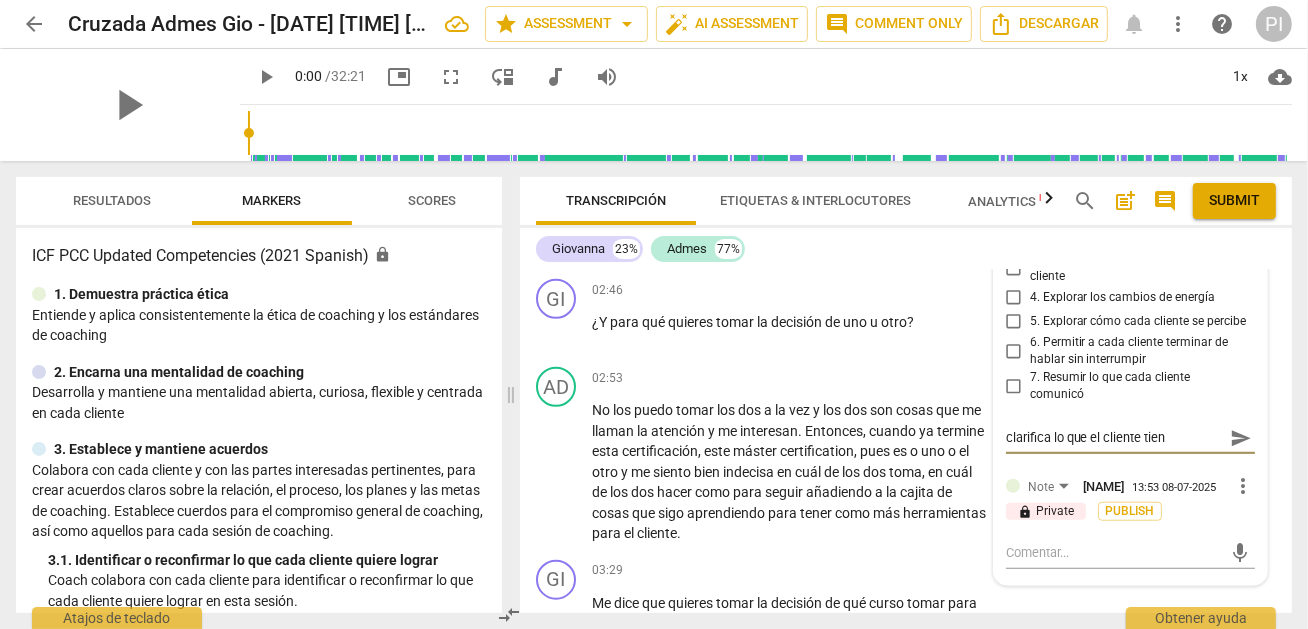 type on "clarifica lo que el cliente tiene" 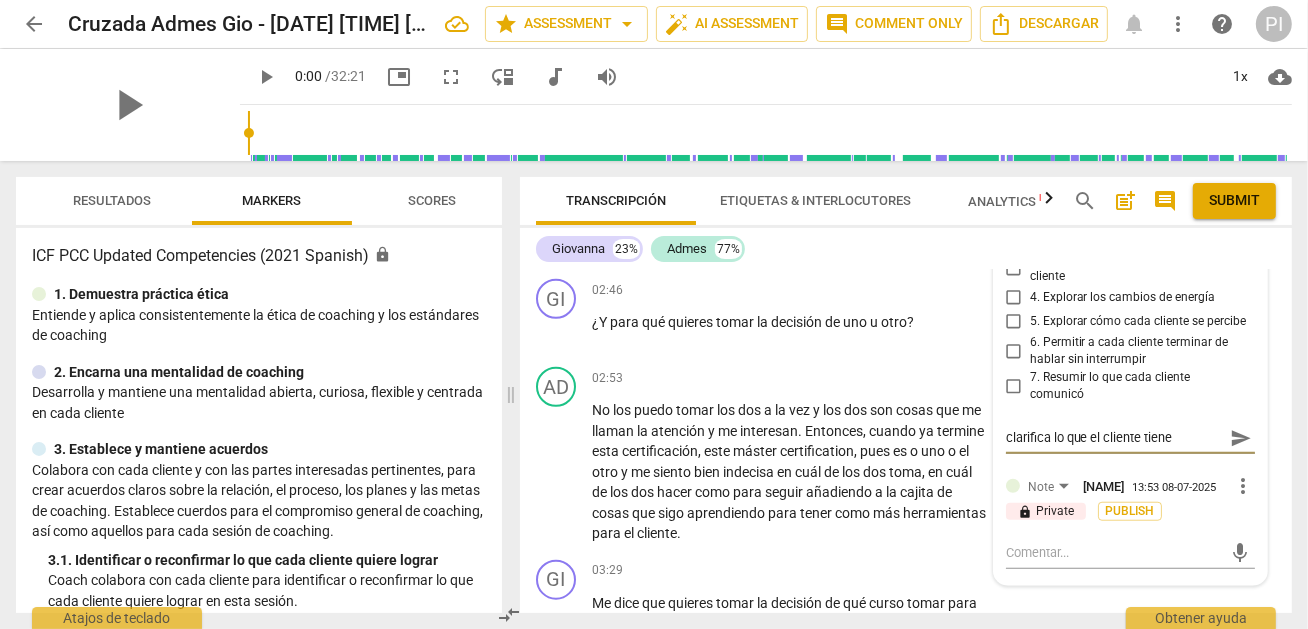 type on "clarifica lo que el cliente tiene" 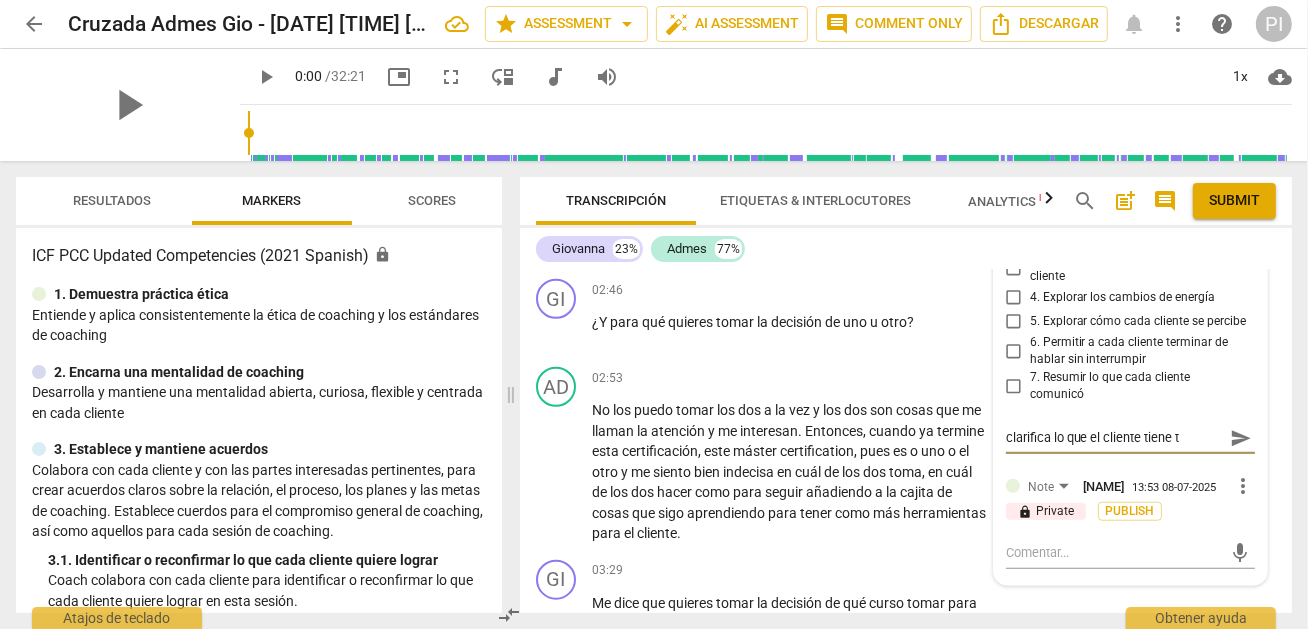 type on "clarifica lo que el cliente tiene ta" 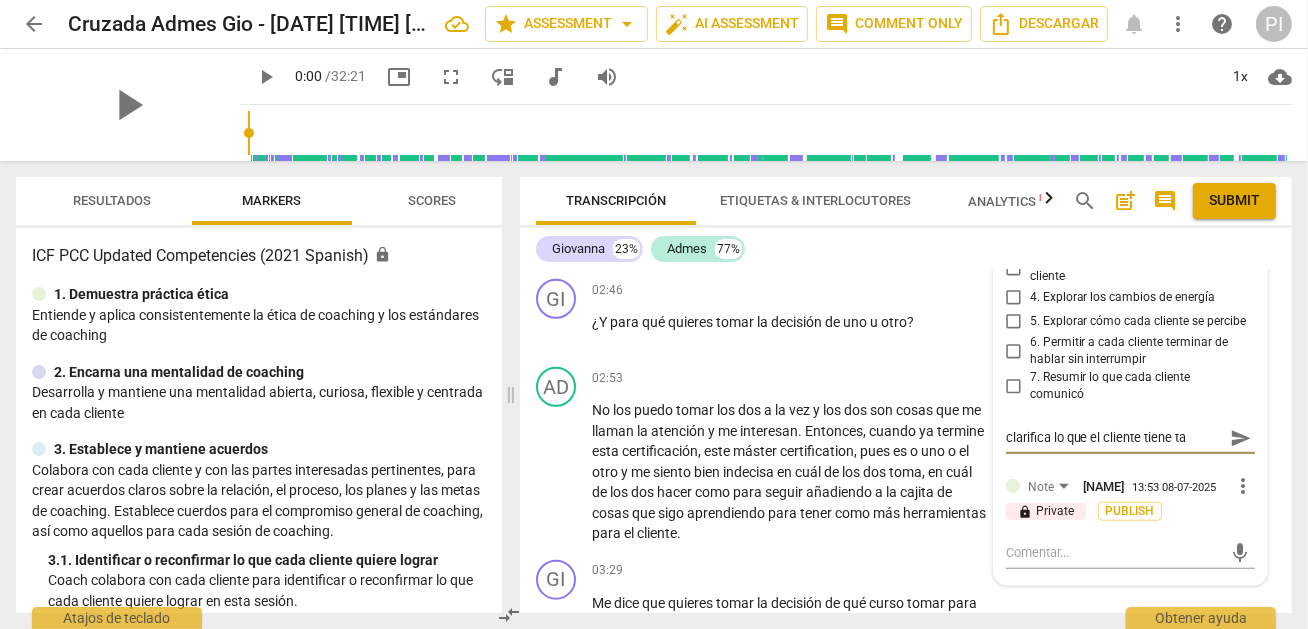 type on "clarifica lo que el cliente tiene tam" 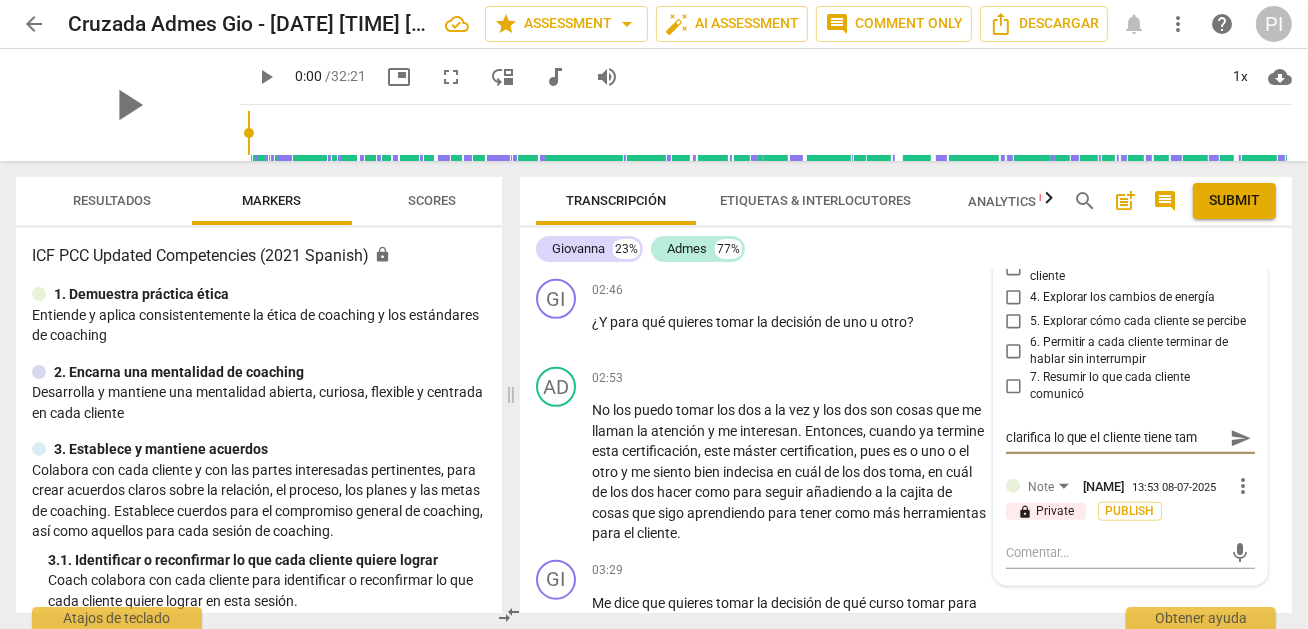 type on "clarifica lo que el cliente tiene tamb" 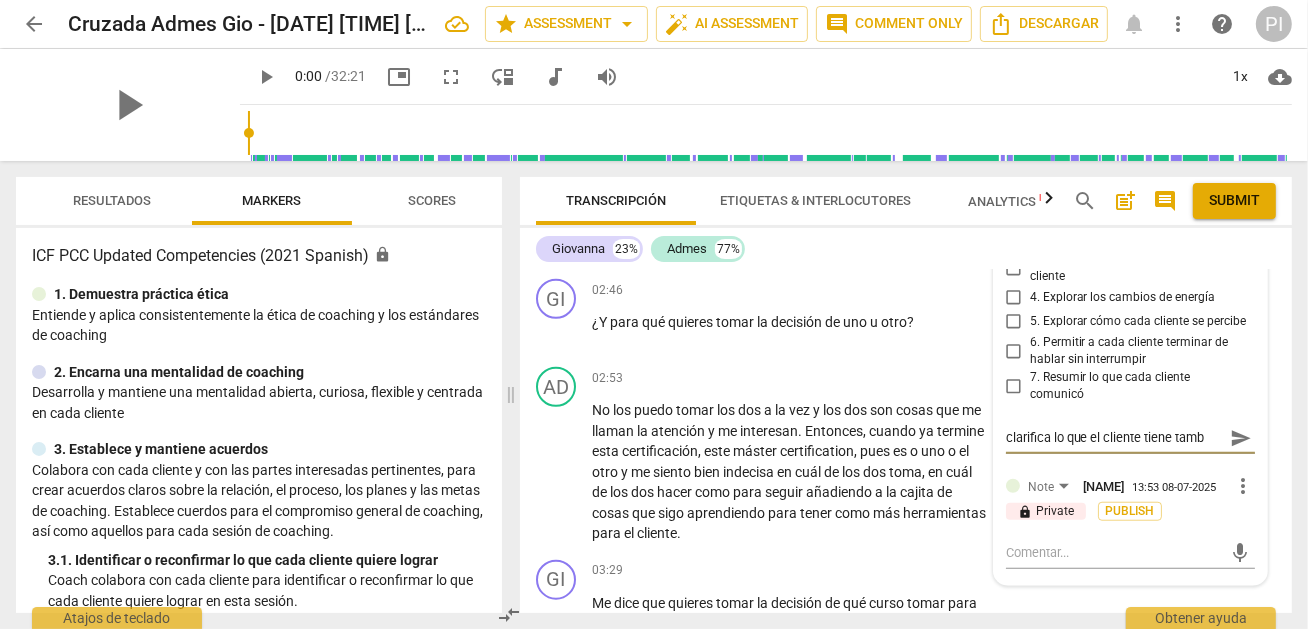 type on "clarifica lo que el cliente tiene tambí" 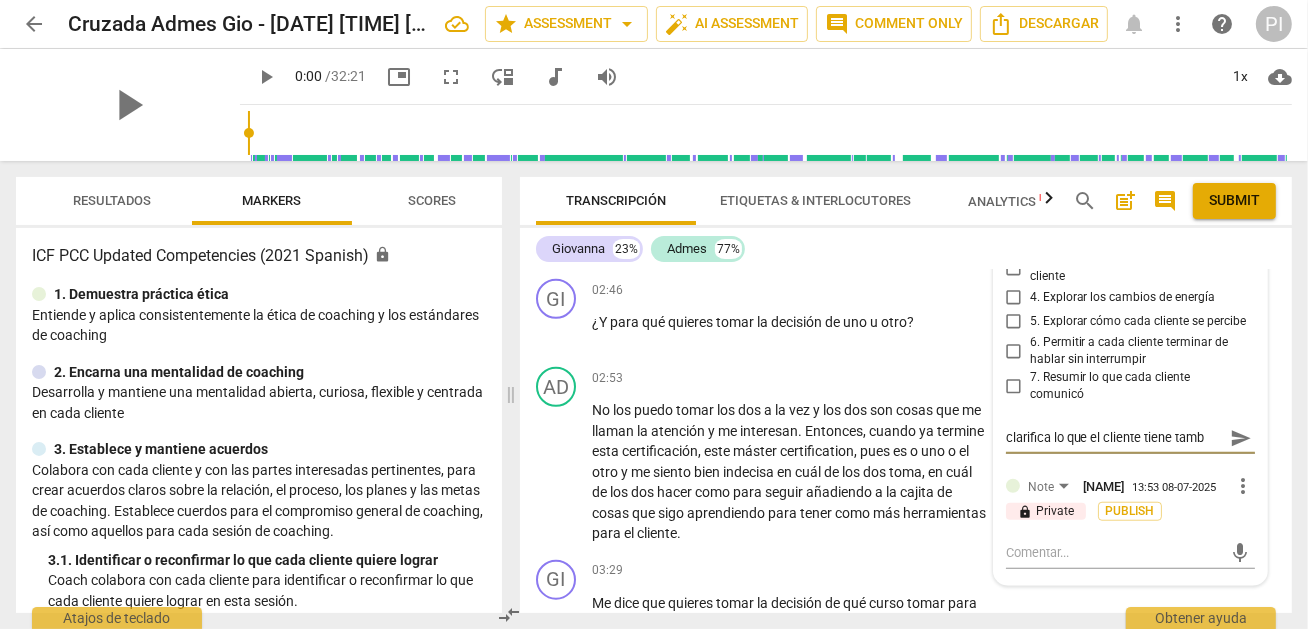type on "clarifica lo que el cliente tiene tambí" 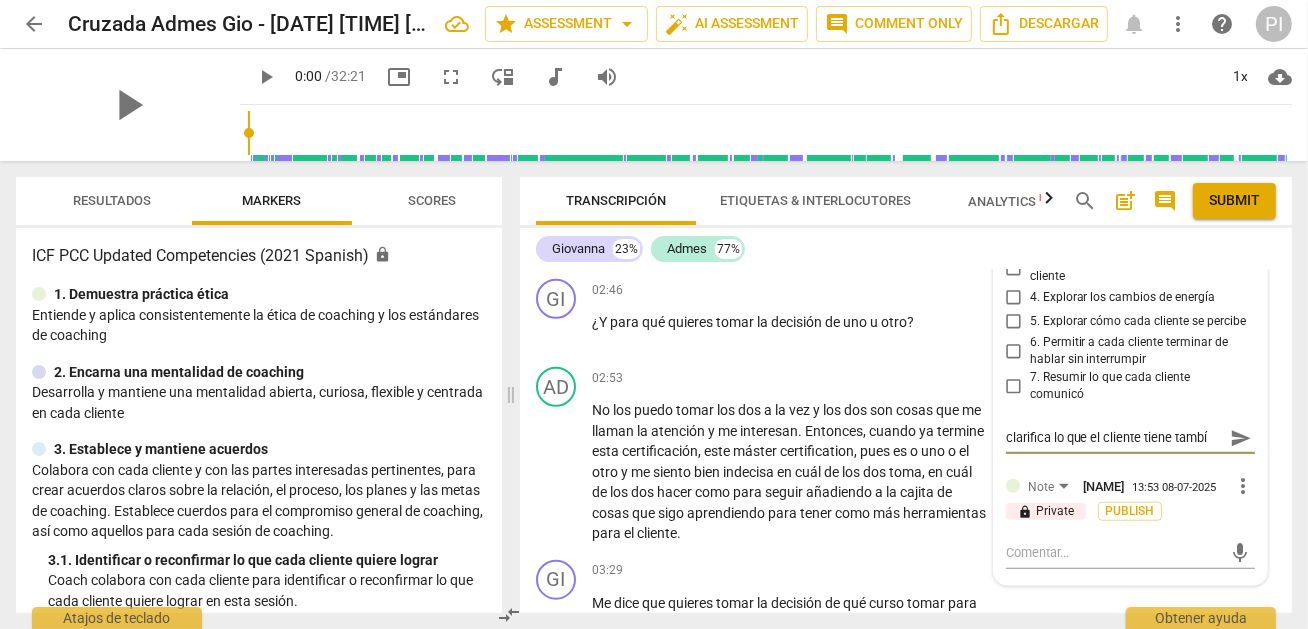 type on "clarifica lo que el cliente tiene tambíe" 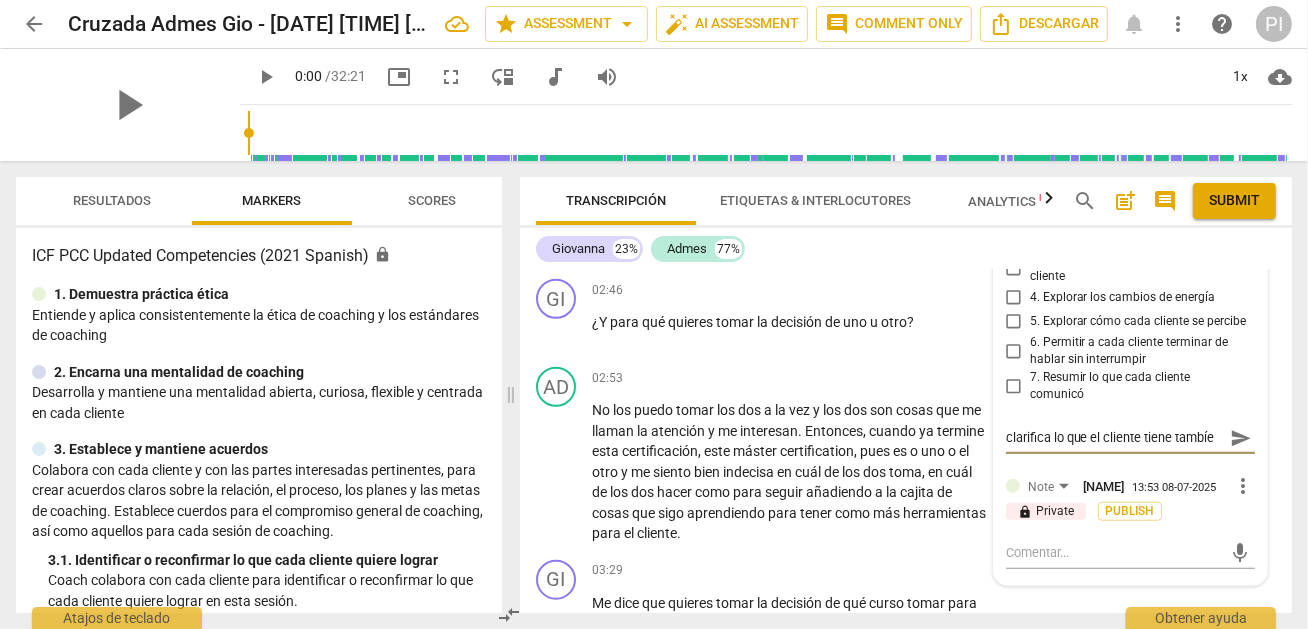 type on "clarifica lo que el cliente tiene tambíen" 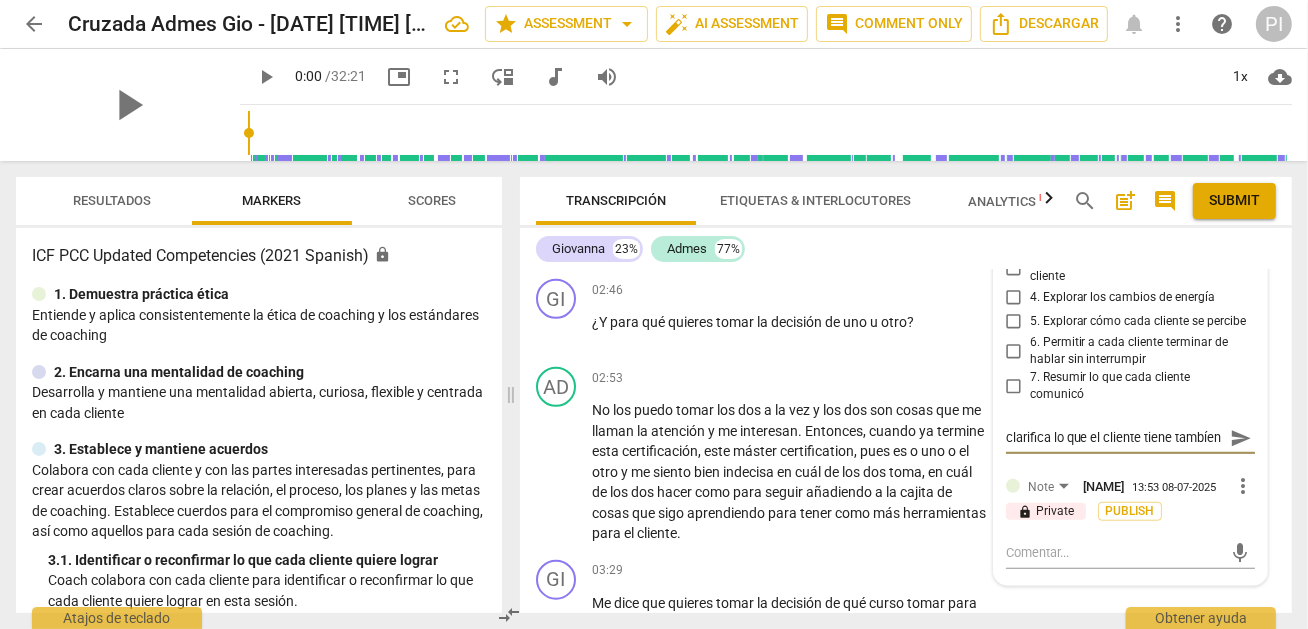 scroll, scrollTop: 17, scrollLeft: 0, axis: vertical 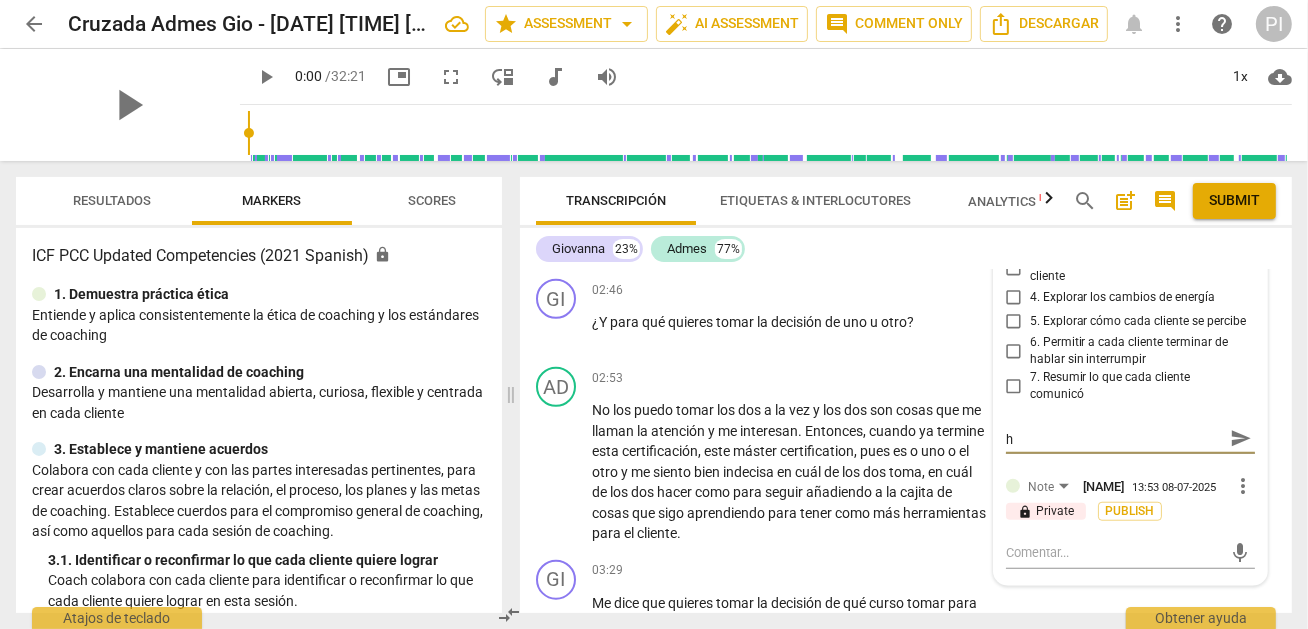type on "clarifica lo que el cliente tiene tambíen ha" 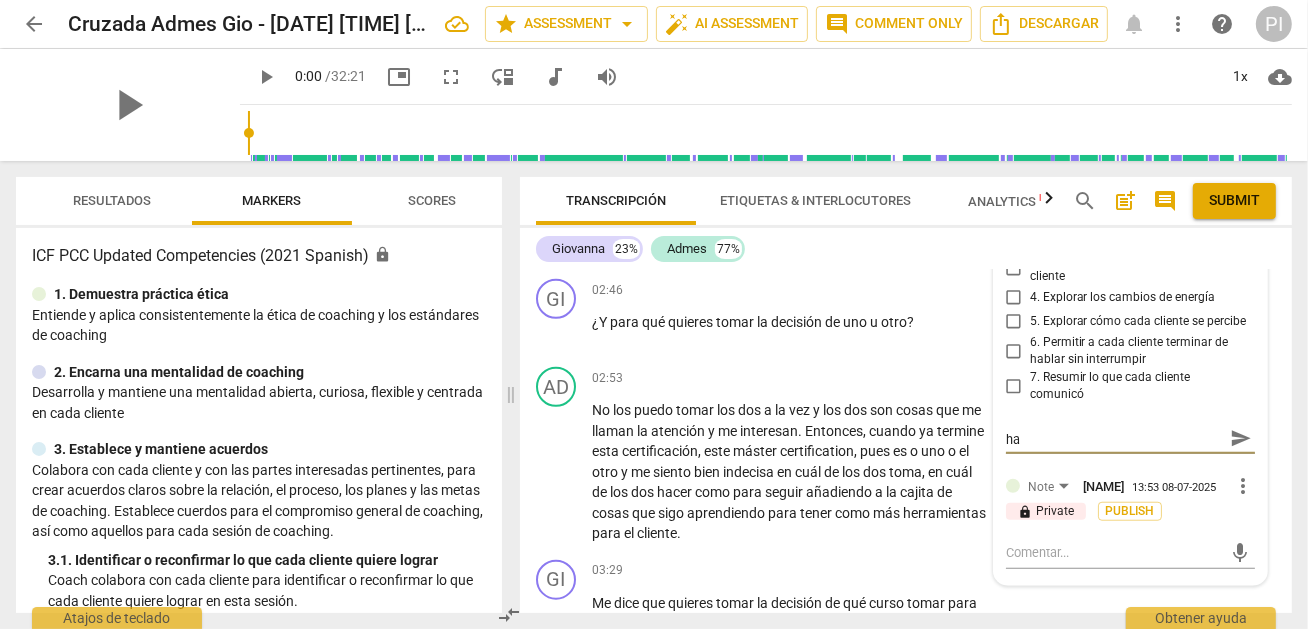type on "clarifica lo que el cliente tiene tambíen hac" 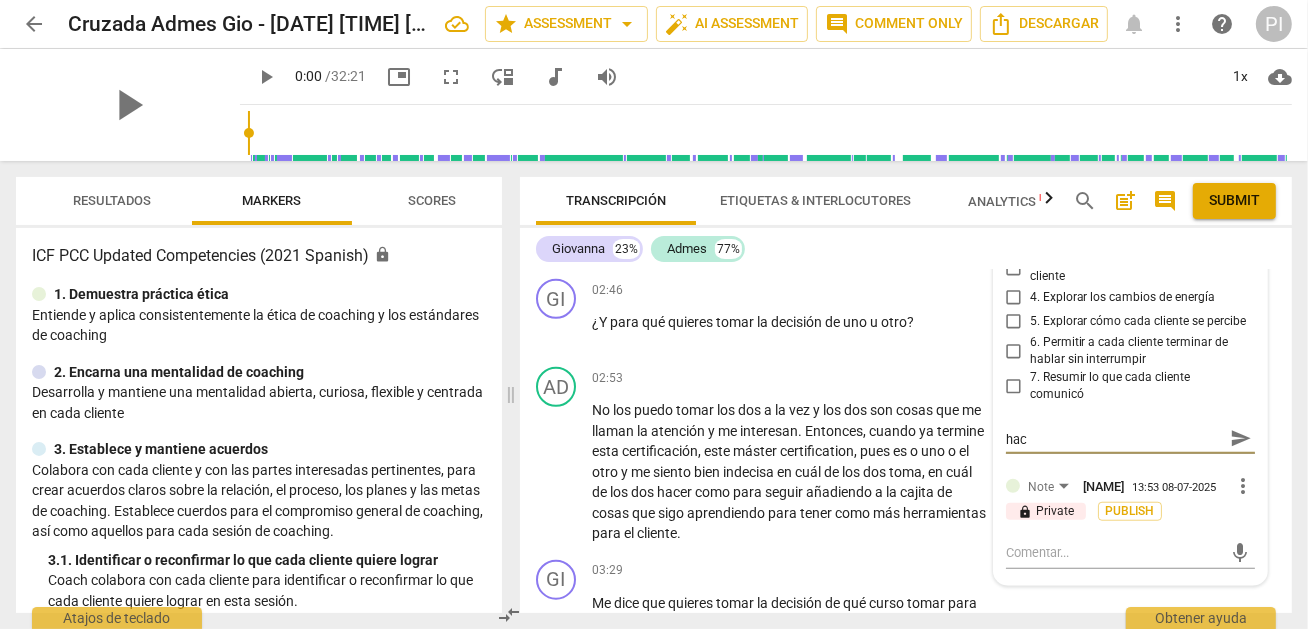 type on "clarifica lo que el cliente tiene tambíen hace" 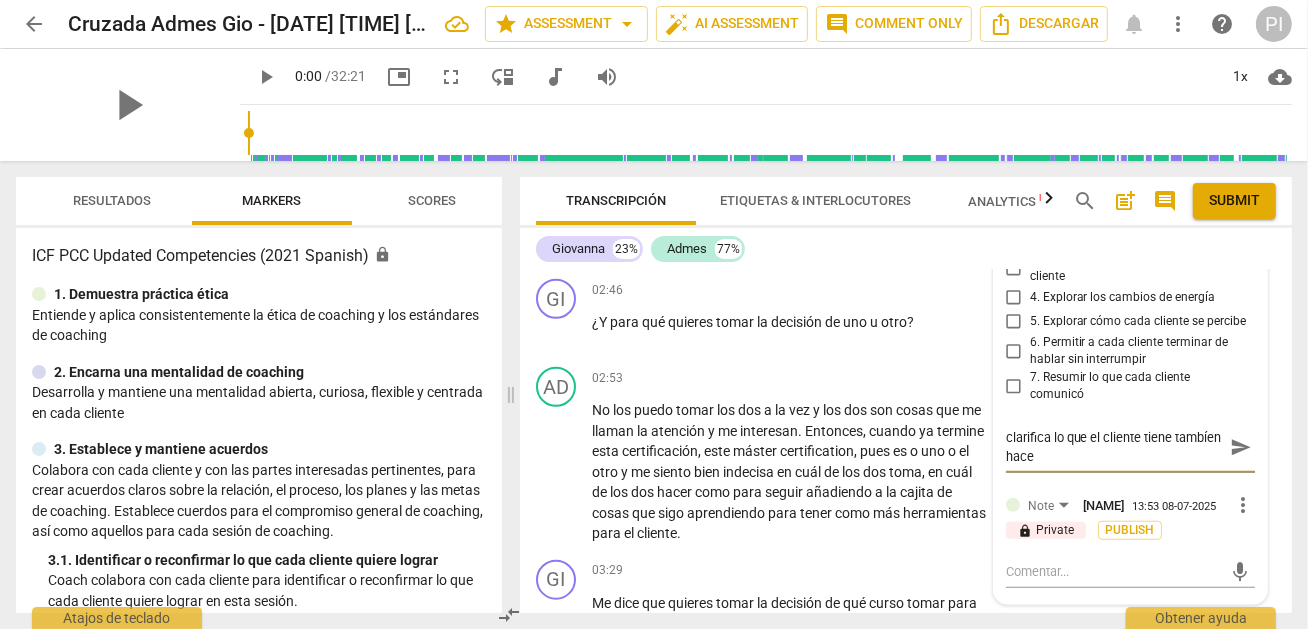 scroll, scrollTop: 0, scrollLeft: 0, axis: both 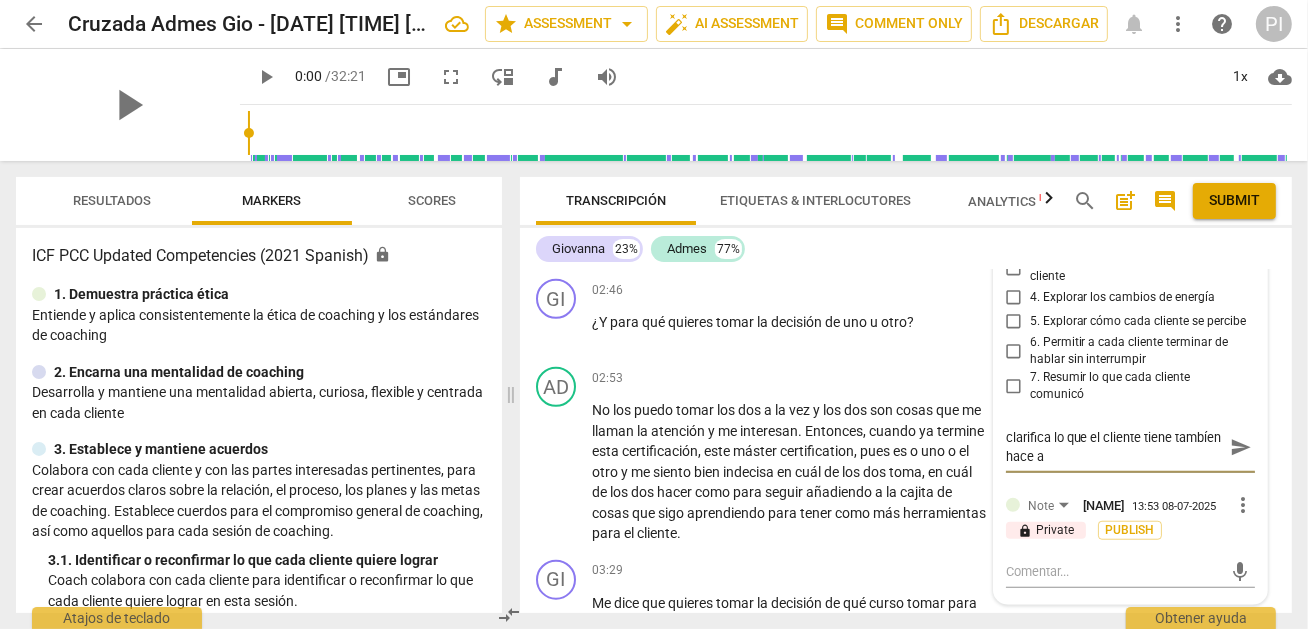 type on "clarifica lo que el cliente tiene tambíen hace a" 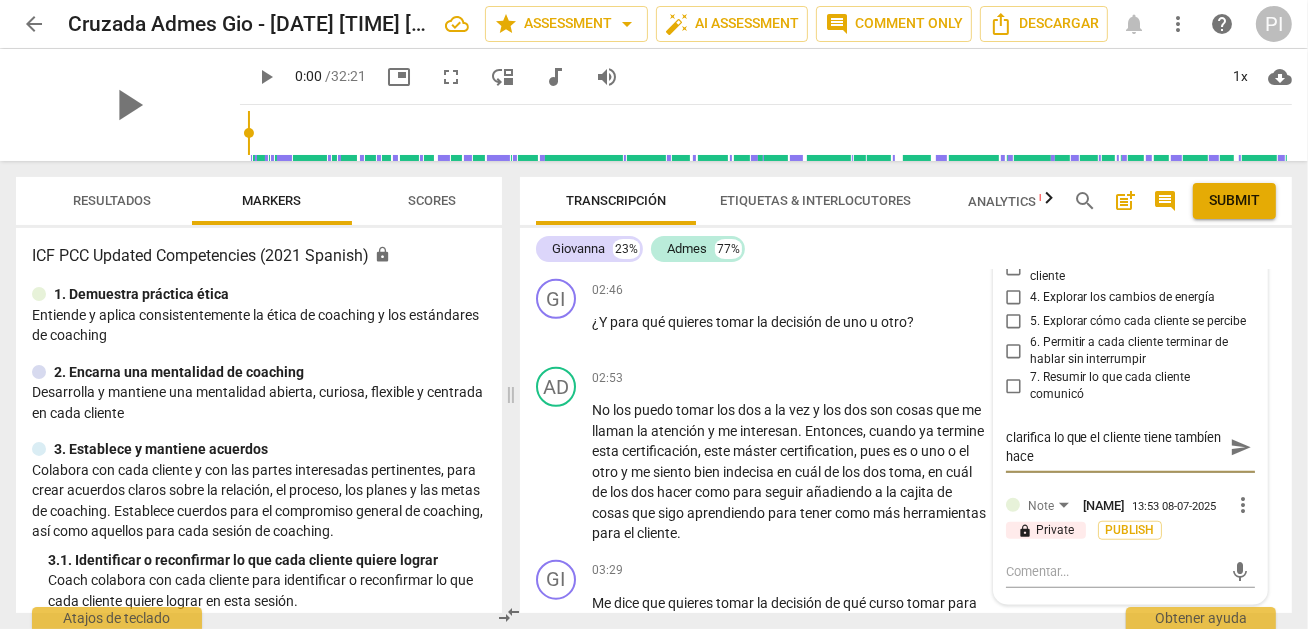 type on "clarifica lo que el cliente tiene tambíen hace a" 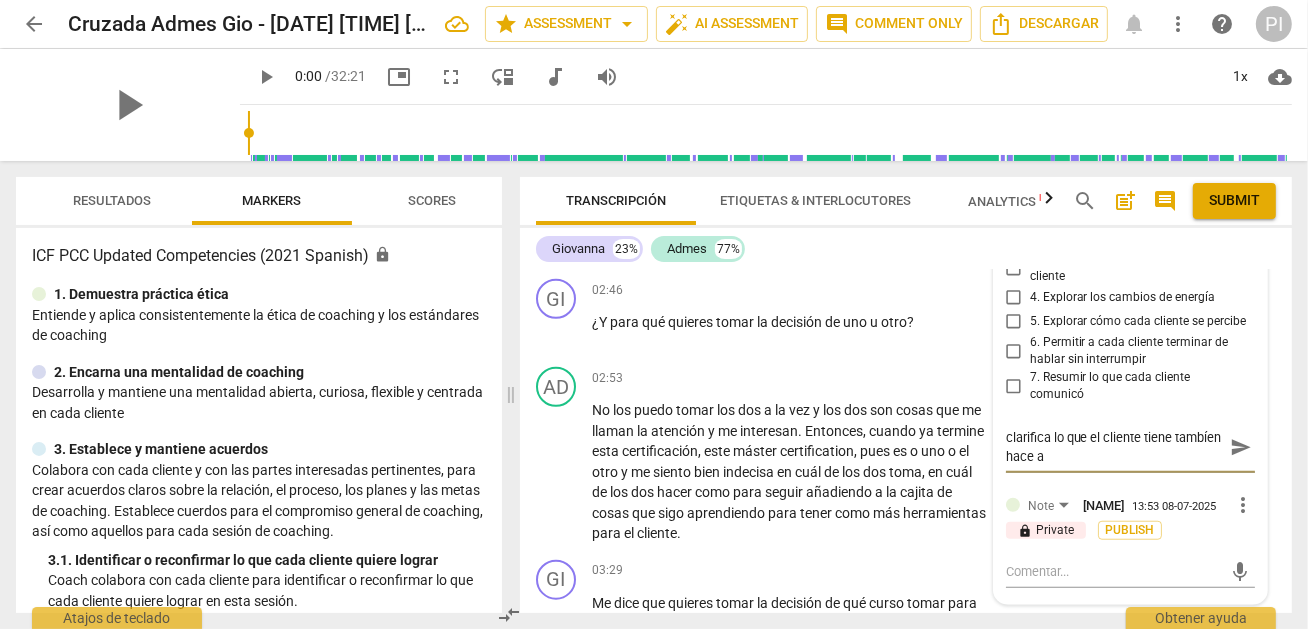 type on "clarifica lo que el cliente tiene tambíen hace al" 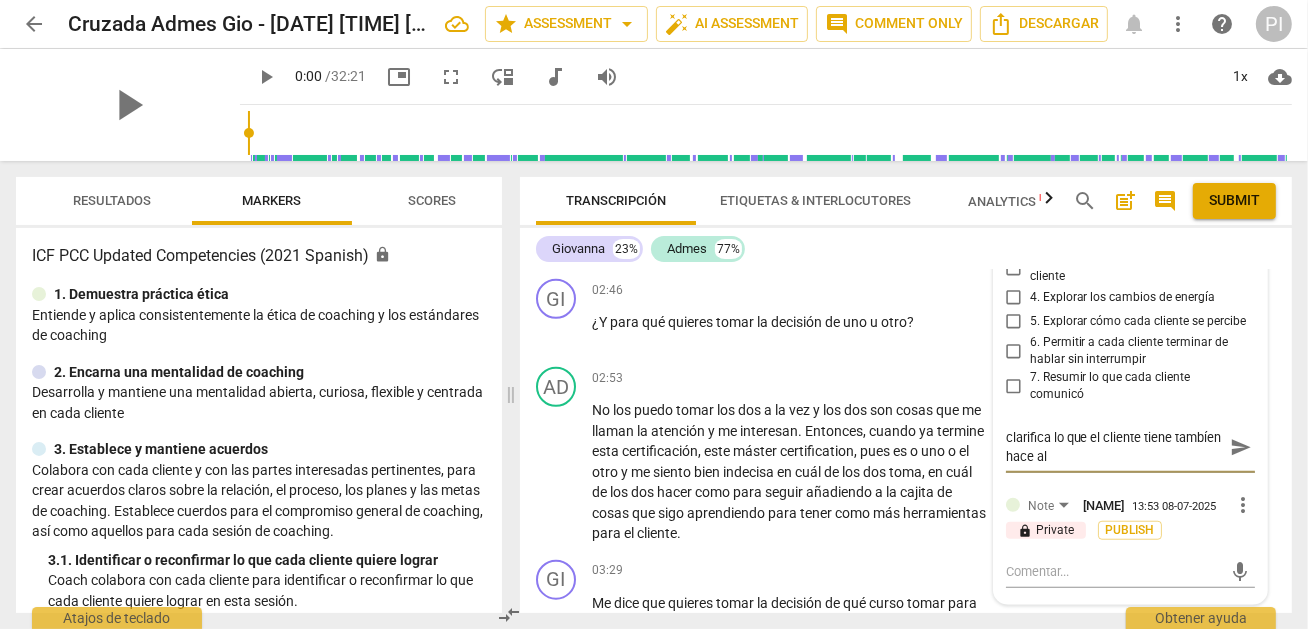 type on "clarifica lo que el cliente tiene tambíen hace al" 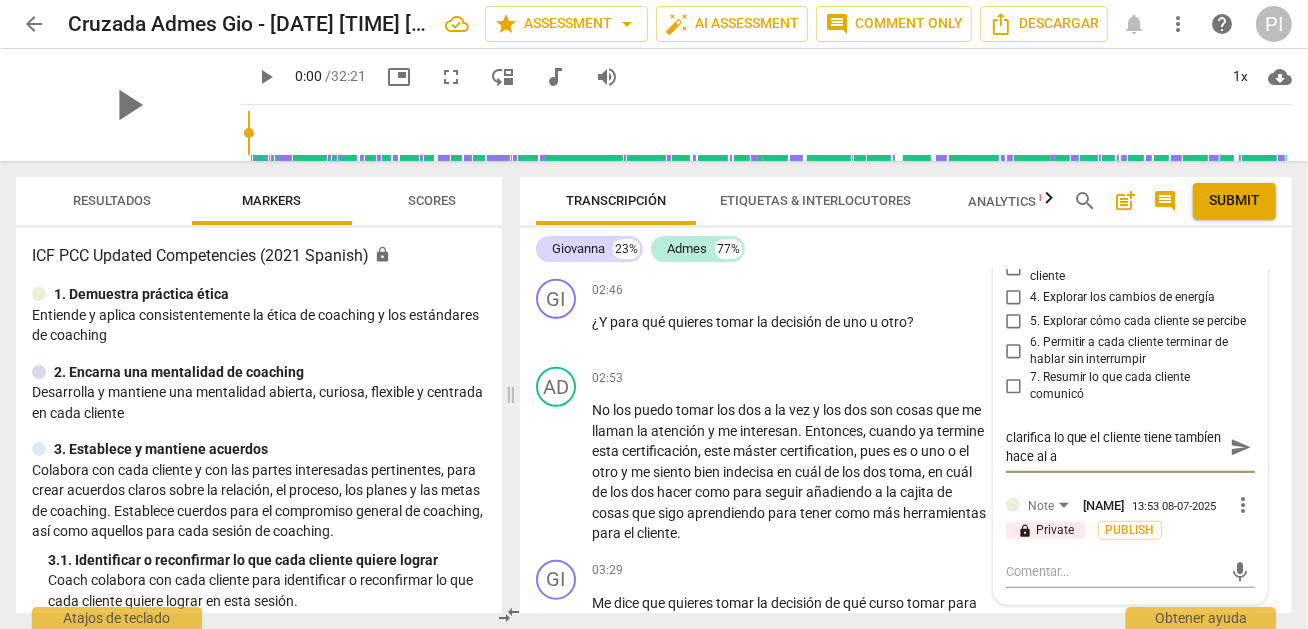 type on "clarifica lo que el cliente tiene tambíen hace al ac" 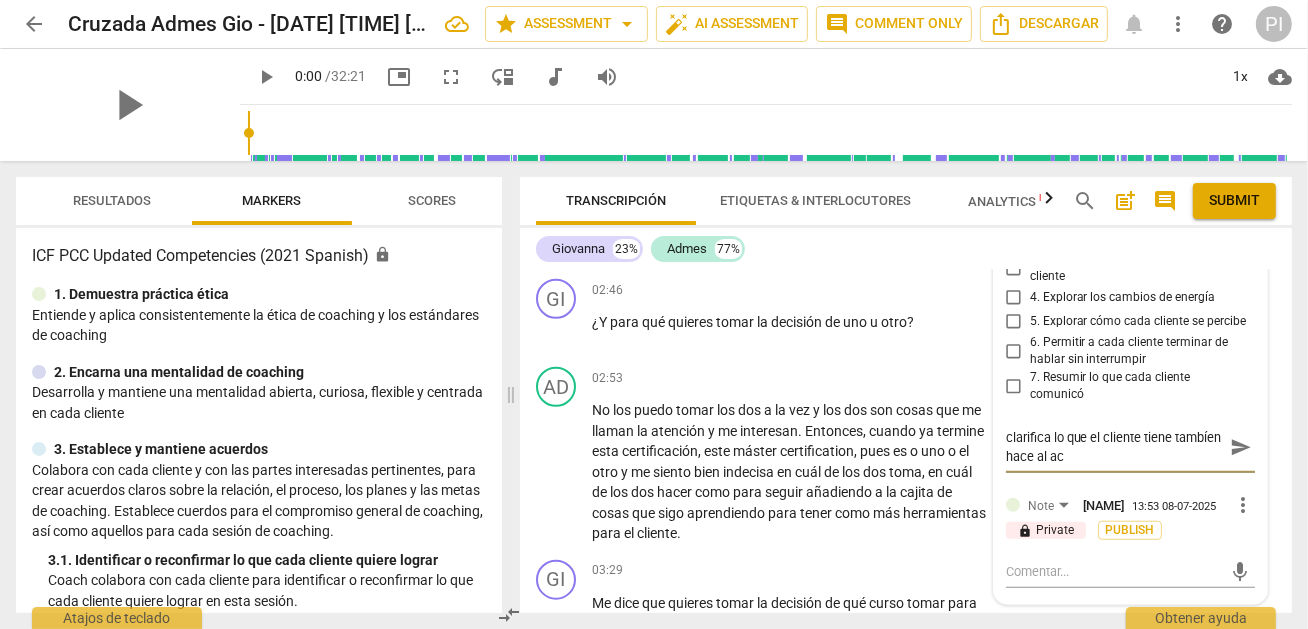type on "clarifica lo que el cliente tiene tambíen hace al acu" 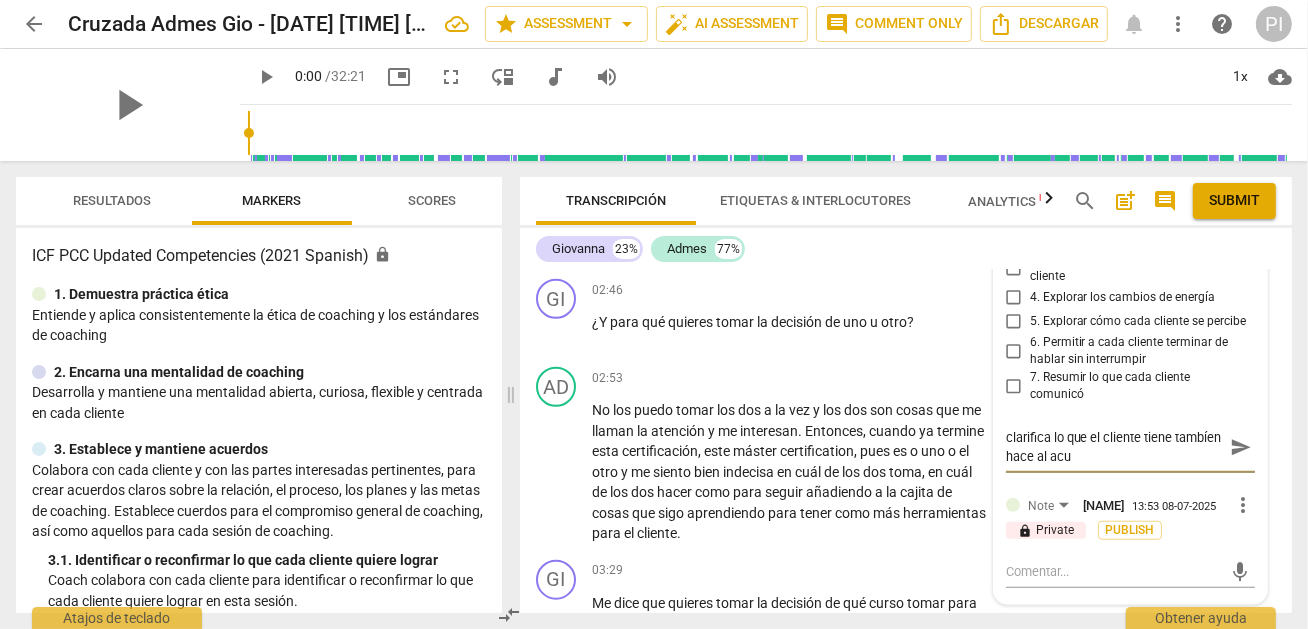 type on "clarifica lo que el cliente tiene tambíen hace al acue" 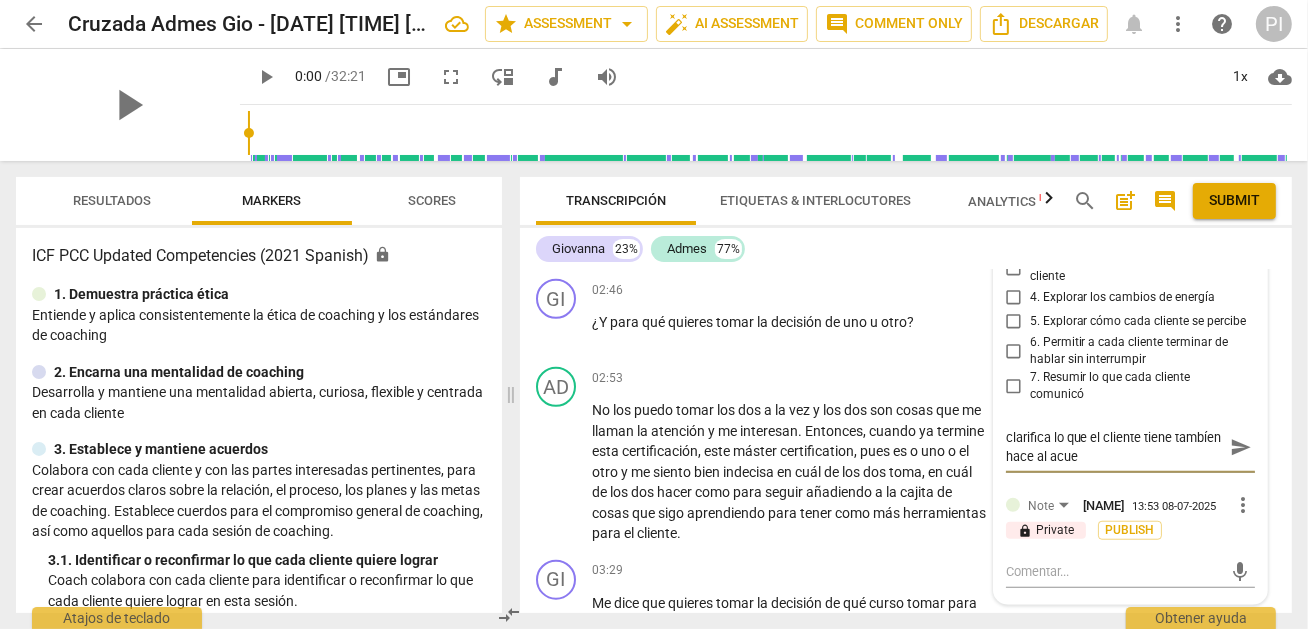type on "clarifica lo que el cliente tiene tambíen hace al acuer" 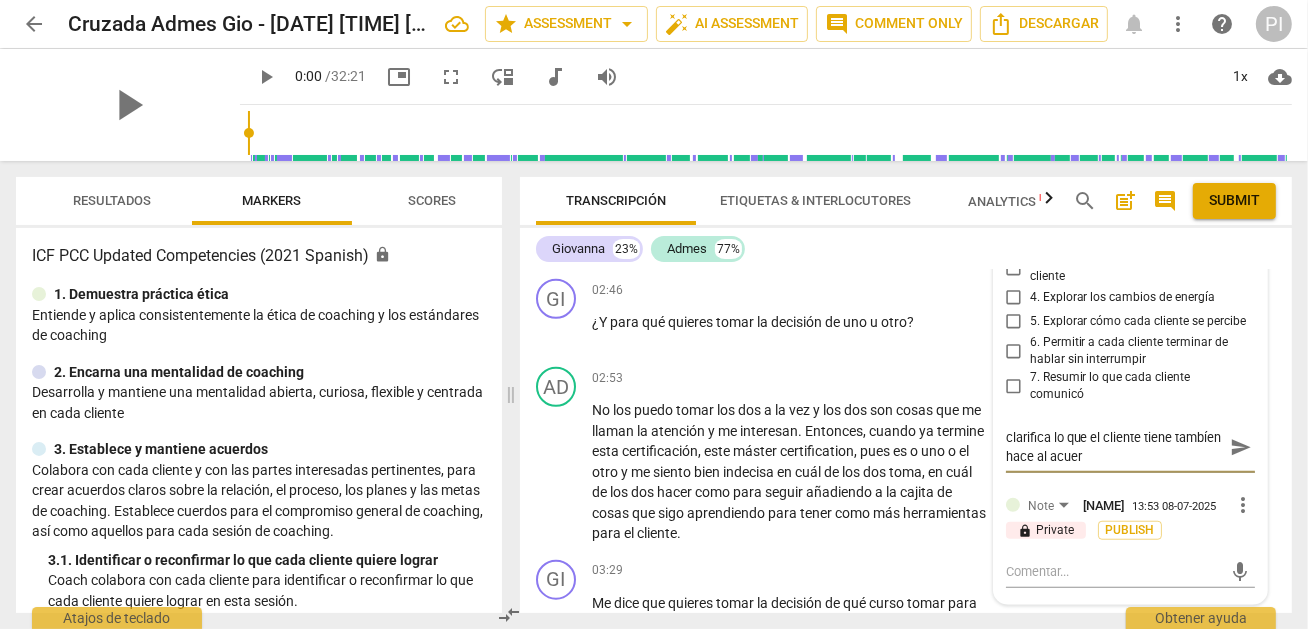 type on "clarifica lo que el cliente tiene tambíen hace al acuerd" 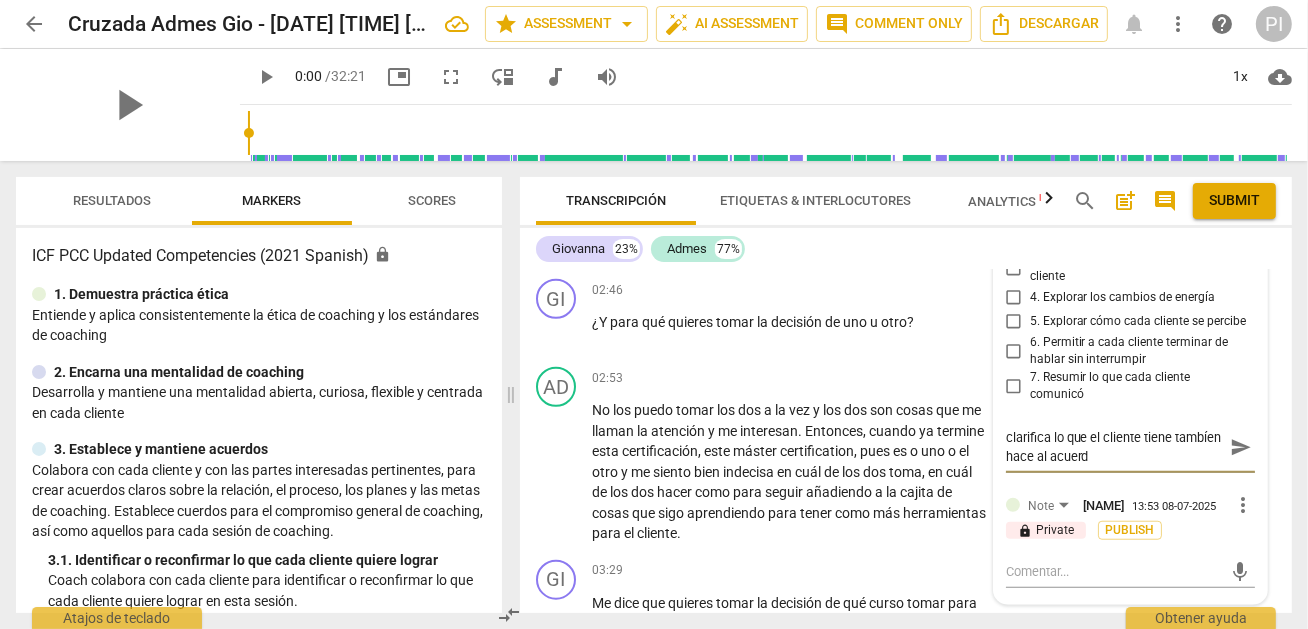 type on "clarifica lo que el cliente tiene tambíen hace al acuerdo" 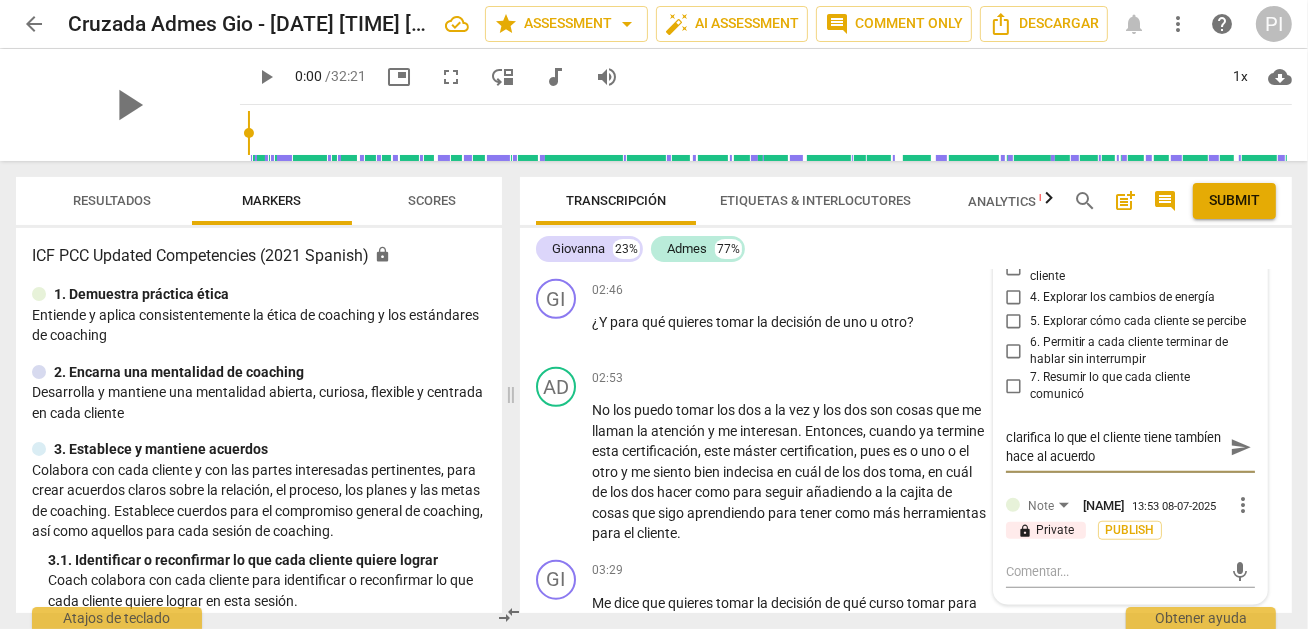 type on "clarifica lo que el cliente tiene tambíen hace al acuerdo" 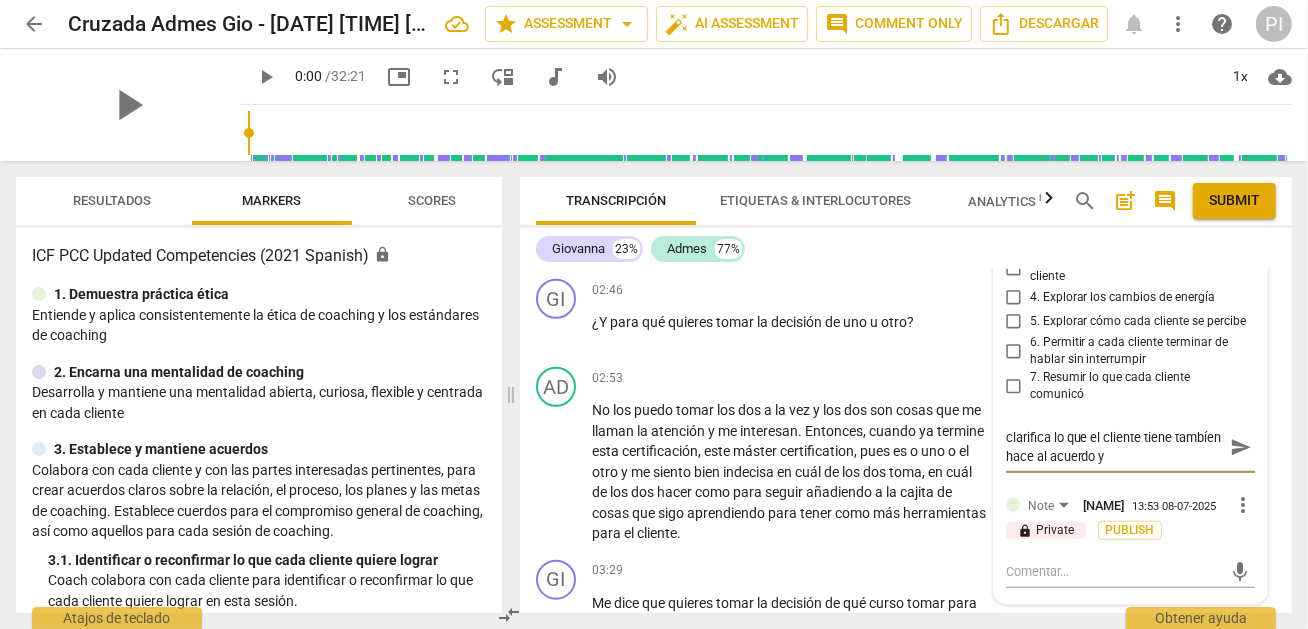 type on "clarifica lo que el cliente tiene tambíen hace al acuerdo y" 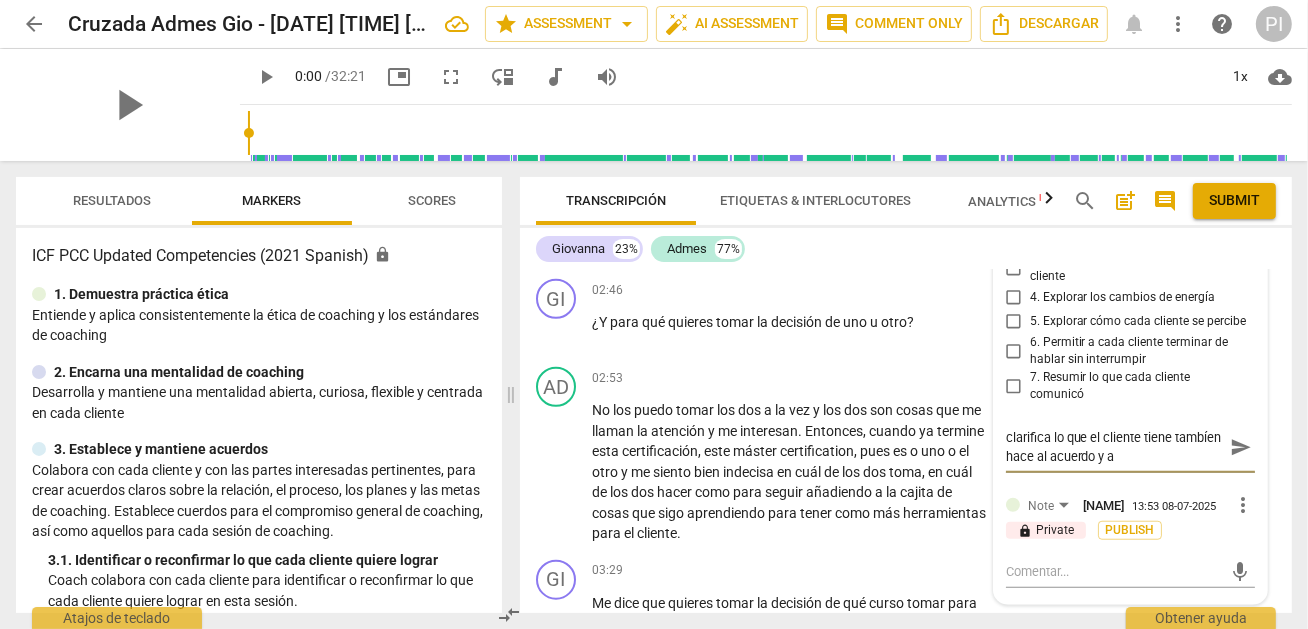 type on "clarifica lo que el cliente tiene tambíen hace al acuerdo y a" 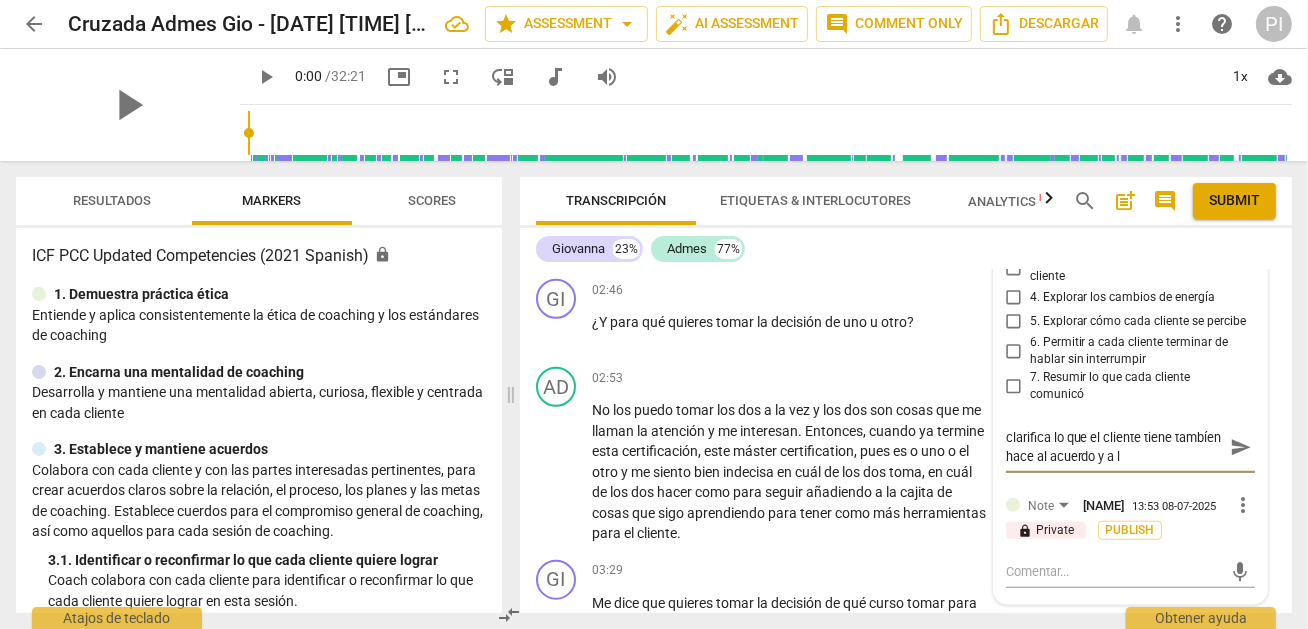 type on "clarifica lo que el cliente tiene tambíen hace al acuerdo y a la" 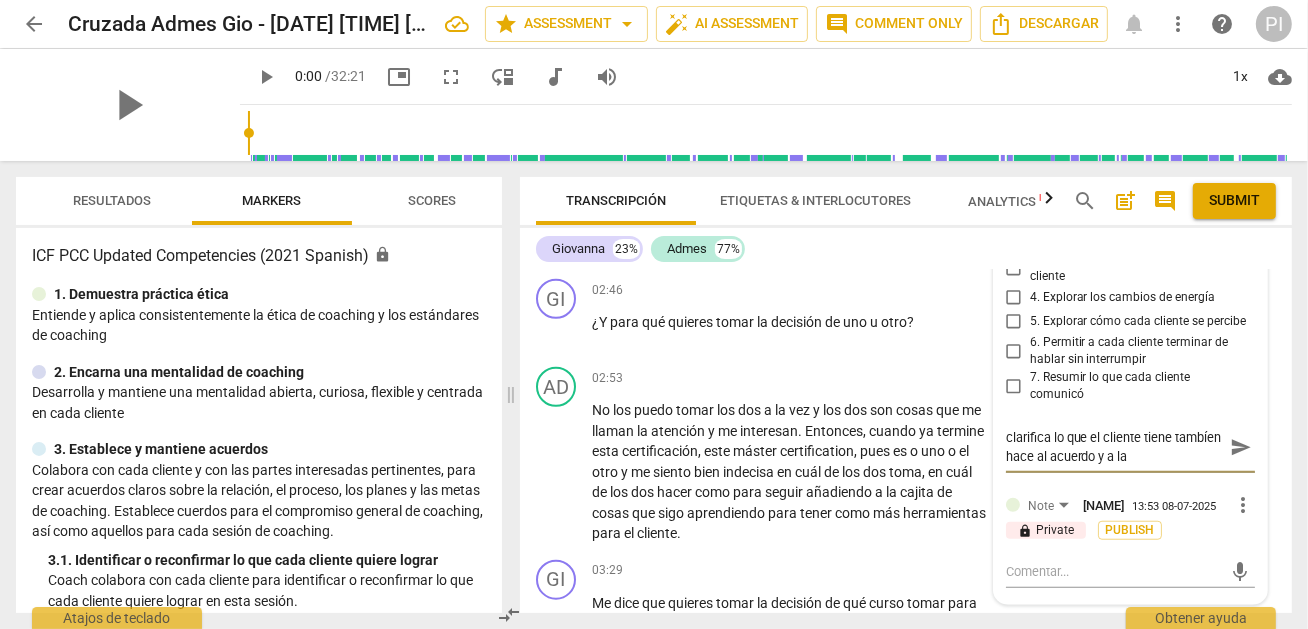 type on "clarifica lo que el cliente tiene tambíen hace al acuerdo y a la" 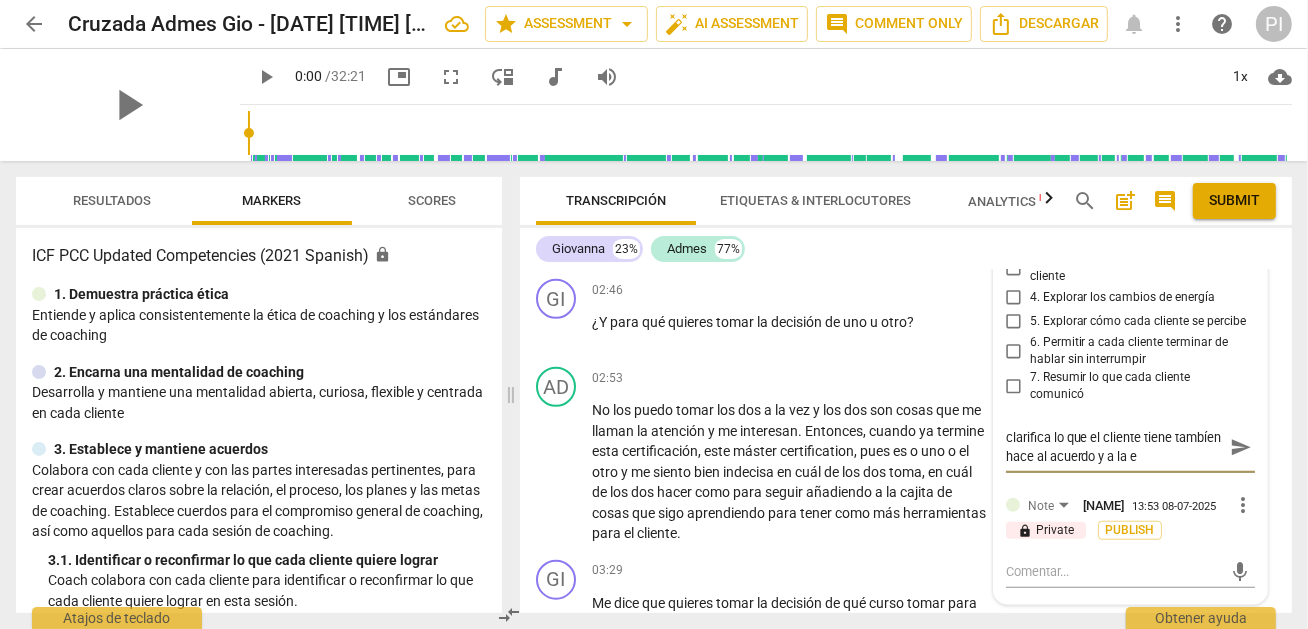 type on "clarifica lo que el cliente tiene tambíen hace al acuerdo y a la es" 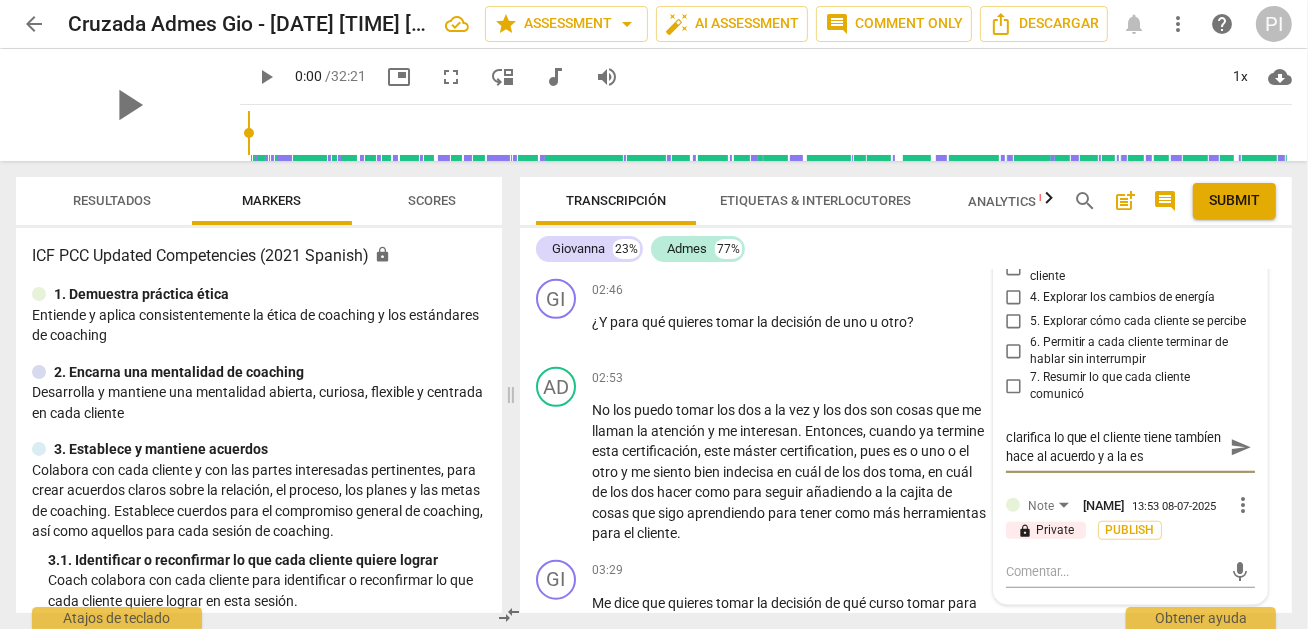 type on "clarifica lo que el cliente tiene tambíen hace al acuerdo y a la esc" 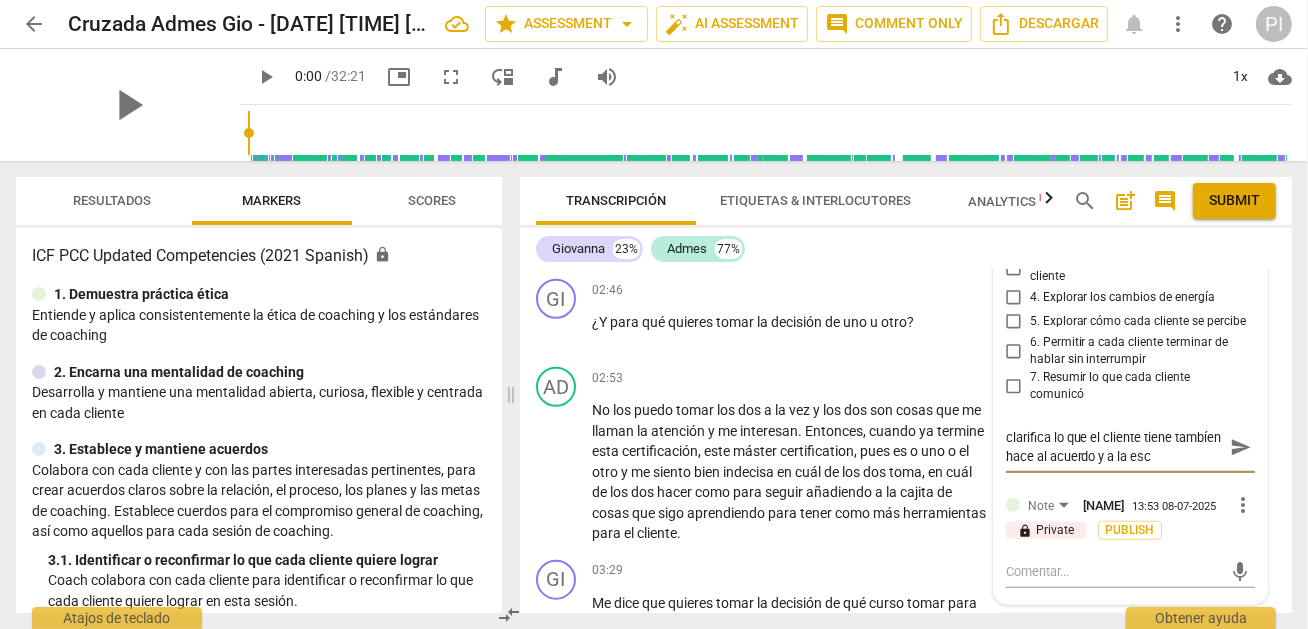 type on "clarifica lo que el cliente tiene tambíen hace al acuerdo y a la escu" 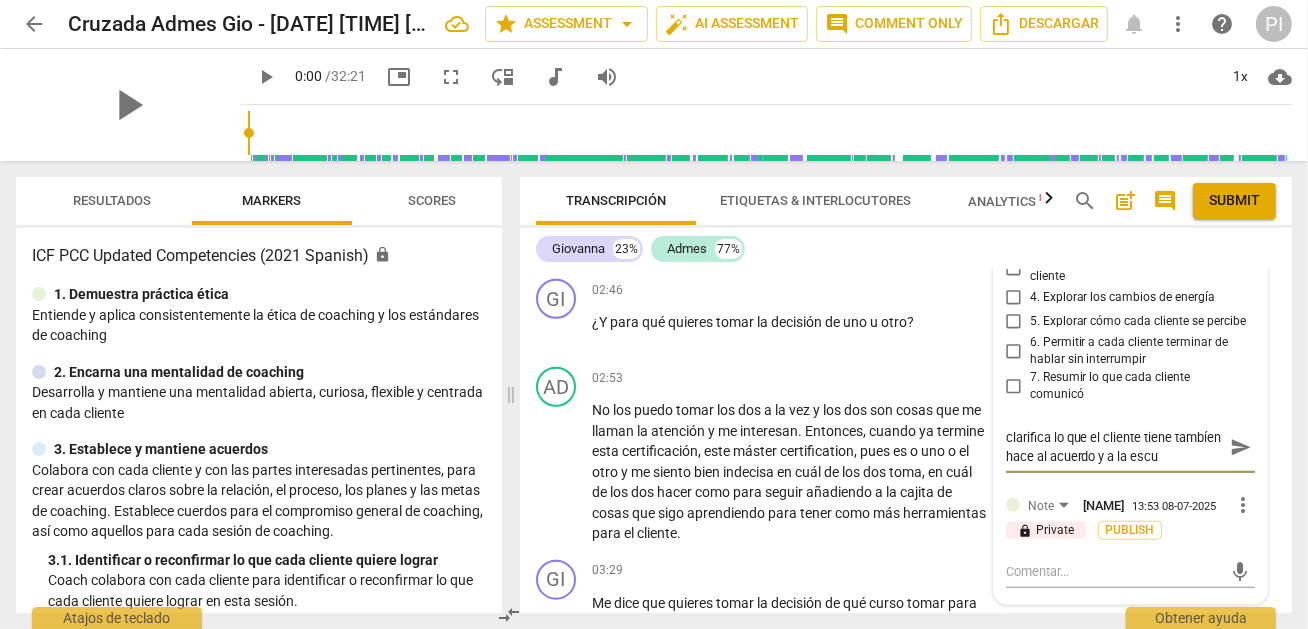 type on "clarifica lo que el cliente tiene tambíen hace al acuerdo y a la escuc" 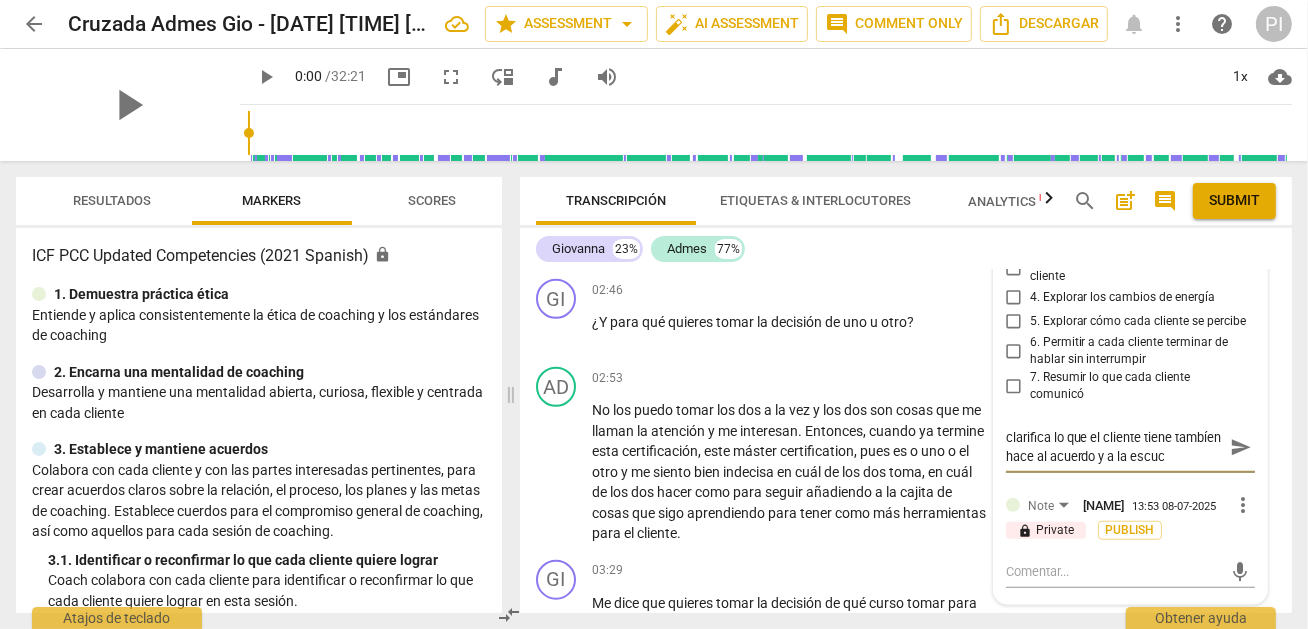type on "clarifica lo que el cliente tiene tambíen hace al acuerdo y a la escuch" 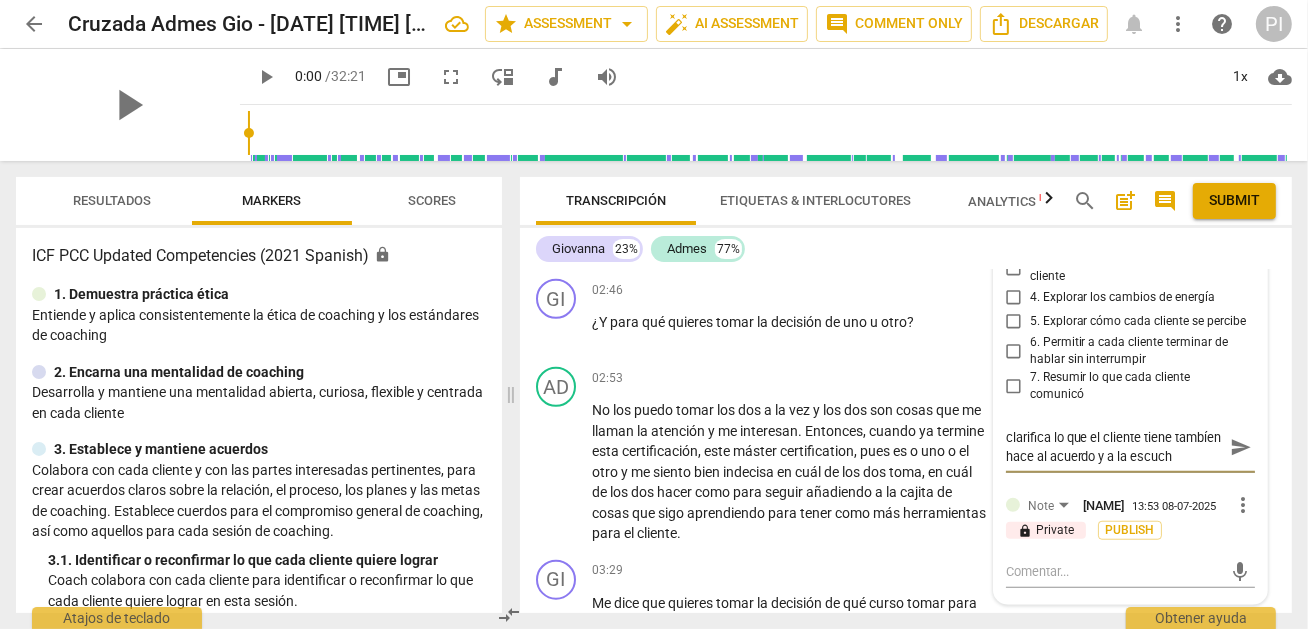 scroll, scrollTop: 17, scrollLeft: 0, axis: vertical 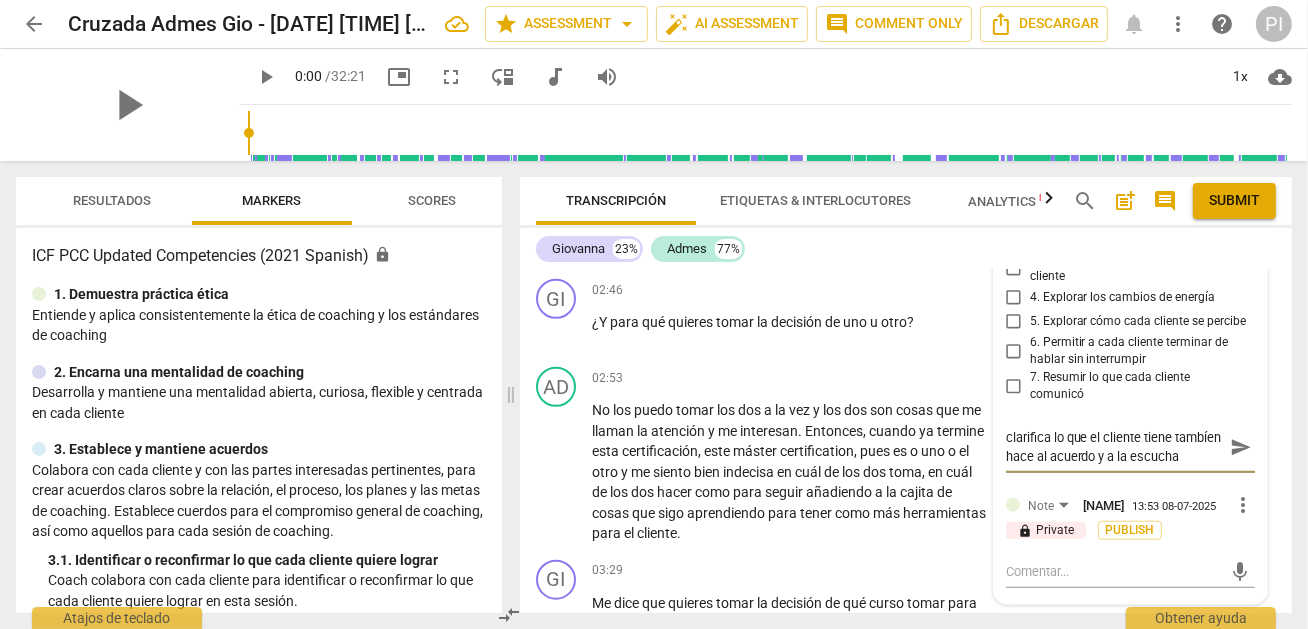 type on "clarifica lo que el cliente tiene tambíen hace al acuerdo y a la escucha" 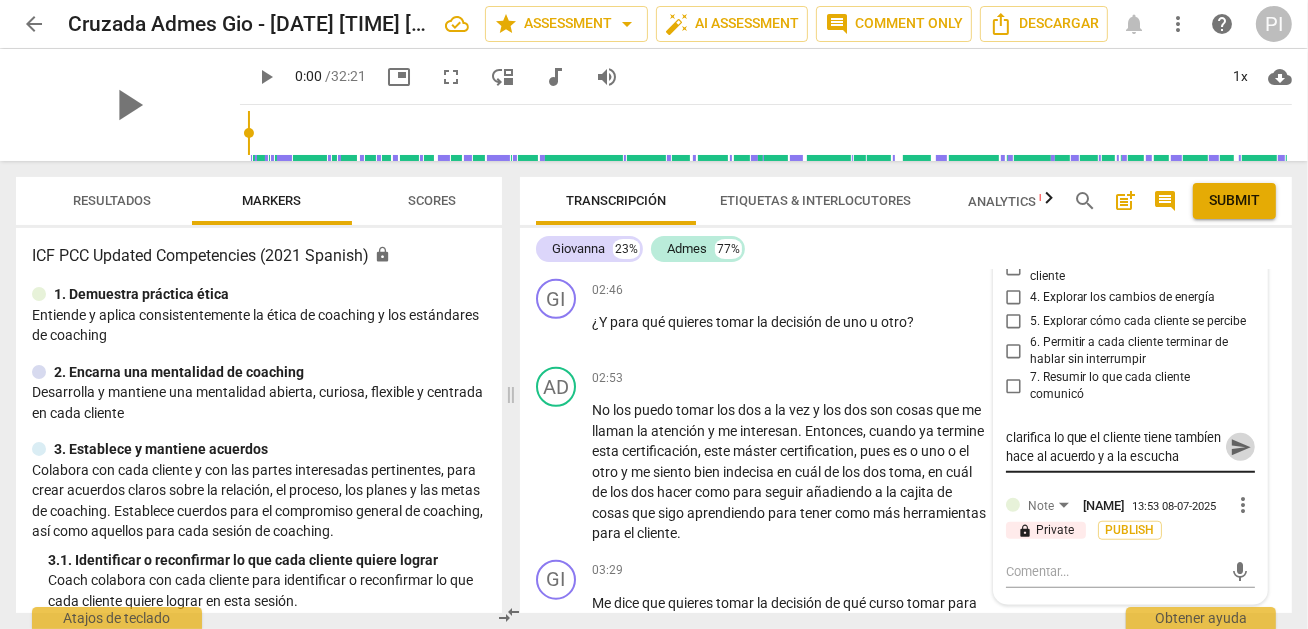 click on "send" at bounding box center [1241, 447] 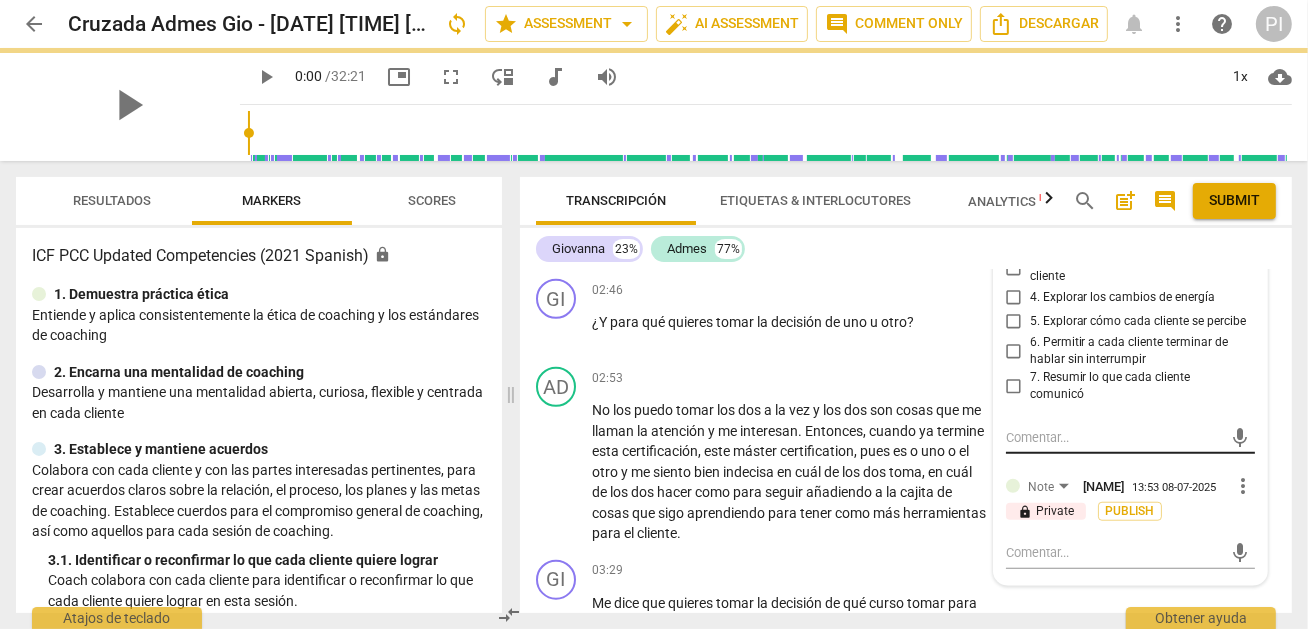 scroll, scrollTop: 0, scrollLeft: 0, axis: both 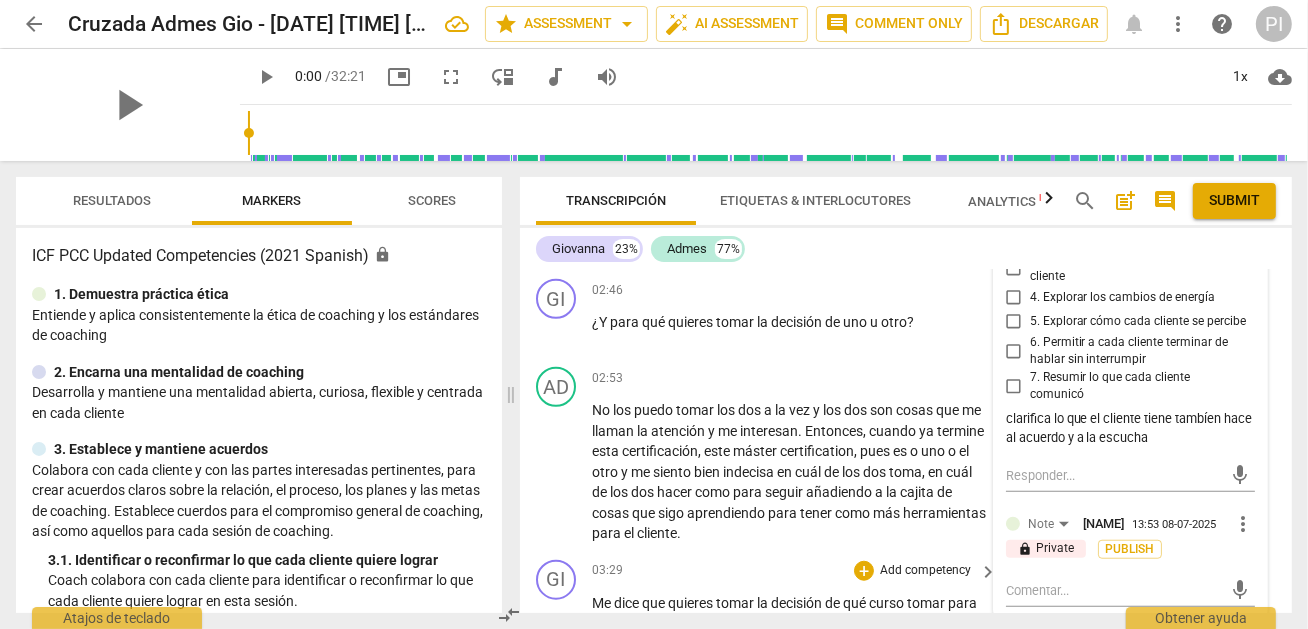 type 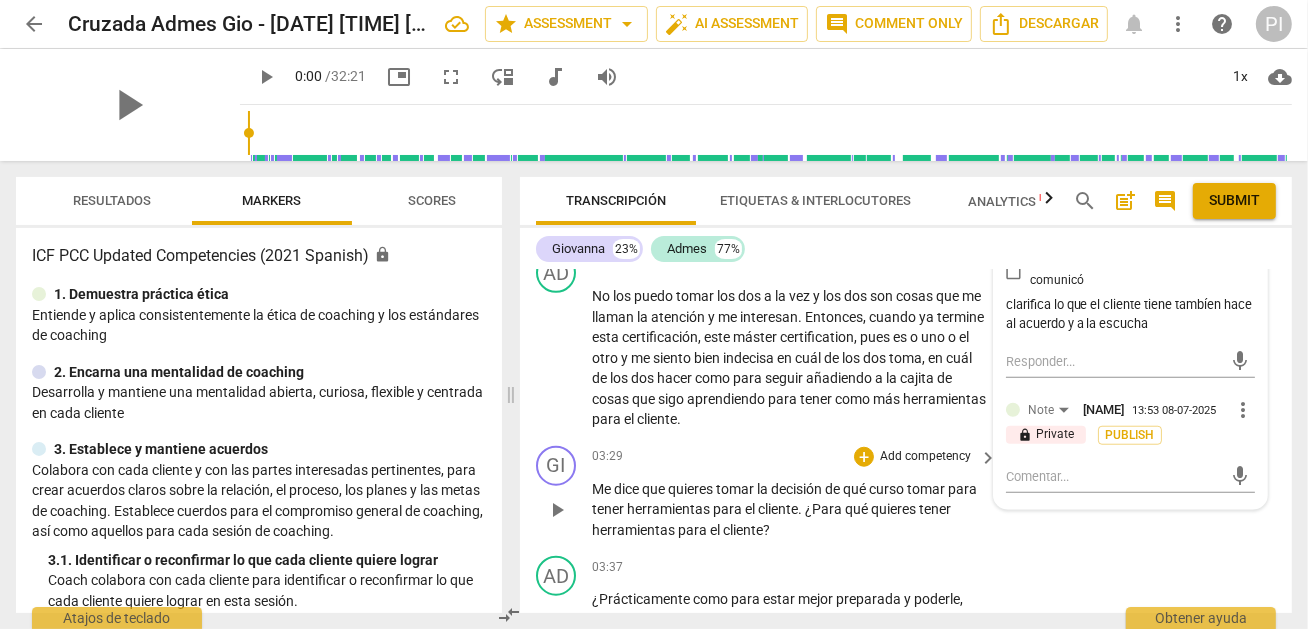 scroll, scrollTop: 1497, scrollLeft: 0, axis: vertical 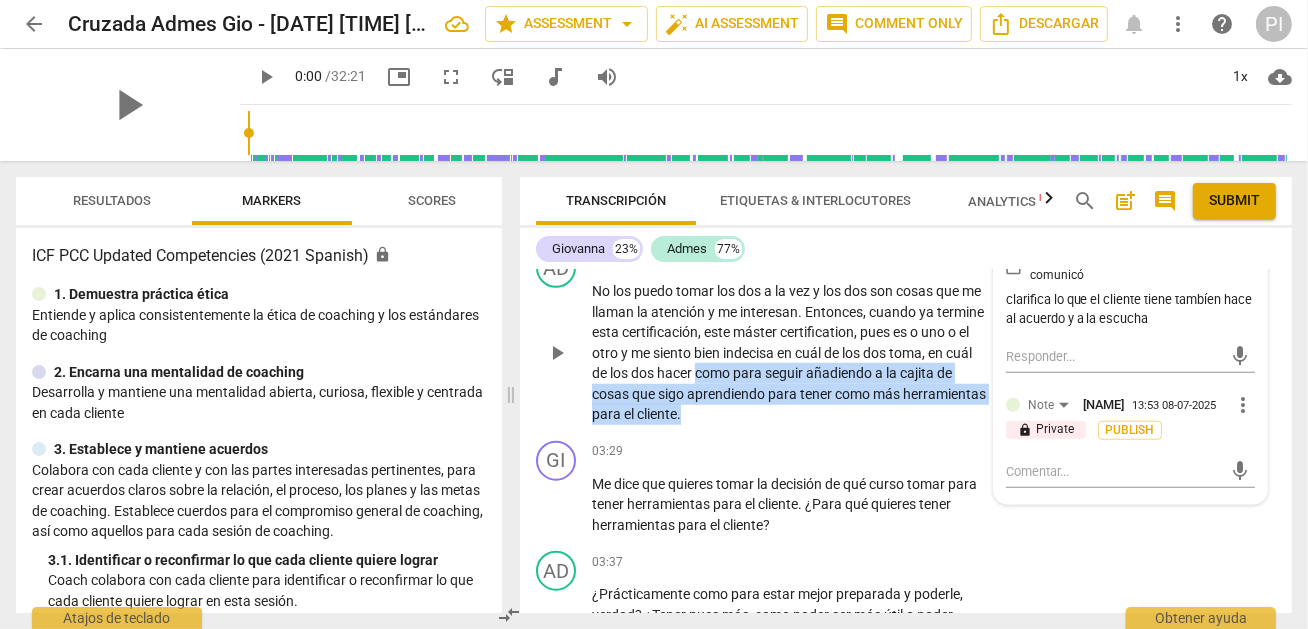 drag, startPoint x: 782, startPoint y: 366, endPoint x: 788, endPoint y: 406, distance: 40.4475 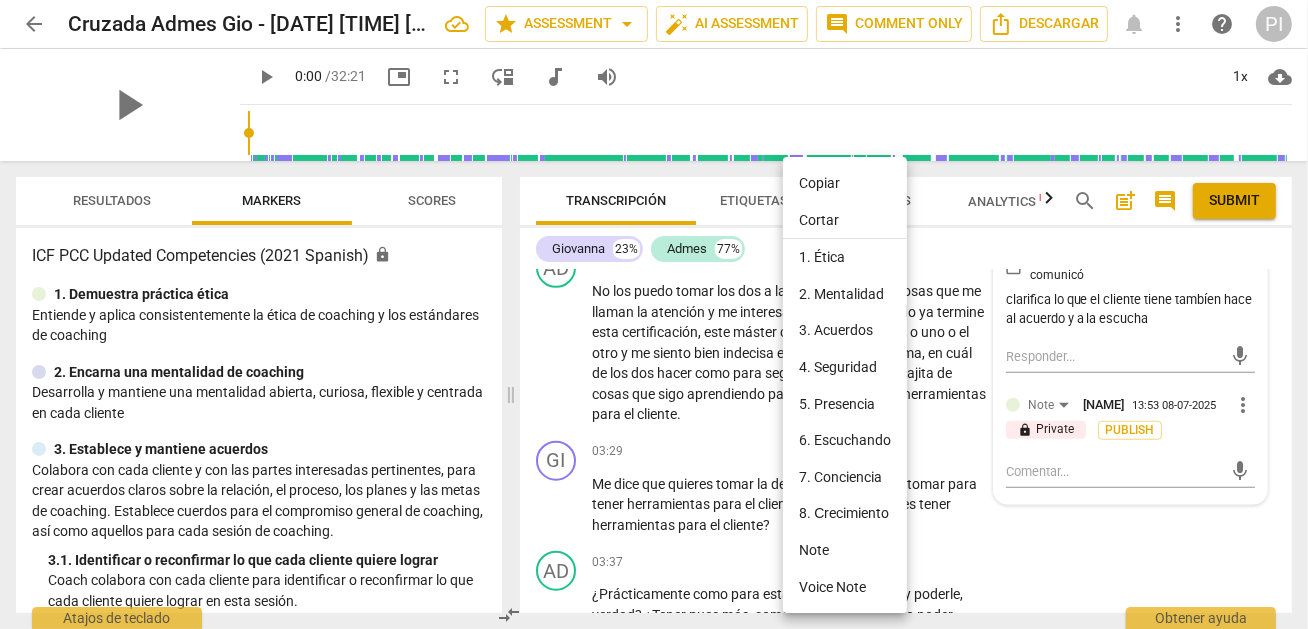 click at bounding box center [654, 314] 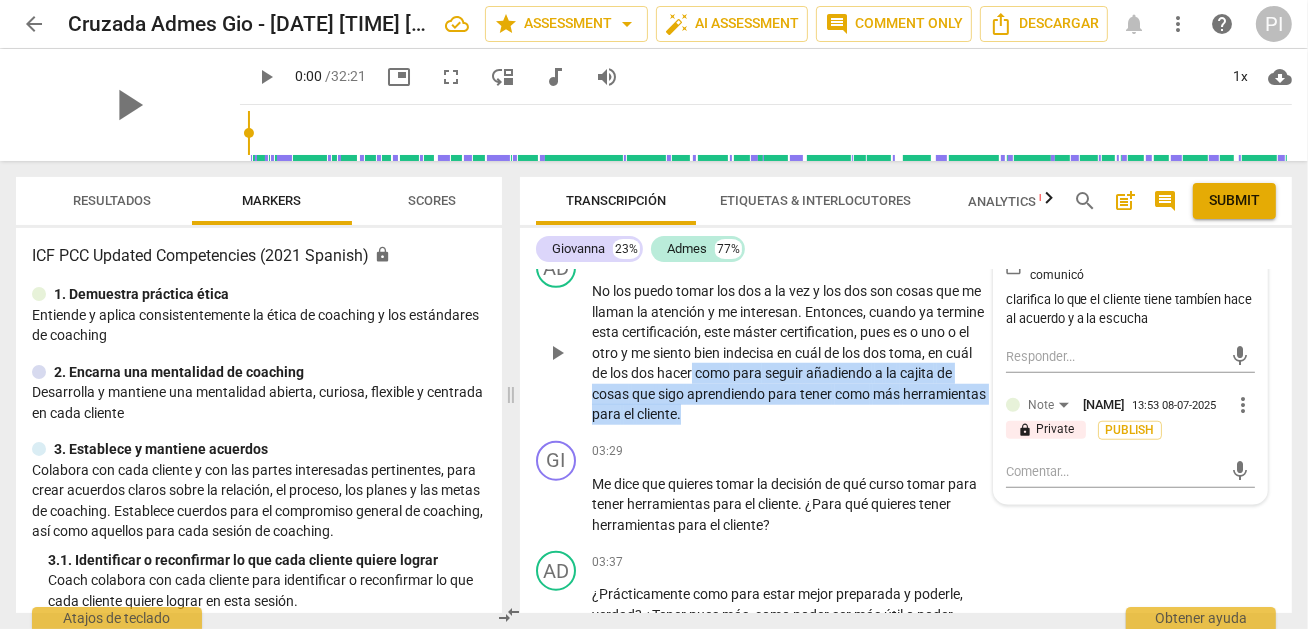 drag, startPoint x: 779, startPoint y: 362, endPoint x: 808, endPoint y: 402, distance: 49.40648 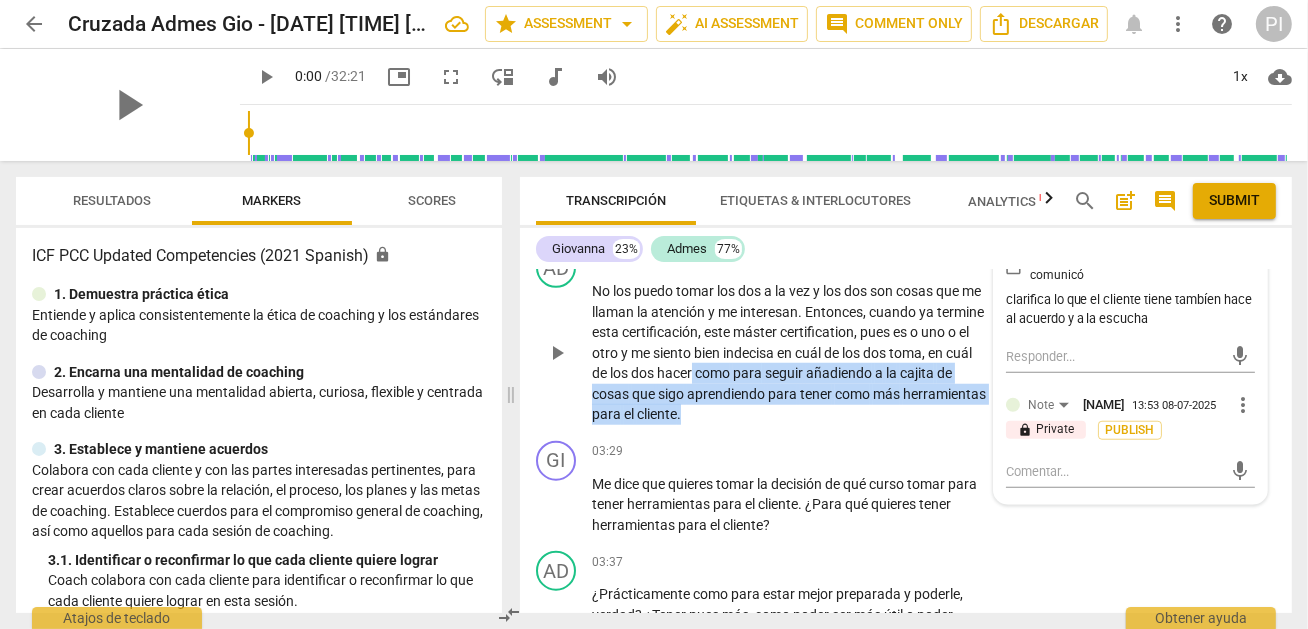 click on "No   los   puedo   tomar   los   dos   a   la   vez   y   los   dos   son   cosas   que   me   llaman   la   atención   y   me   interesan .   Entonces ,   cuando   ya   termine   esta   certificación ,   este   máster   certification ,   pues   es   o   uno   o   el   otro   y   me   siento   bien   indecisa   en   cuál   de   los   dos   toma ,   en   cuál   de   los   dos   hacer   como   para   seguir   añadiendo   a   la   cajita   de   cosas   que   sigo   aprendiendo   para   tener   como   más   herramientas   para   el   cliente ." at bounding box center [789, 353] 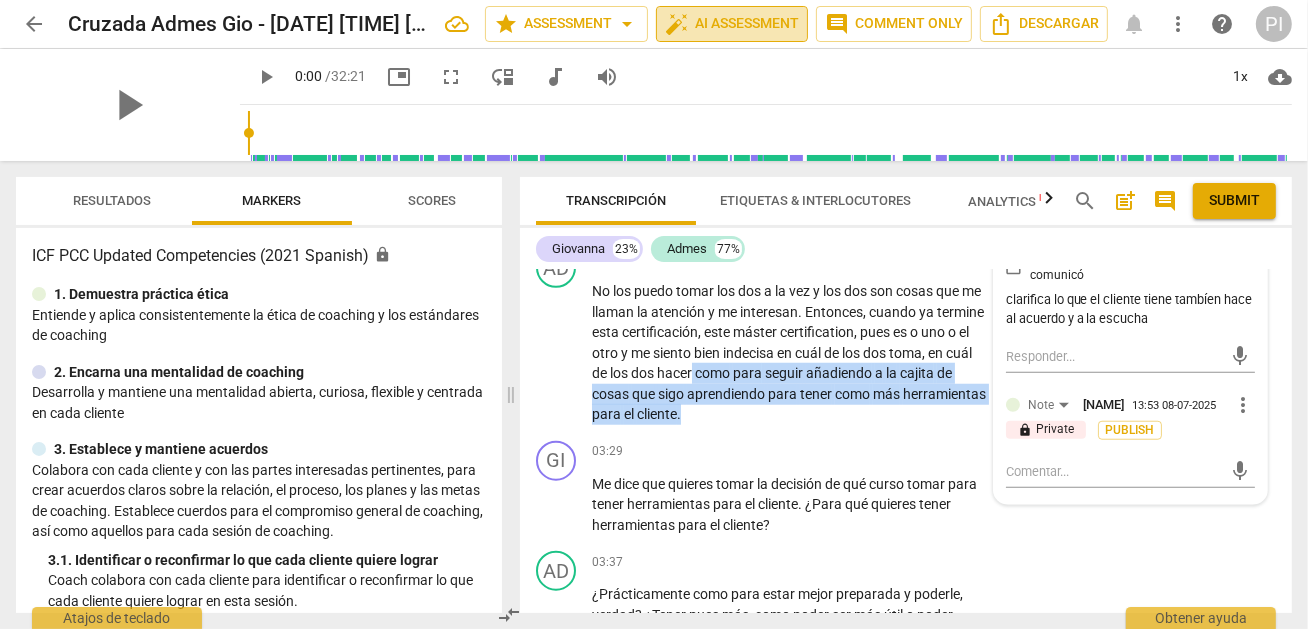 click on "auto_fix_high    AI Assessment" at bounding box center [732, 24] 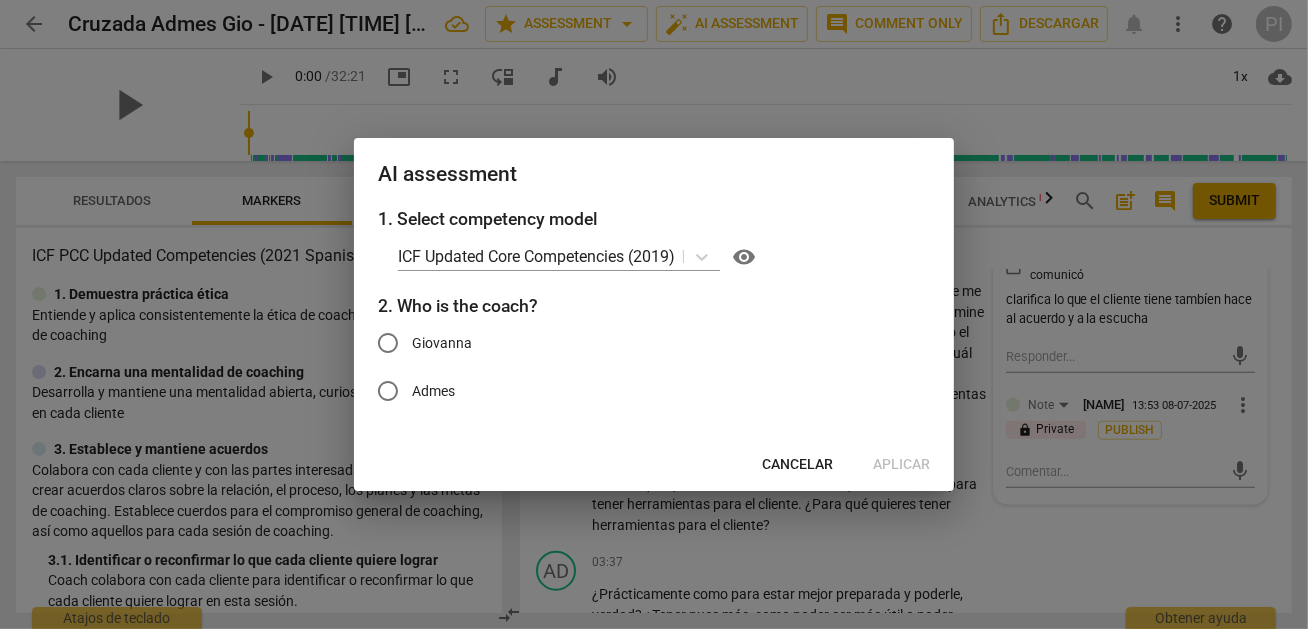 click at bounding box center (654, 314) 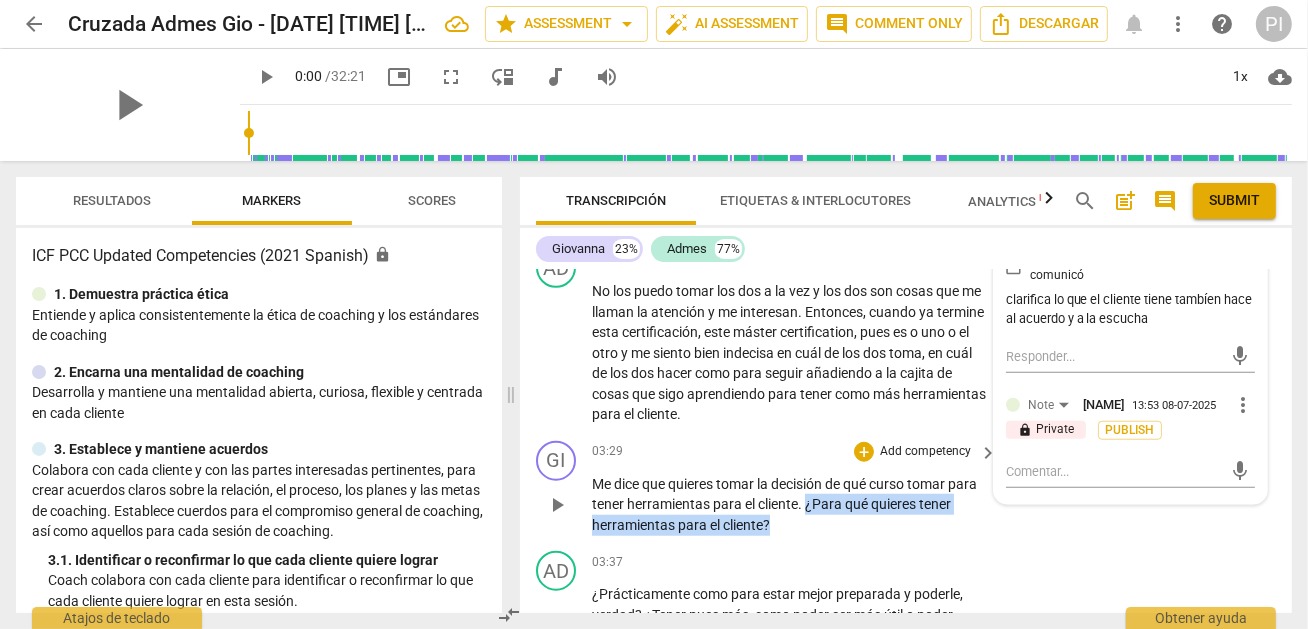 drag, startPoint x: 837, startPoint y: 496, endPoint x: 885, endPoint y: 519, distance: 53.225933 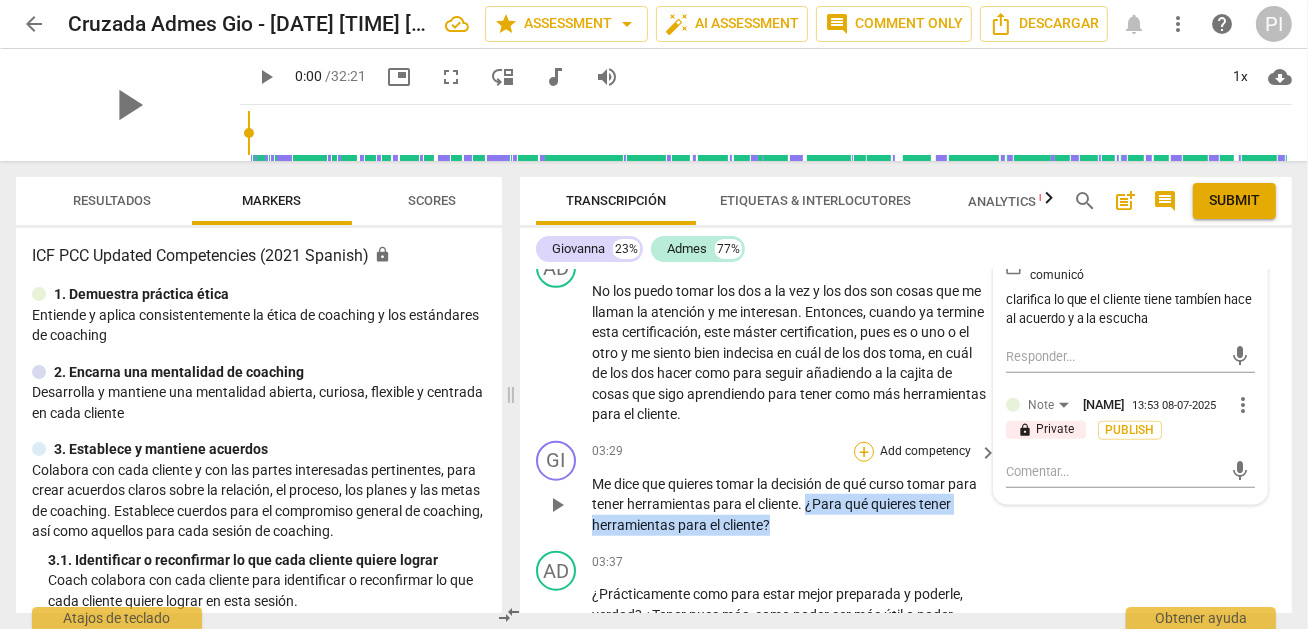 click on "+" at bounding box center [864, 452] 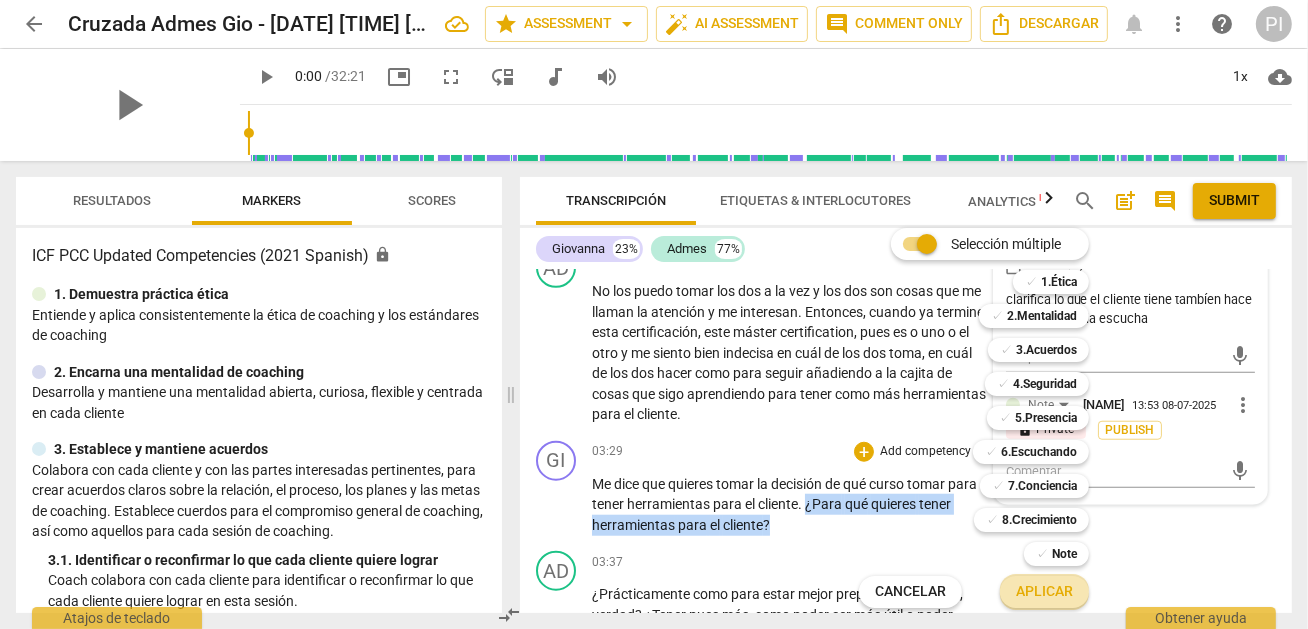 click on "Aplicar" at bounding box center (1044, 592) 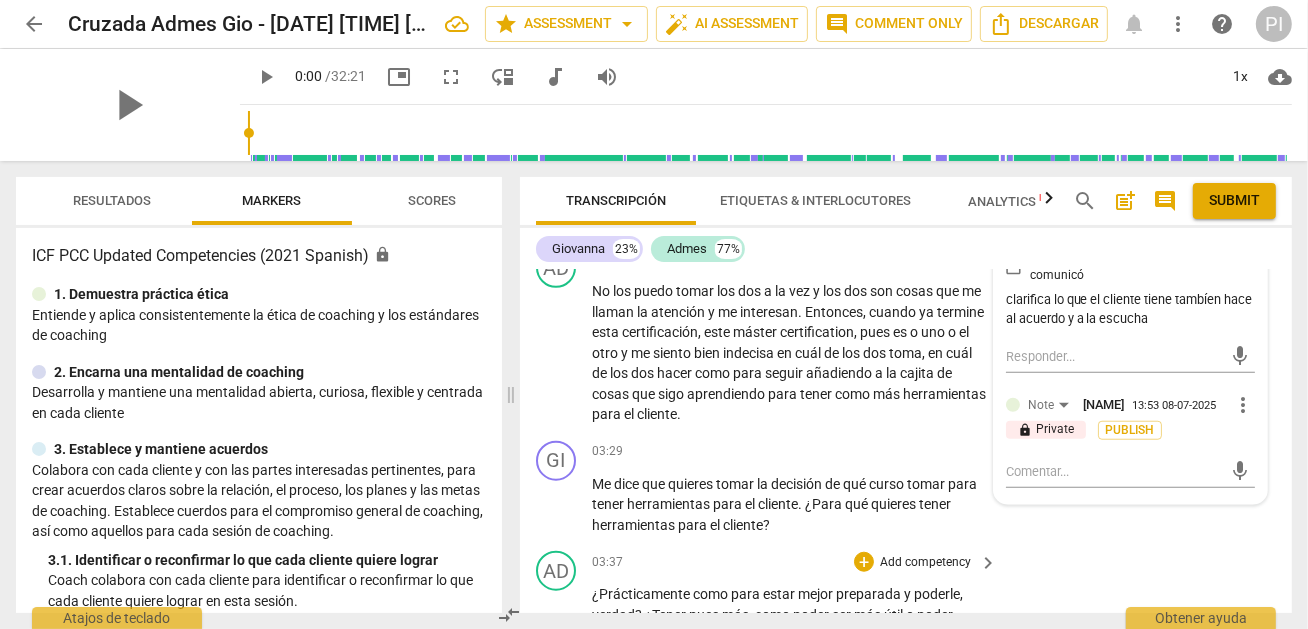 click on "AD play_arrow pause 03:37 + Add competency keyboard_arrow_right ¿Prácticamente como para estar mejor preparada y poderle , verdad ? ¿Tener pues más , como poder ser más útil o poder facilitar las sesiones ya como coach , verdad ? Teniendo esos conocimientos adicionales que le pueda brindar al cliente ." at bounding box center [906, 608] 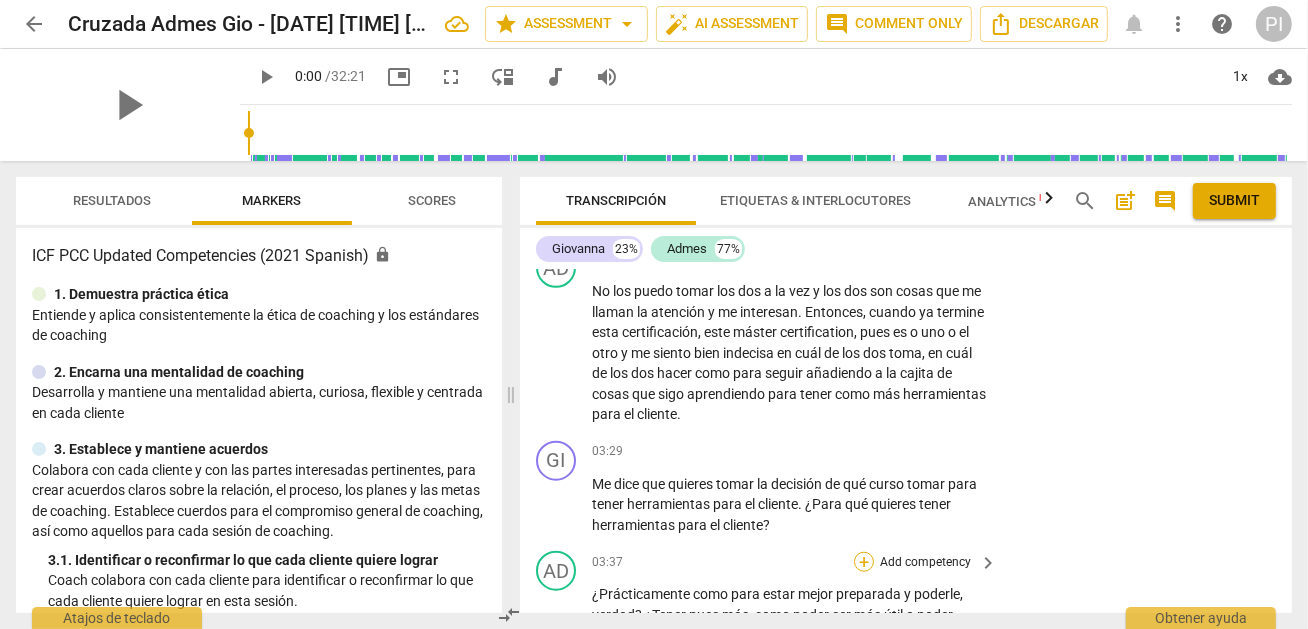 click on "+" at bounding box center [864, 562] 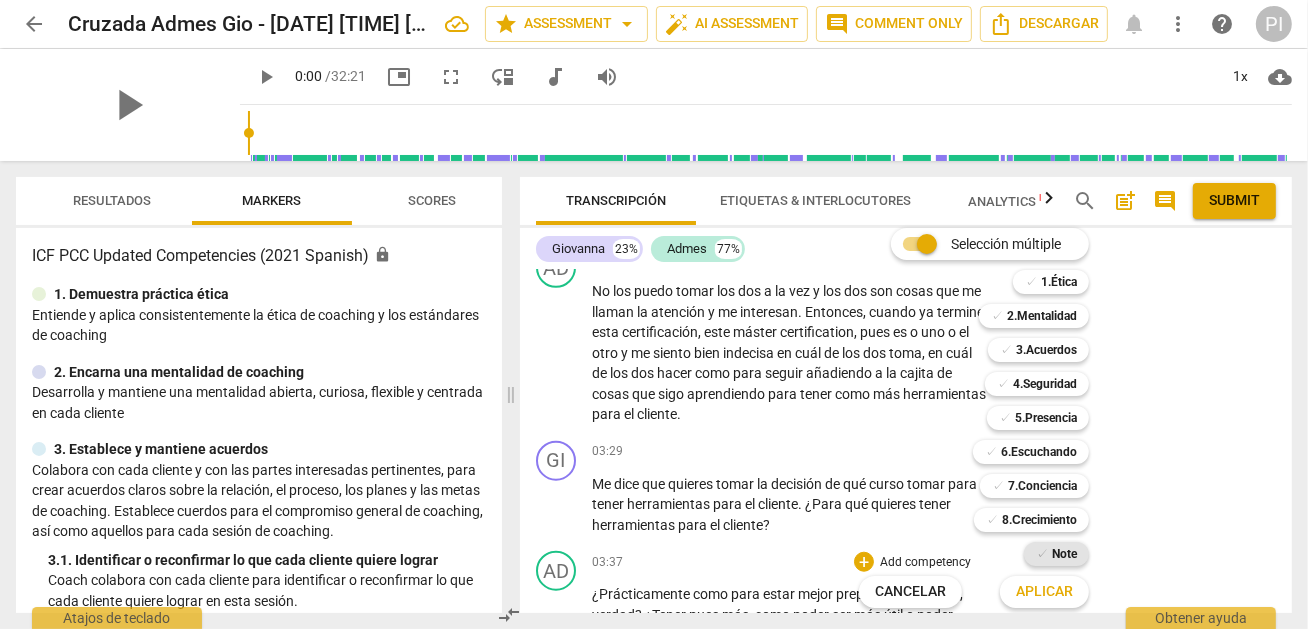drag, startPoint x: 1039, startPoint y: 585, endPoint x: 1051, endPoint y: 554, distance: 33.24154 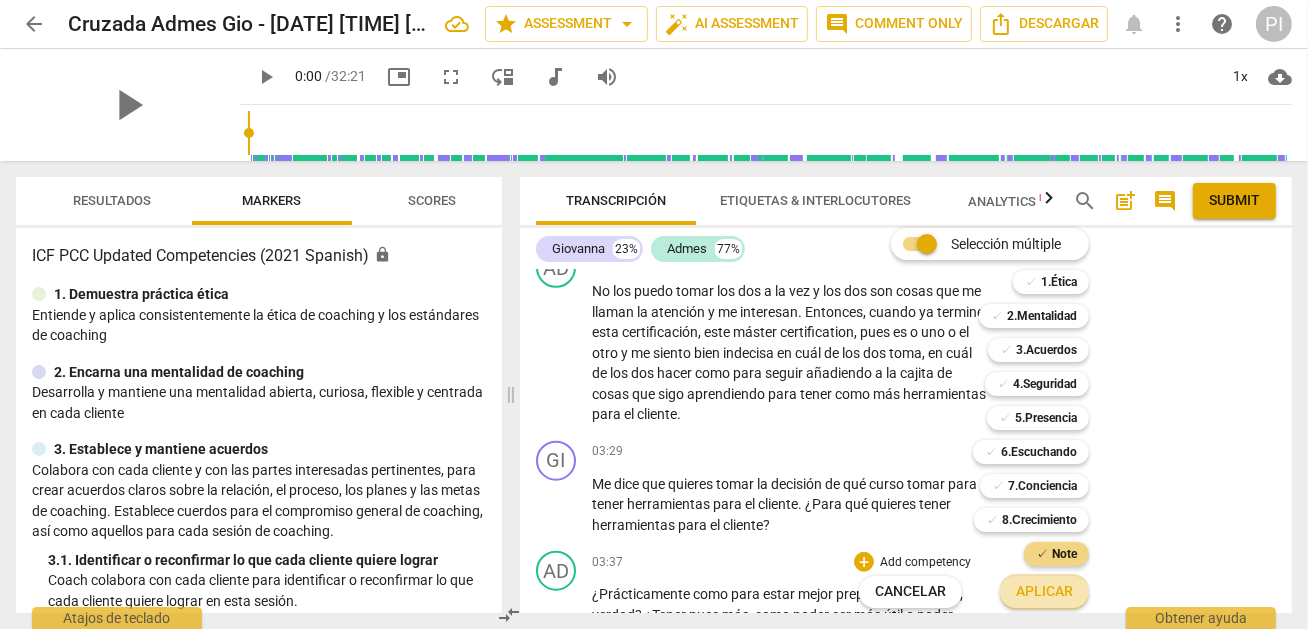 click on "Aplicar" at bounding box center (1044, 592) 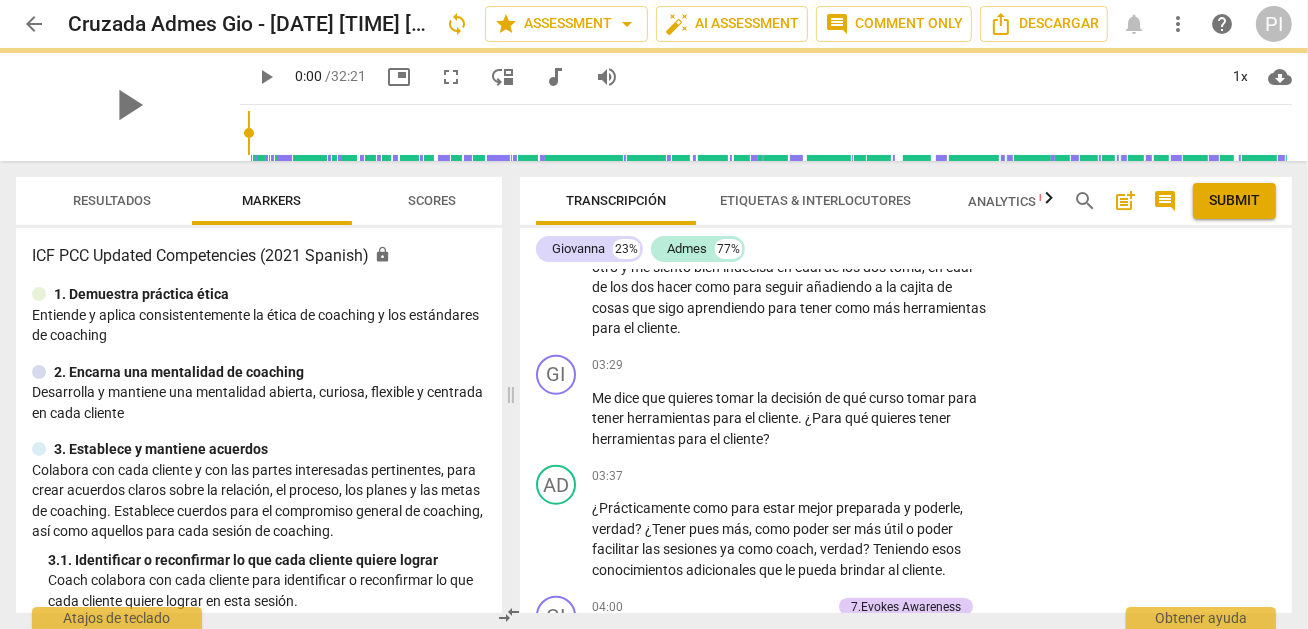 scroll, scrollTop: 1656, scrollLeft: 0, axis: vertical 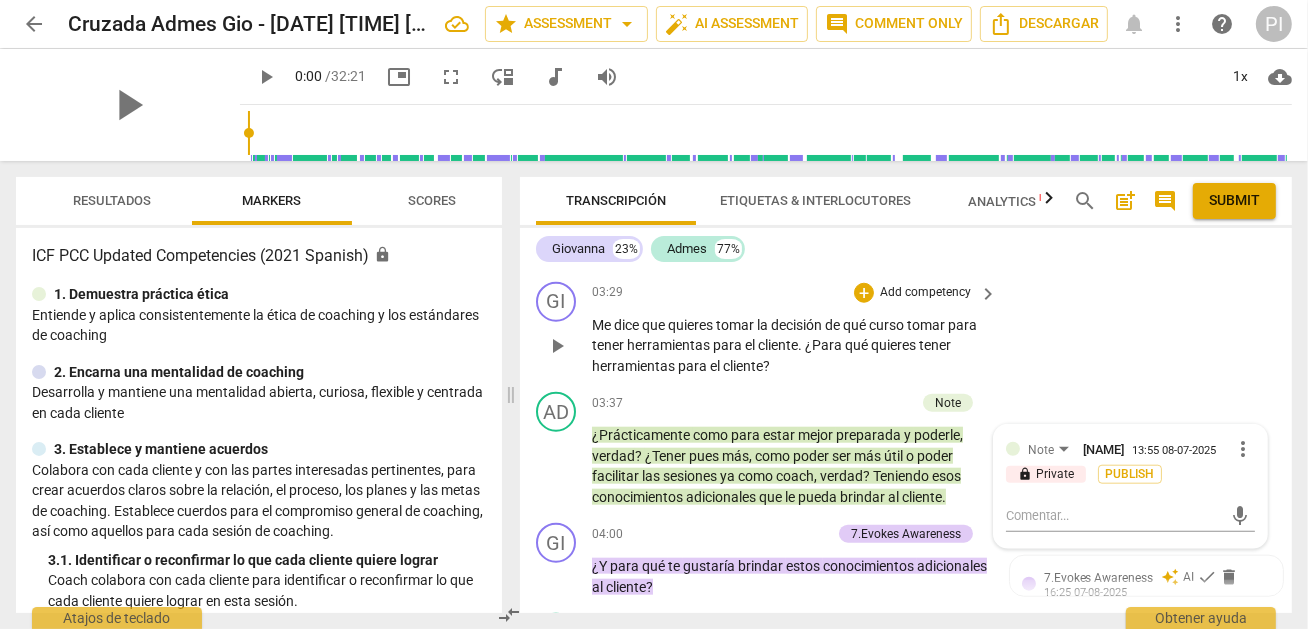 click on "GI play_arrow pause 03:29 + Add competency keyboard_arrow_right Me dice que quieres tomar la decisión de qué curso tomar para tener herramientas para el cliente . ¿Para qué quieres tener herramientas para el cliente ?" at bounding box center (906, 329) 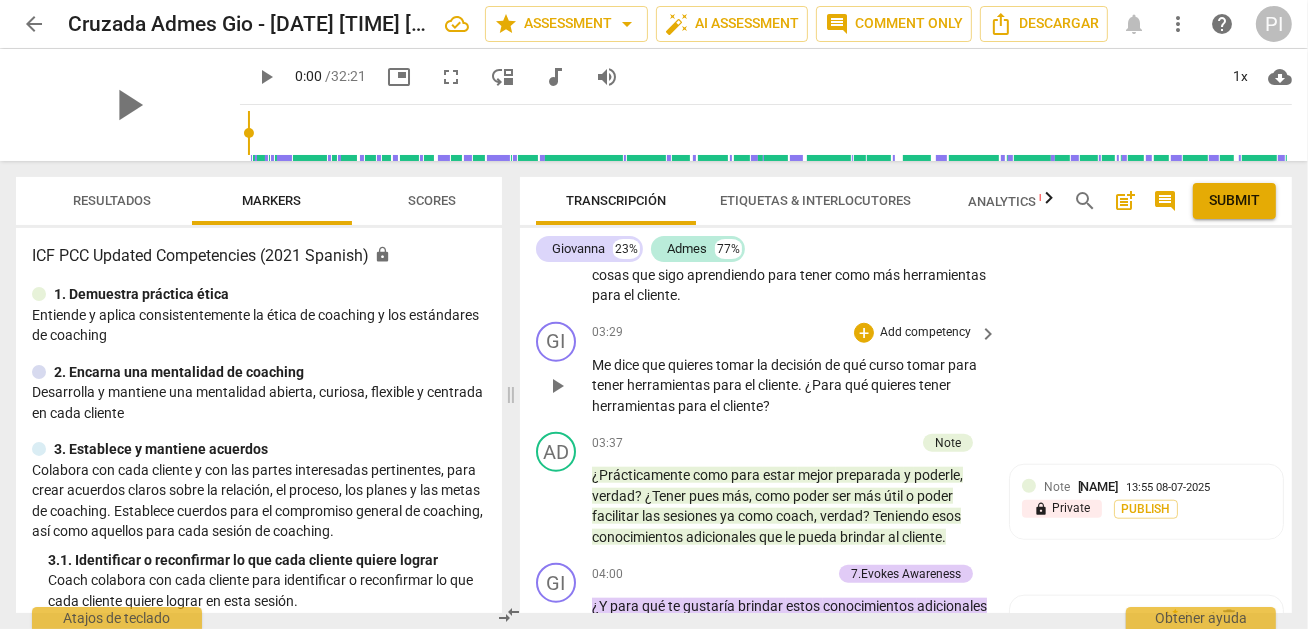scroll, scrollTop: 1656, scrollLeft: 0, axis: vertical 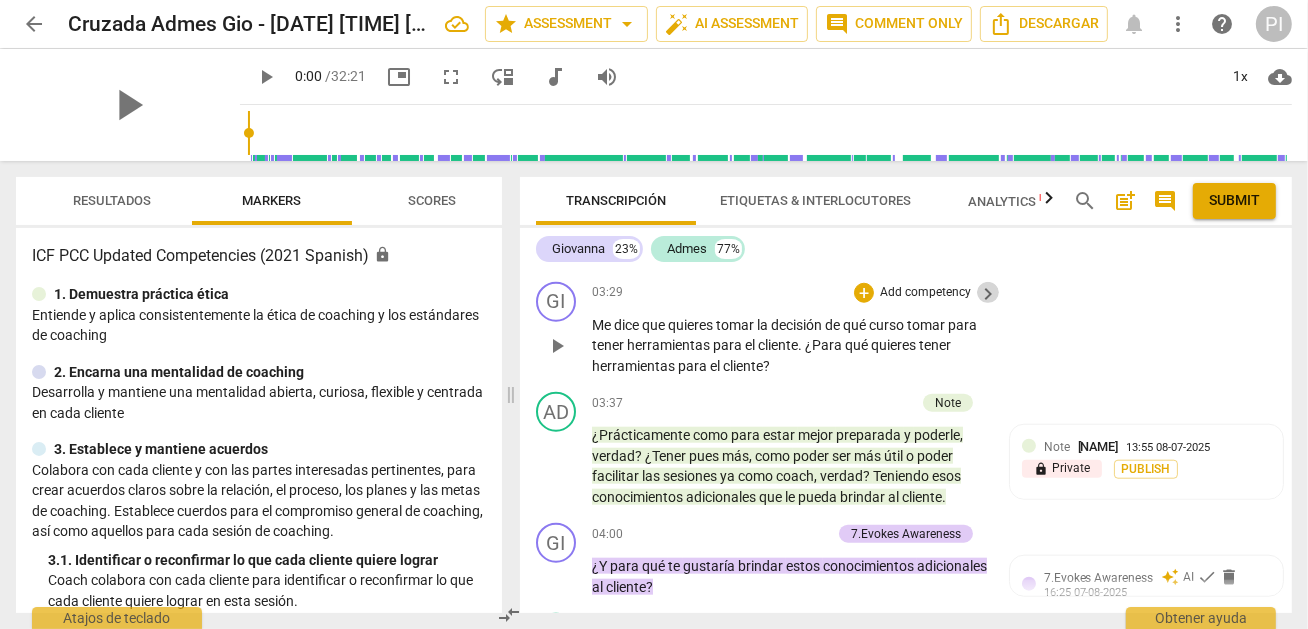click on "keyboard_arrow_right" at bounding box center (988, 294) 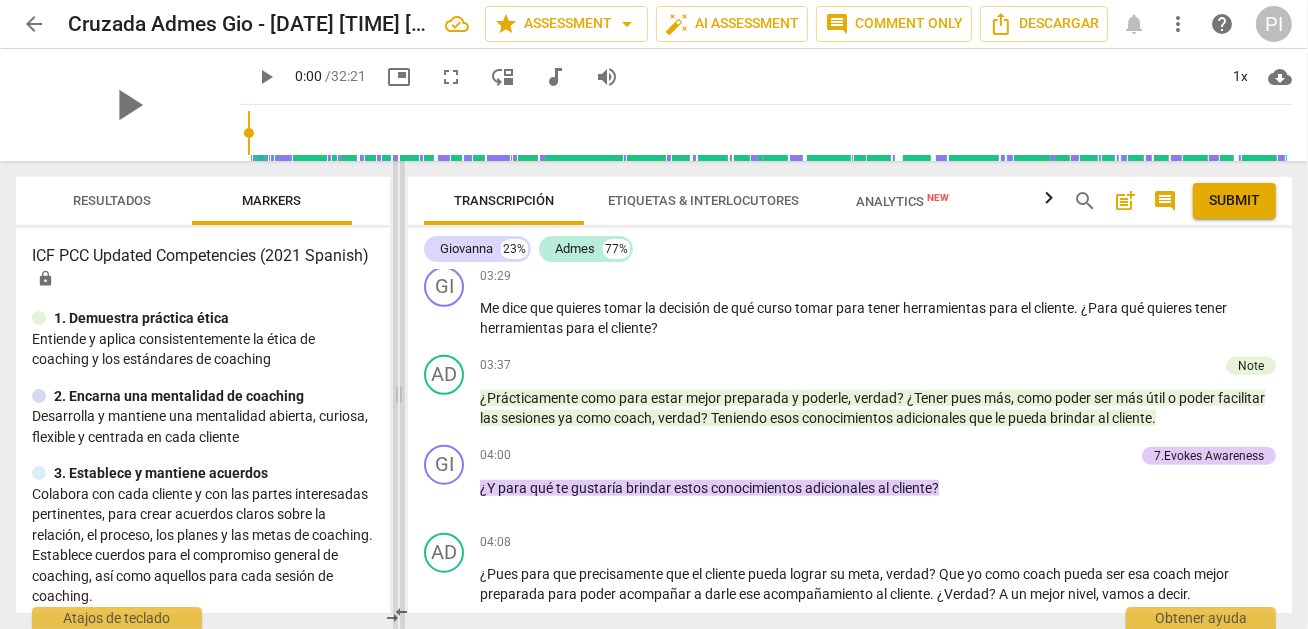 scroll, scrollTop: 1369, scrollLeft: 0, axis: vertical 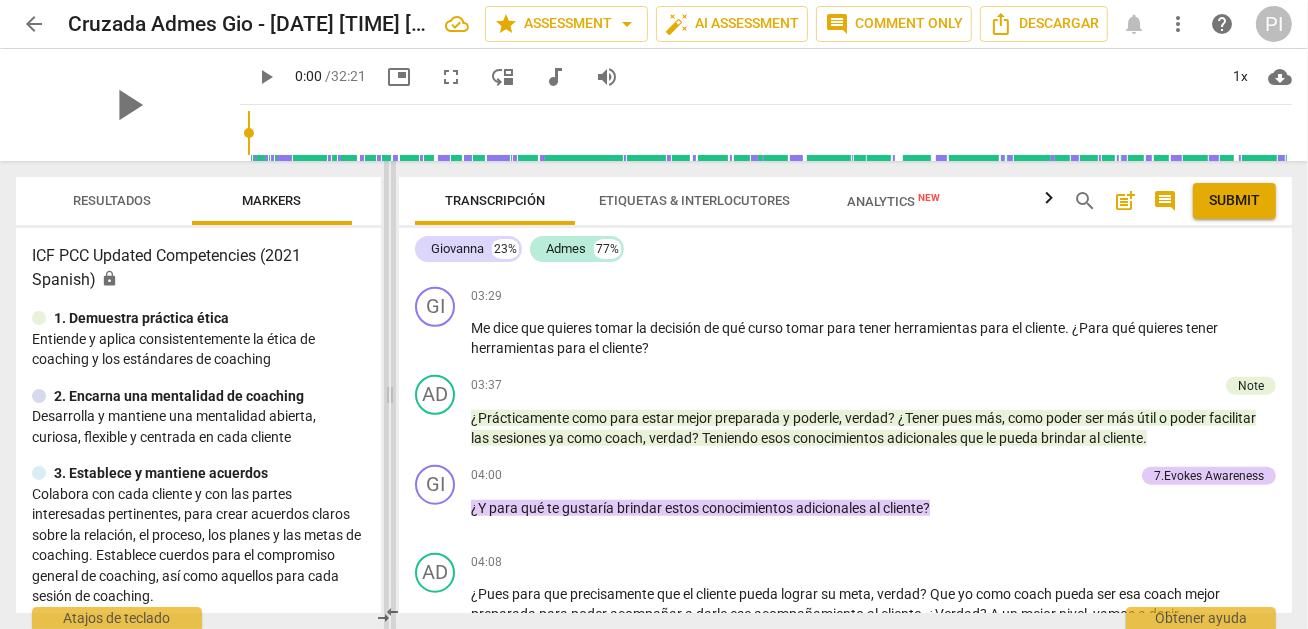 drag, startPoint x: 658, startPoint y: 394, endPoint x: 393, endPoint y: 395, distance: 265.0019 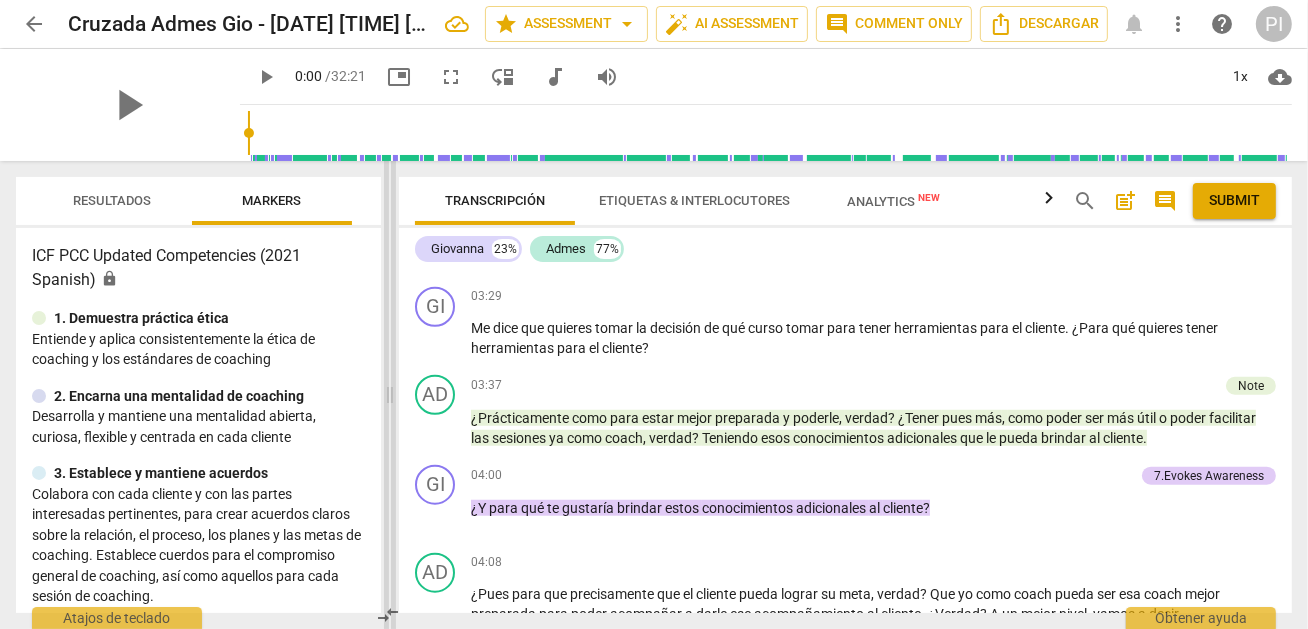click at bounding box center [390, 395] 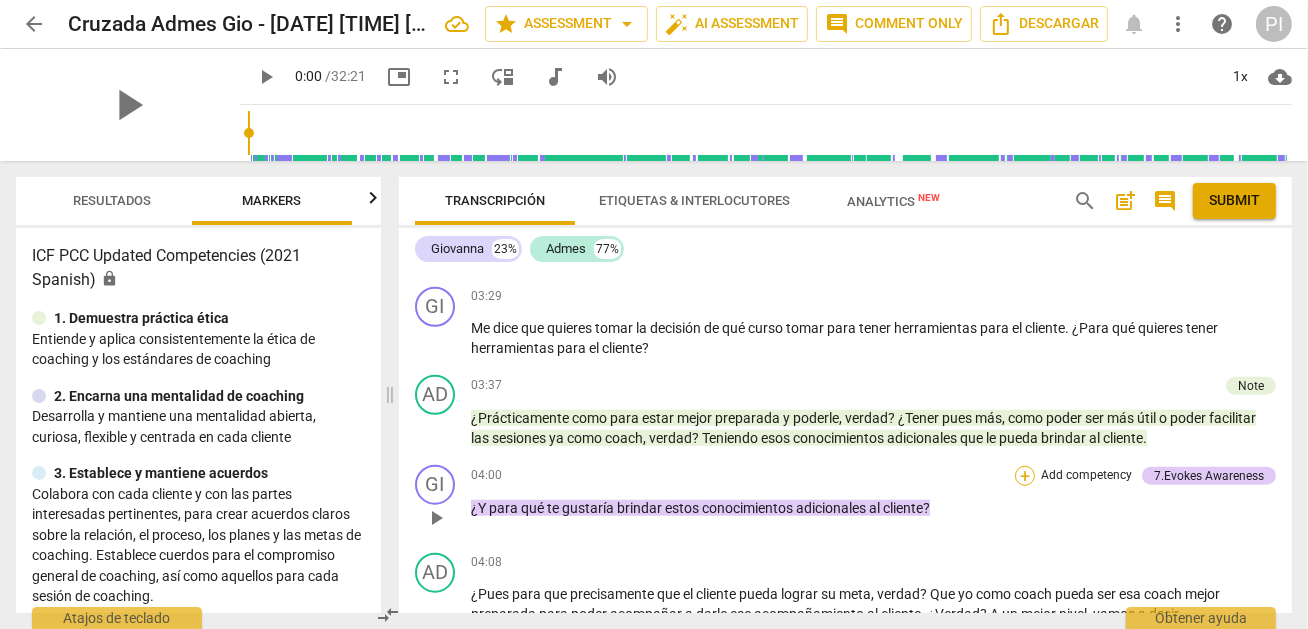 click on "+" at bounding box center (1025, 476) 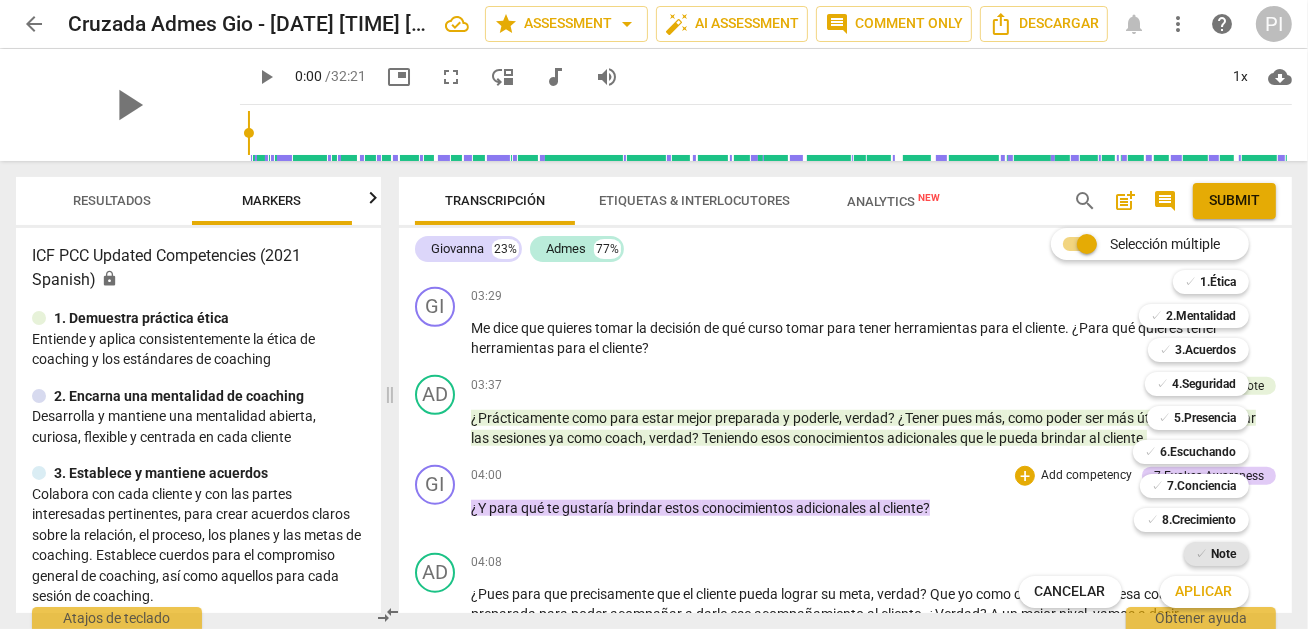 click on "Note" at bounding box center (1224, 554) 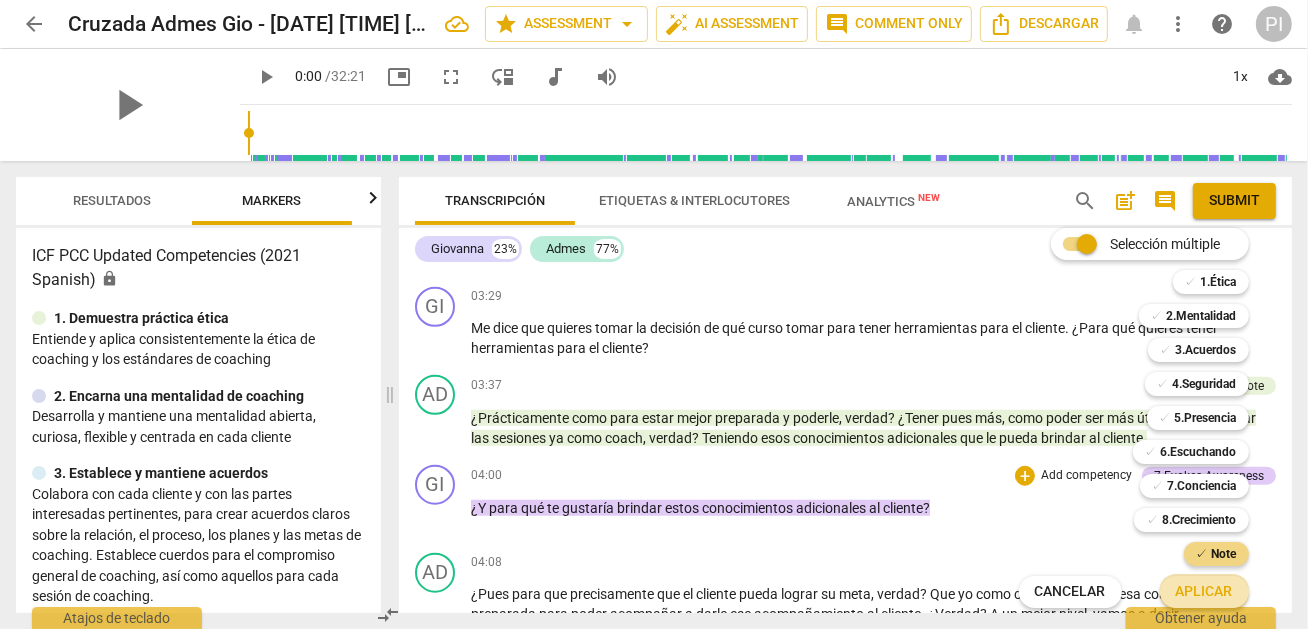 click on "Aplicar" at bounding box center [1204, 592] 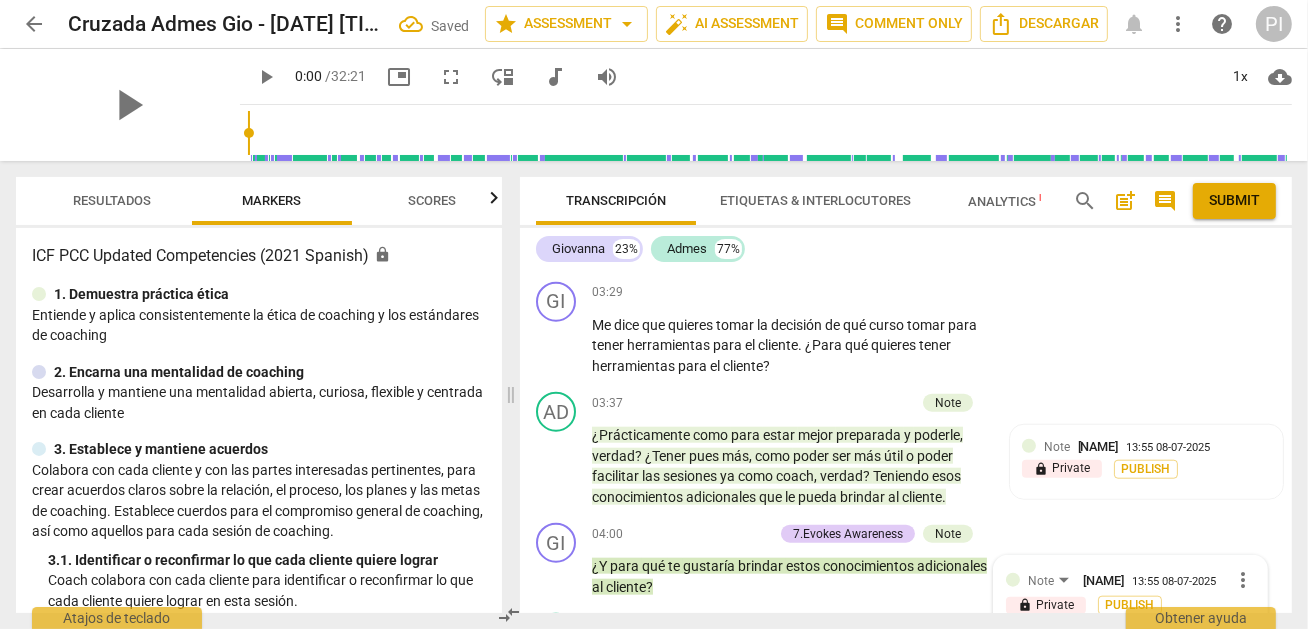 scroll, scrollTop: 1859, scrollLeft: 0, axis: vertical 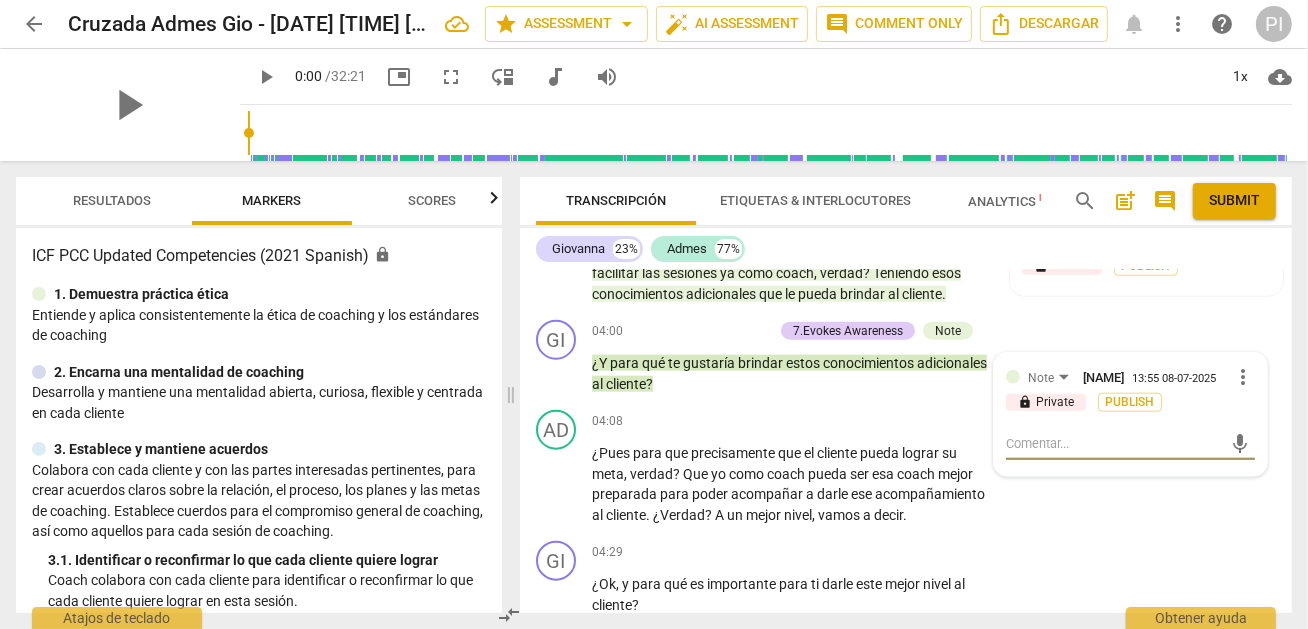 type on "p" 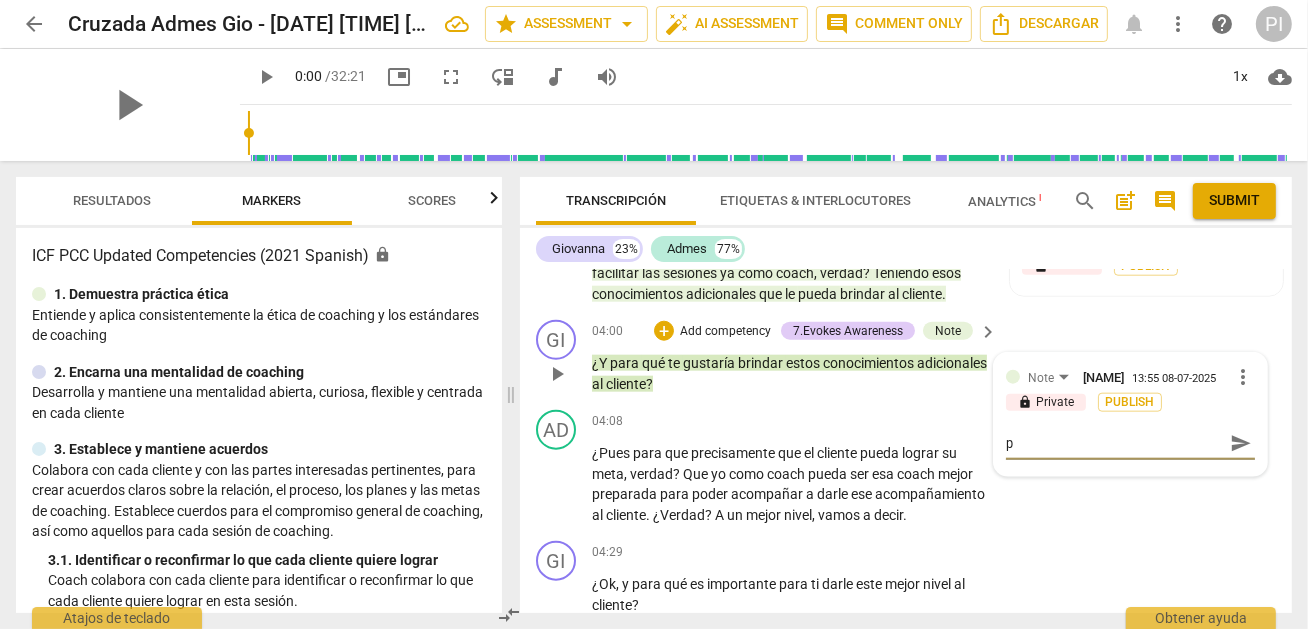 type on "p" 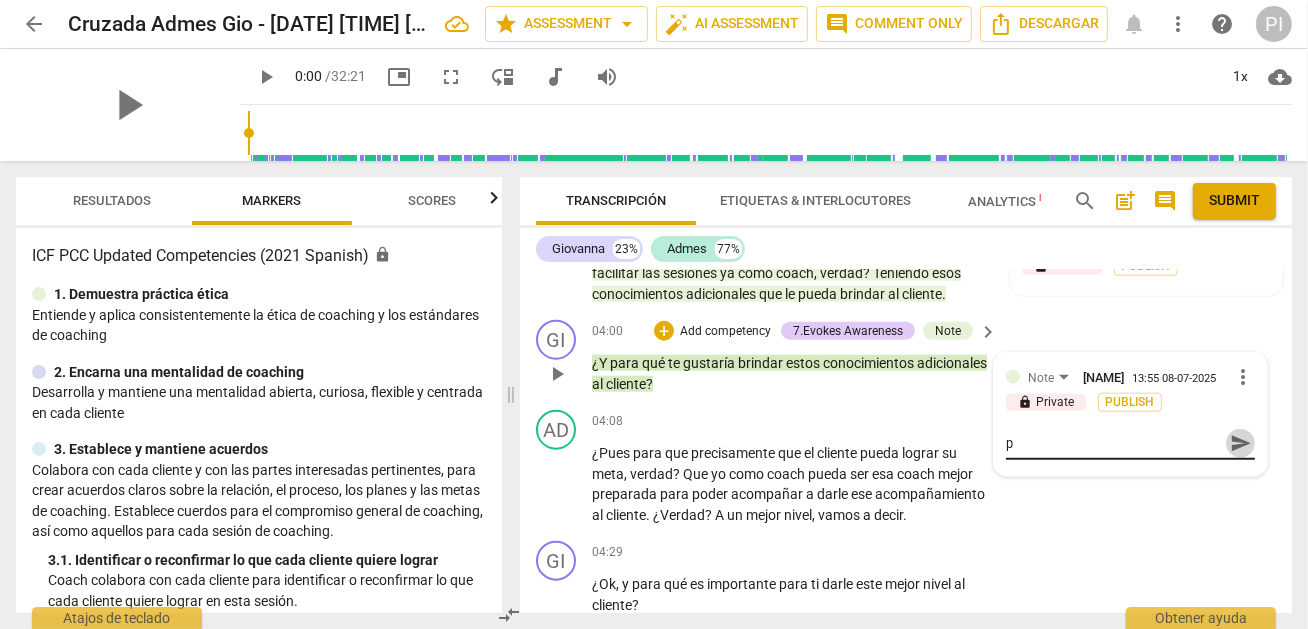 click on "send" at bounding box center (1241, 444) 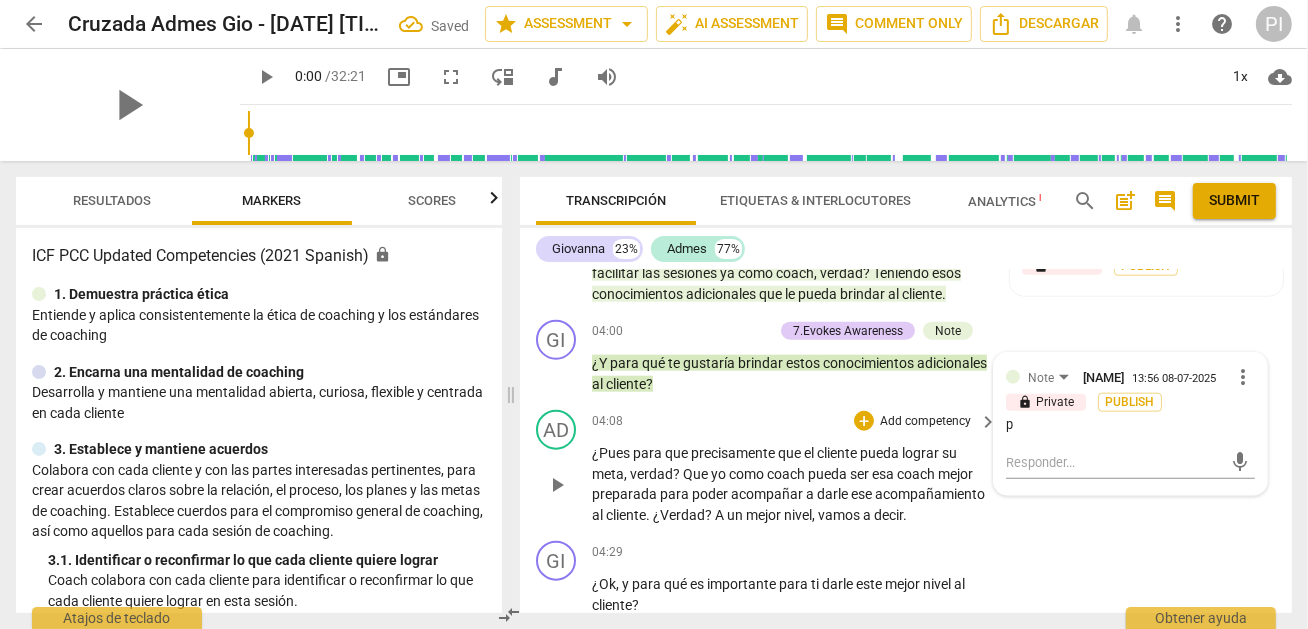 click on "como" at bounding box center (748, 474) 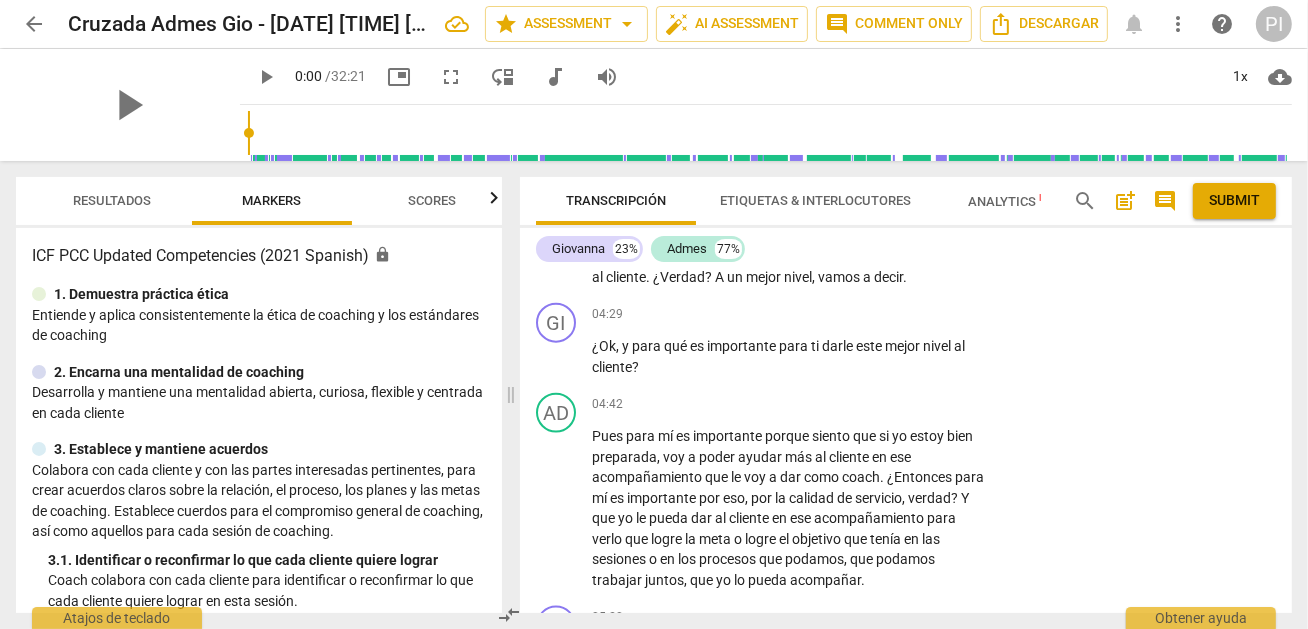 scroll, scrollTop: 2097, scrollLeft: 0, axis: vertical 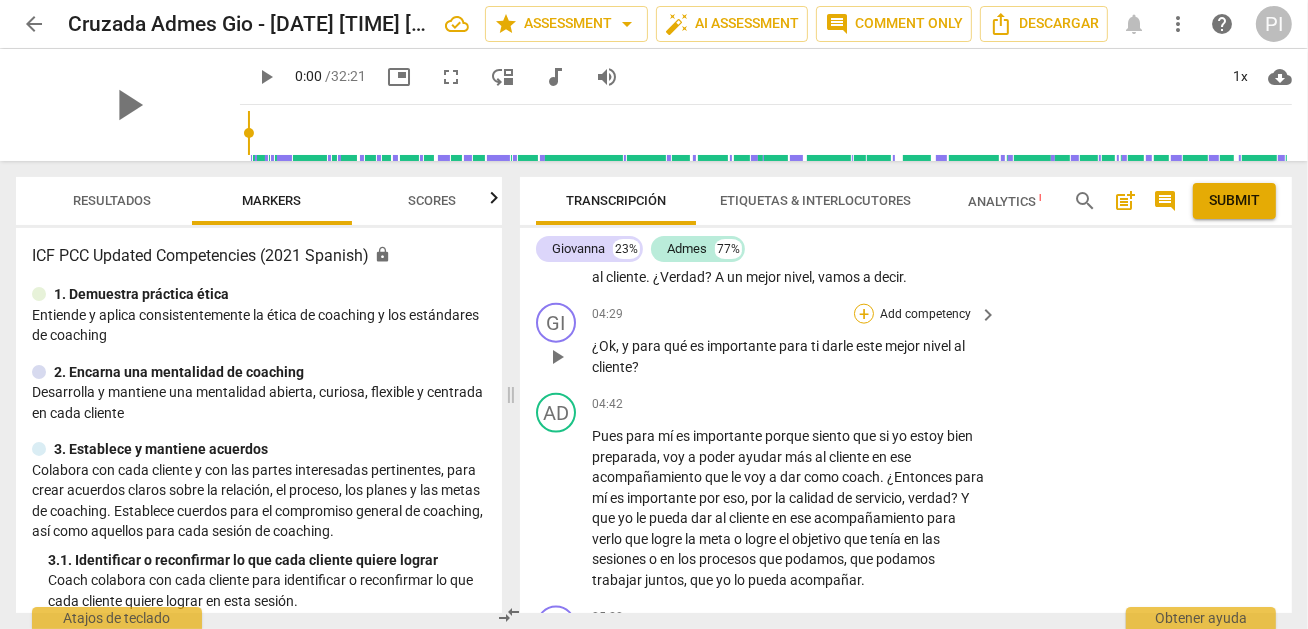 click on "+" at bounding box center [864, 314] 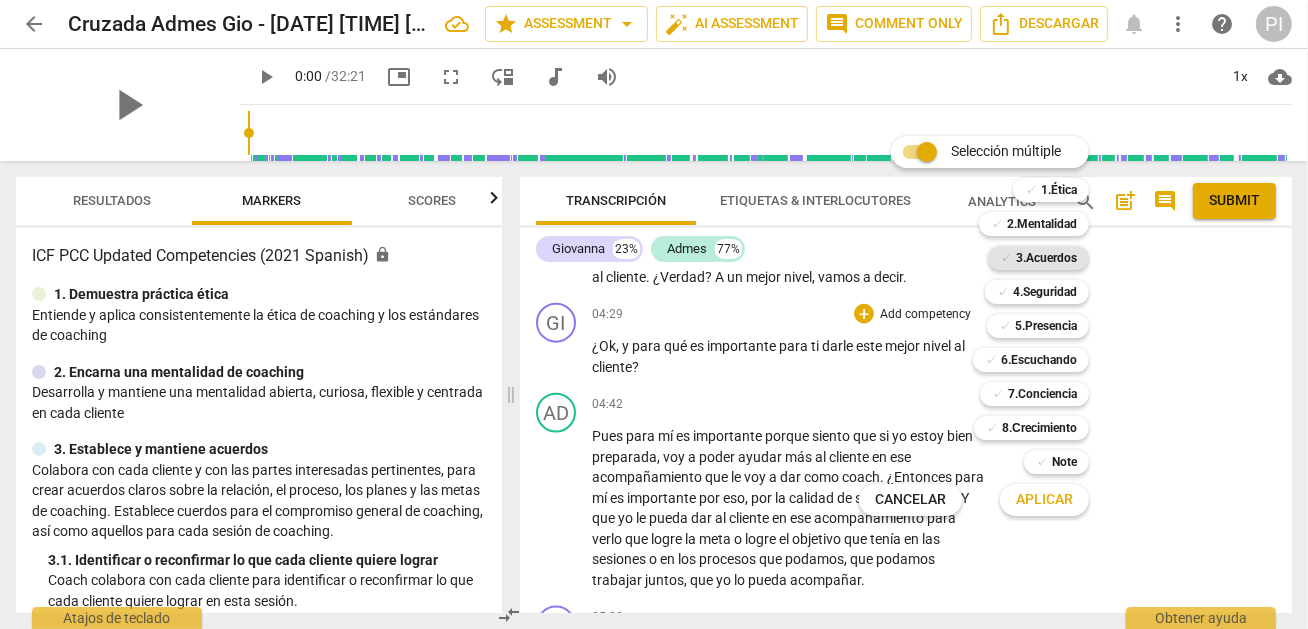 click on "3.Acuerdos" at bounding box center [1046, 258] 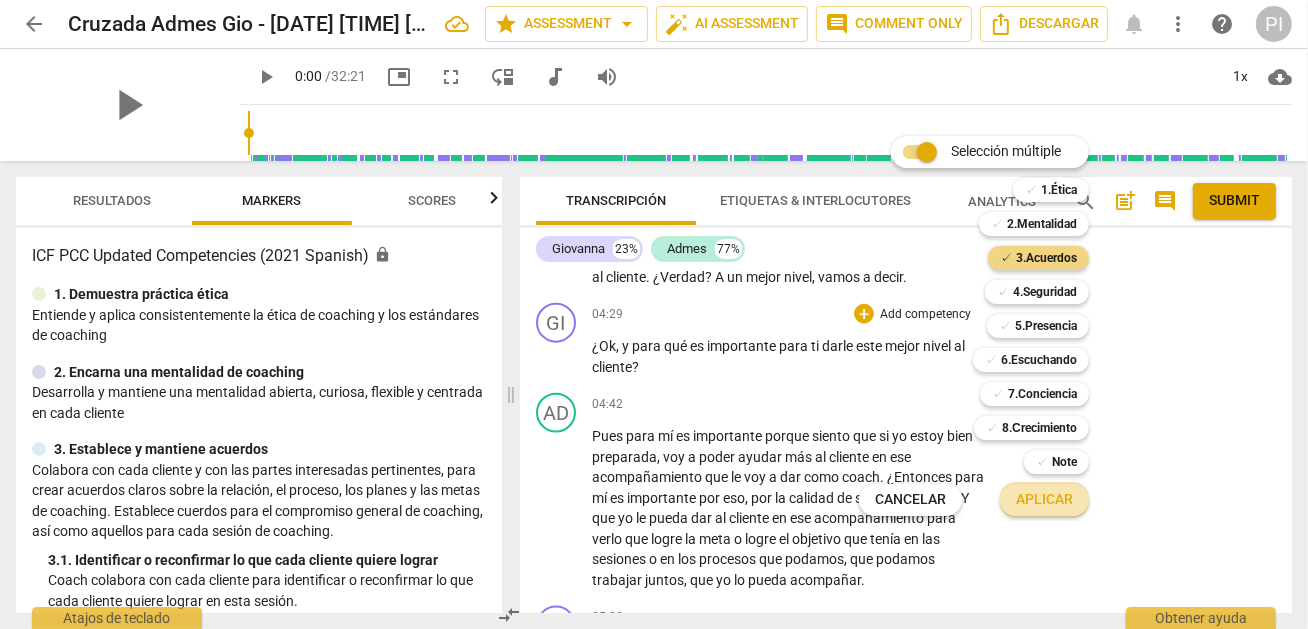 click on "Aplicar" at bounding box center [1044, 500] 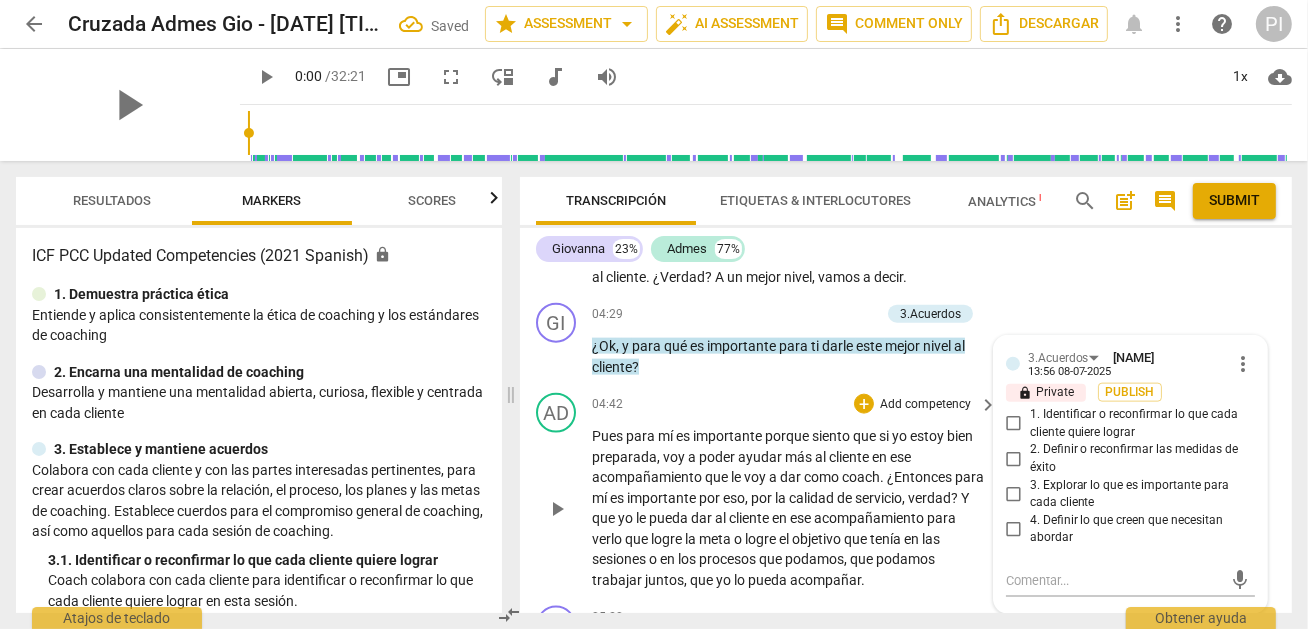 click on "verlo" at bounding box center (608, 539) 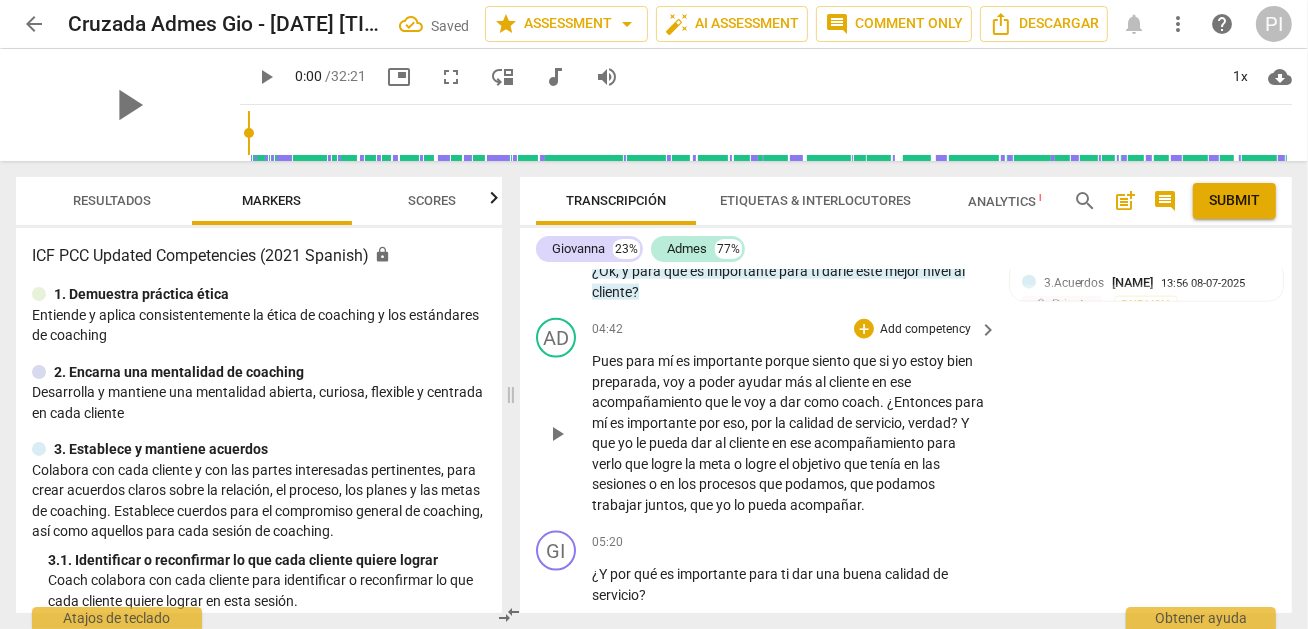 scroll, scrollTop: 2177, scrollLeft: 0, axis: vertical 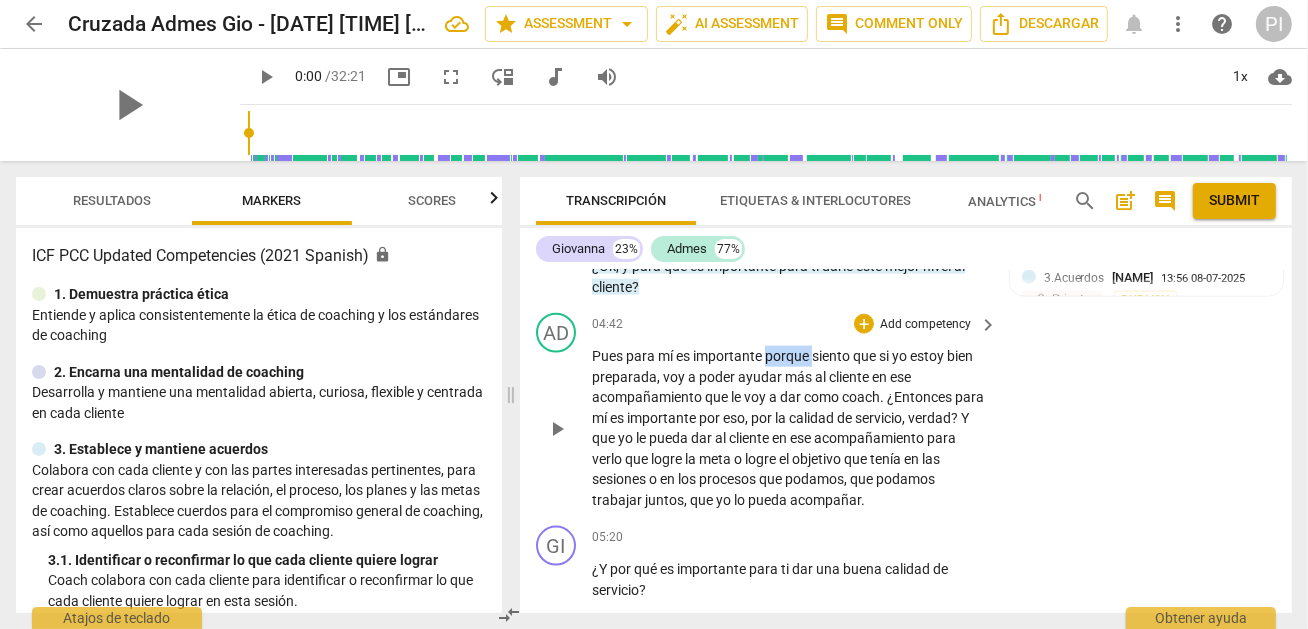 drag, startPoint x: 766, startPoint y: 367, endPoint x: 814, endPoint y: 371, distance: 48.166378 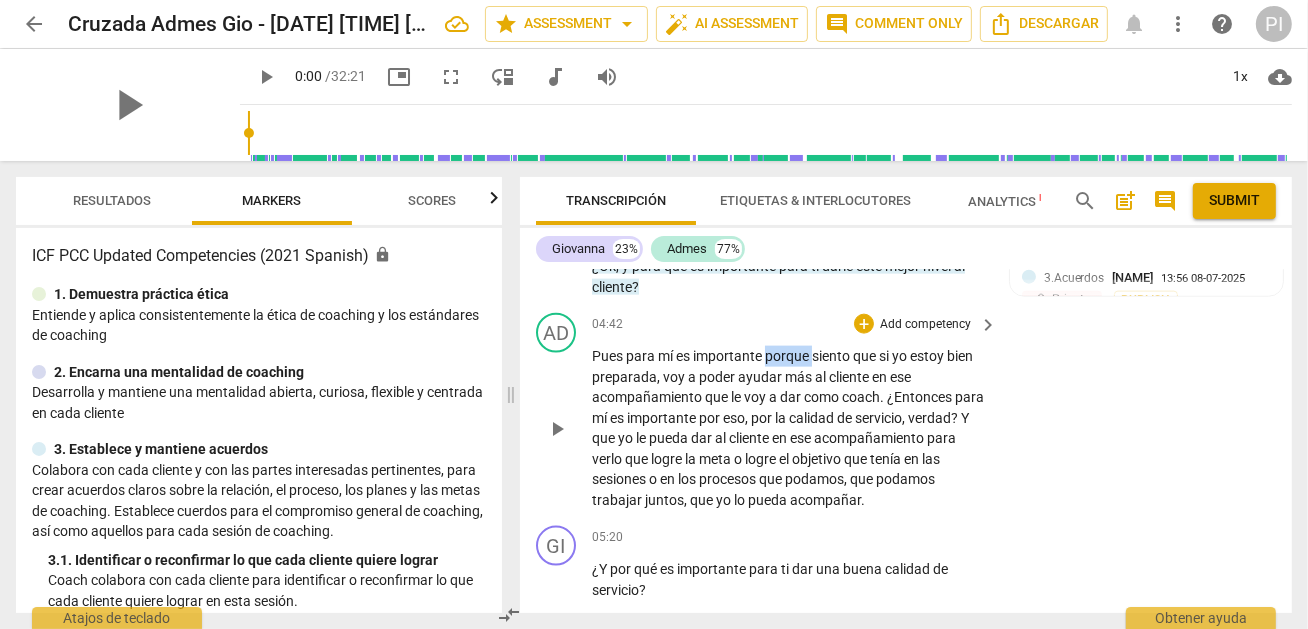 click on "Pues   para   mí   es   importante   porque   siento   que   si   yo   estoy   bien   preparada ,   voy   a   poder   ayudar   más   al   cliente   en   ese   acompañamiento   que   le   voy   a   dar   como   coach .   ¿Entonces   para   mí   es   importante   por   eso ,   por   la   calidad   de   servicio ,   verdad ?   Y   que   yo   le   pueda   dar   al   cliente   en   ese   acompañamiento   para   verlo   que   logre   la   meta   o   logre   el   objetivo   que   tenía   en   las   sesiones   o   en   los   procesos   que   podamos ,   que   podamos   trabajar   juntos ,   que   yo   lo   pueda   acompañar ." at bounding box center (789, 428) 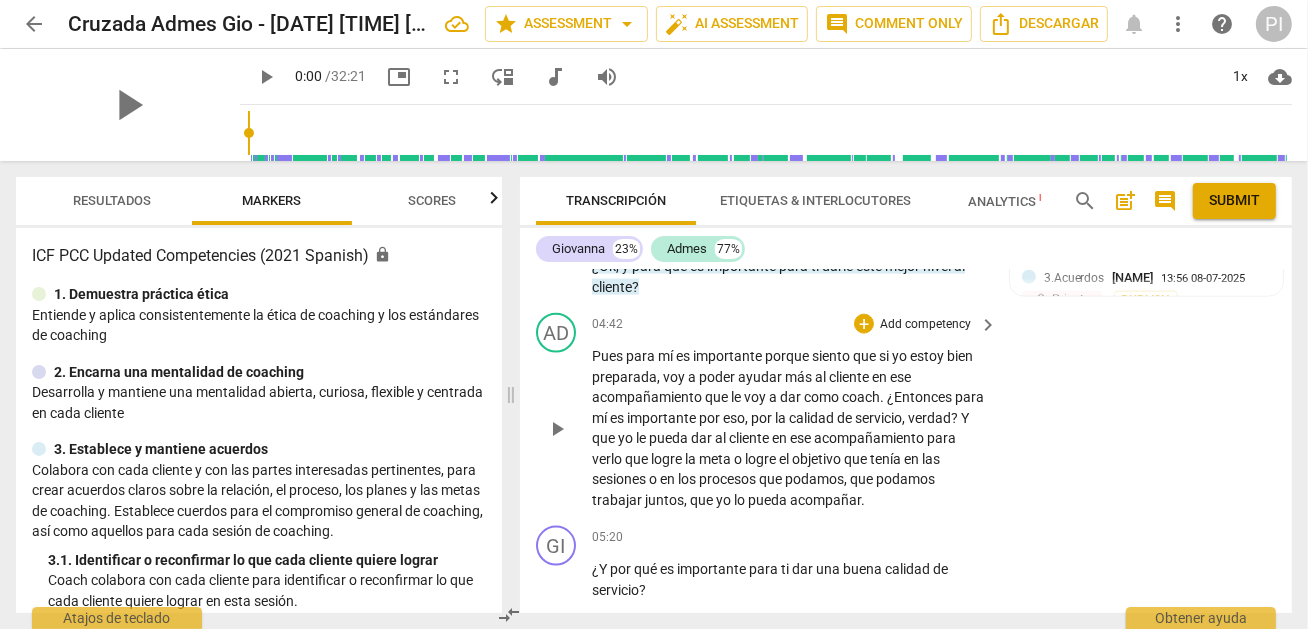 drag, startPoint x: 814, startPoint y: 371, endPoint x: 1052, endPoint y: 459, distance: 253.74791 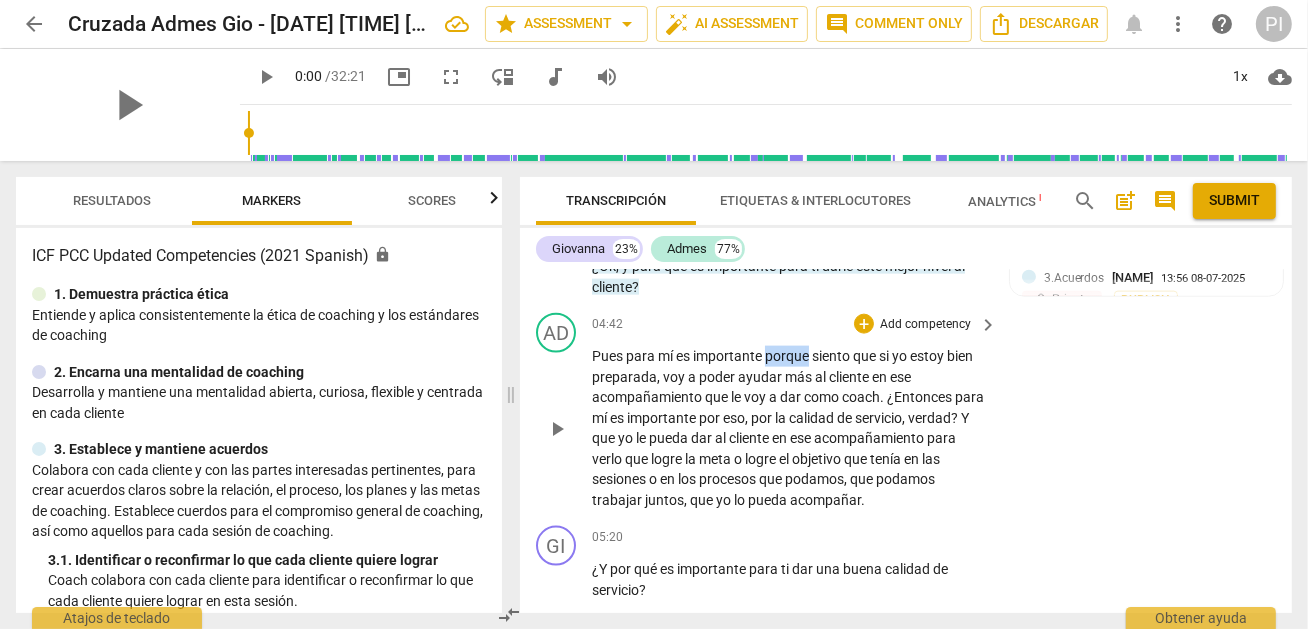 drag, startPoint x: 764, startPoint y: 367, endPoint x: 806, endPoint y: 363, distance: 42.190044 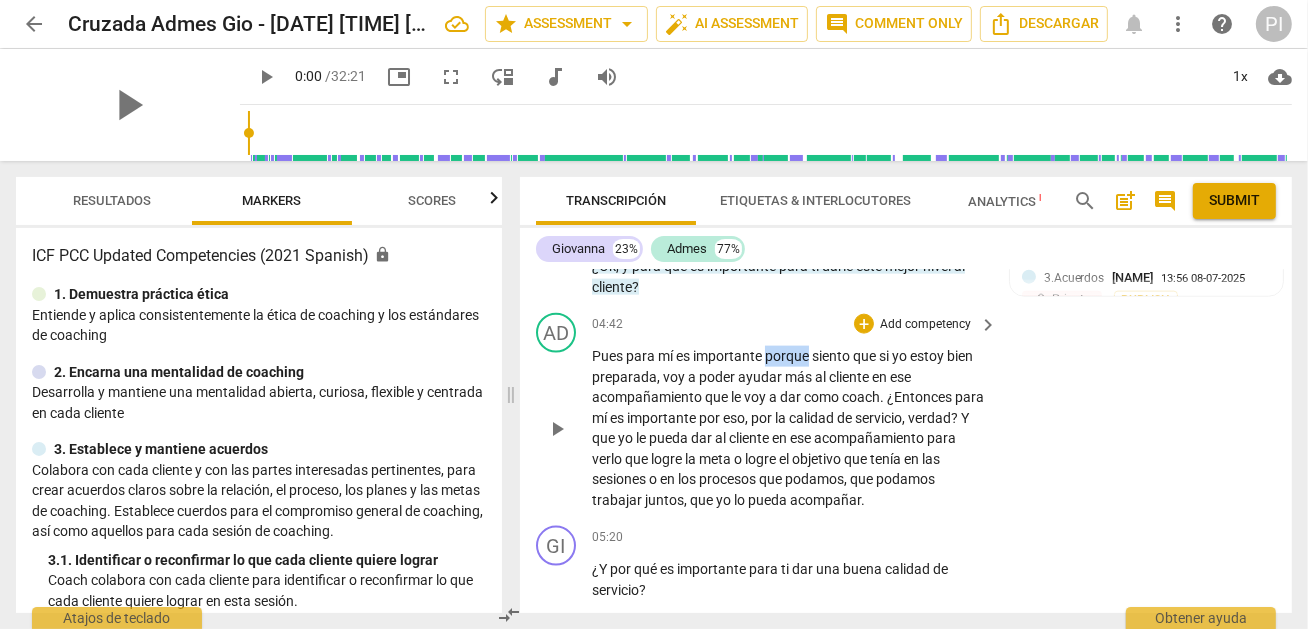 click on "Pues   para   mí   es   importante   porque   siento   que   si   yo   estoy   bien   preparada ,   voy   a   poder   ayudar   más   al   cliente   en   ese   acompañamiento   que   le   voy   a   dar   como   coach .   ¿Entonces   para   mí   es   importante   por   eso ,   por   la   calidad   de   servicio ,   verdad ?   Y   que   yo   le   pueda   dar   al   cliente   en   ese   acompañamiento   para   verlo   que   logre   la   meta   o   logre   el   objetivo   que   tenía   en   las   sesiones   o   en   los   procesos   que   podamos ,   que   podamos   trabajar   juntos ,   que   yo   lo   pueda   acompañar ." at bounding box center [789, 428] 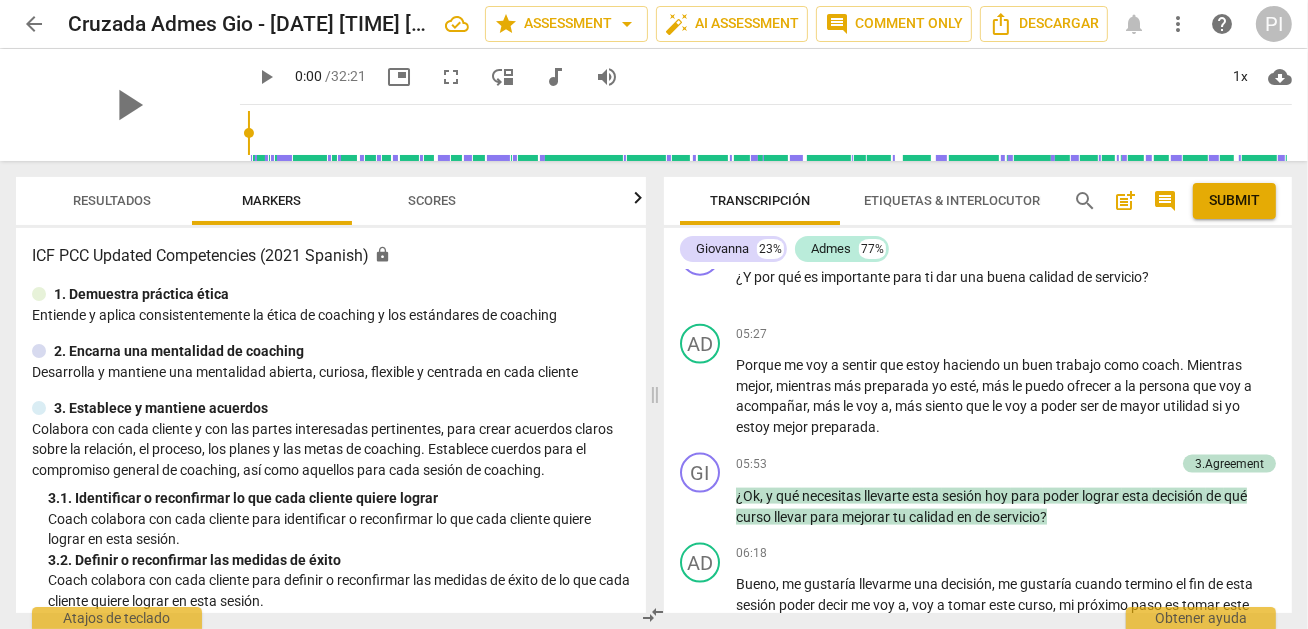 scroll, scrollTop: 1909, scrollLeft: 0, axis: vertical 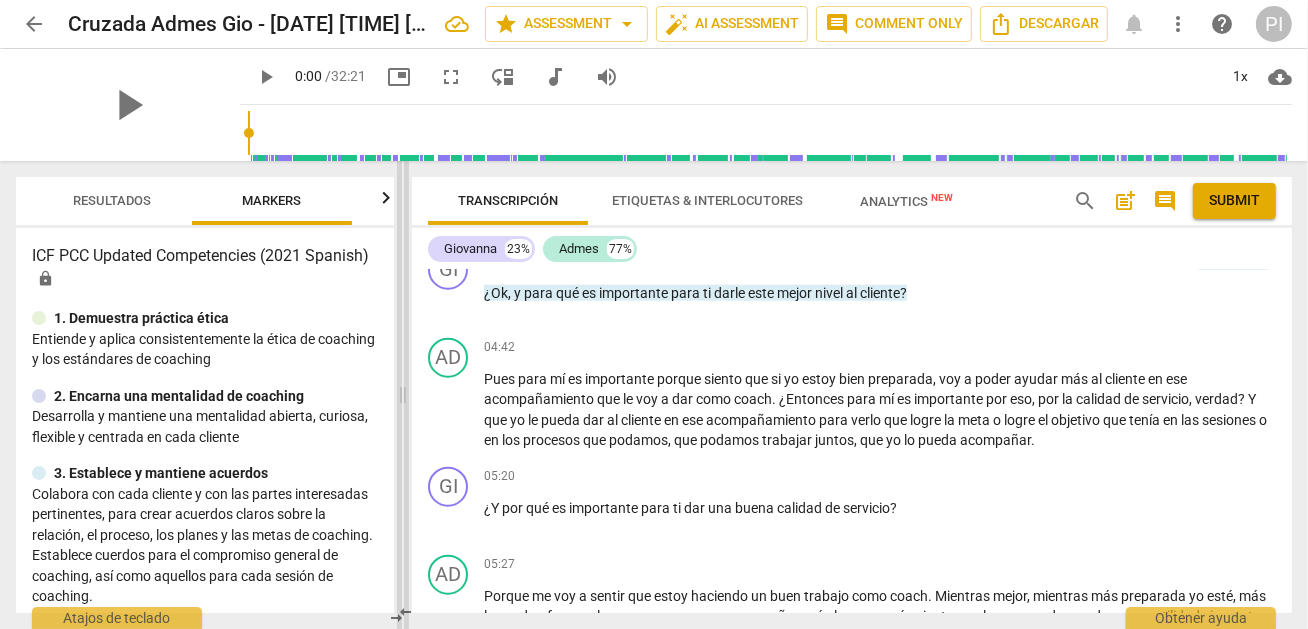 drag, startPoint x: 652, startPoint y: 399, endPoint x: 401, endPoint y: 387, distance: 251.28668 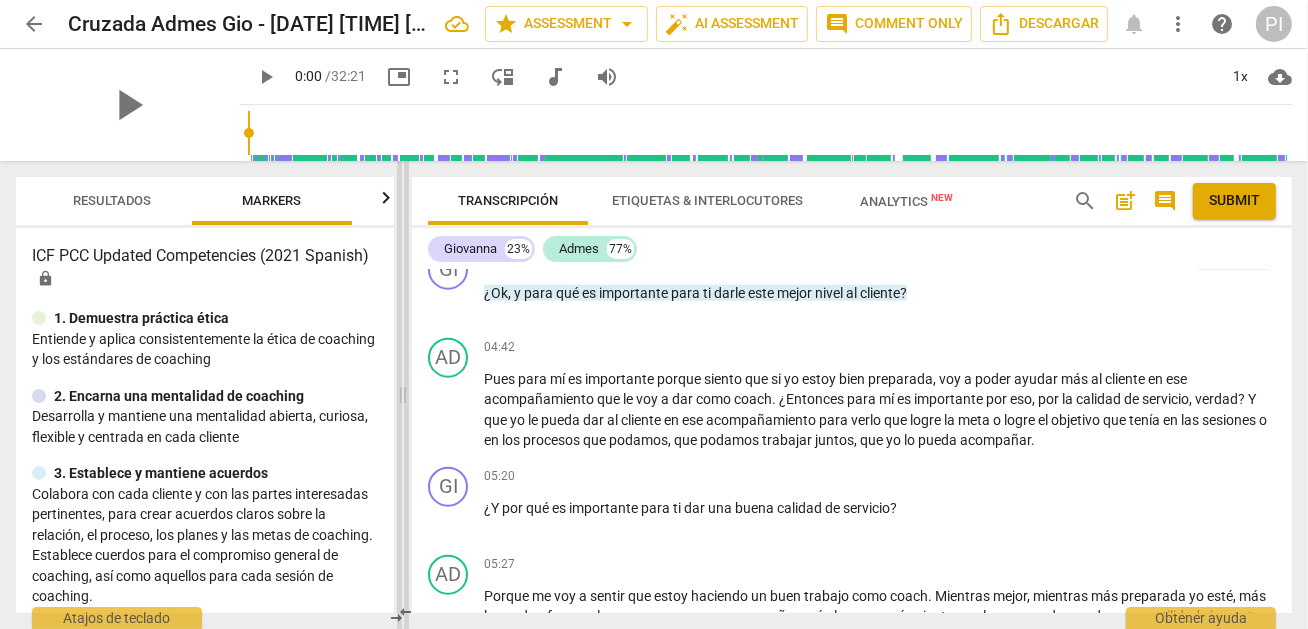 click at bounding box center (403, 395) 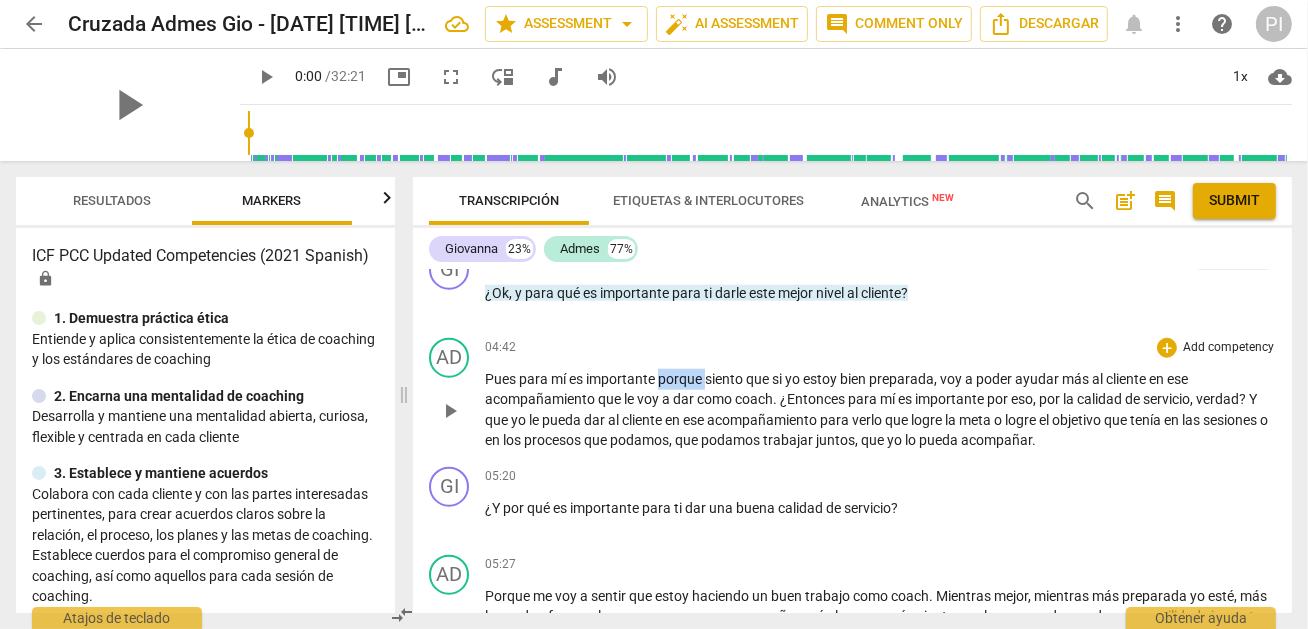 drag, startPoint x: 659, startPoint y: 364, endPoint x: 707, endPoint y: 365, distance: 48.010414 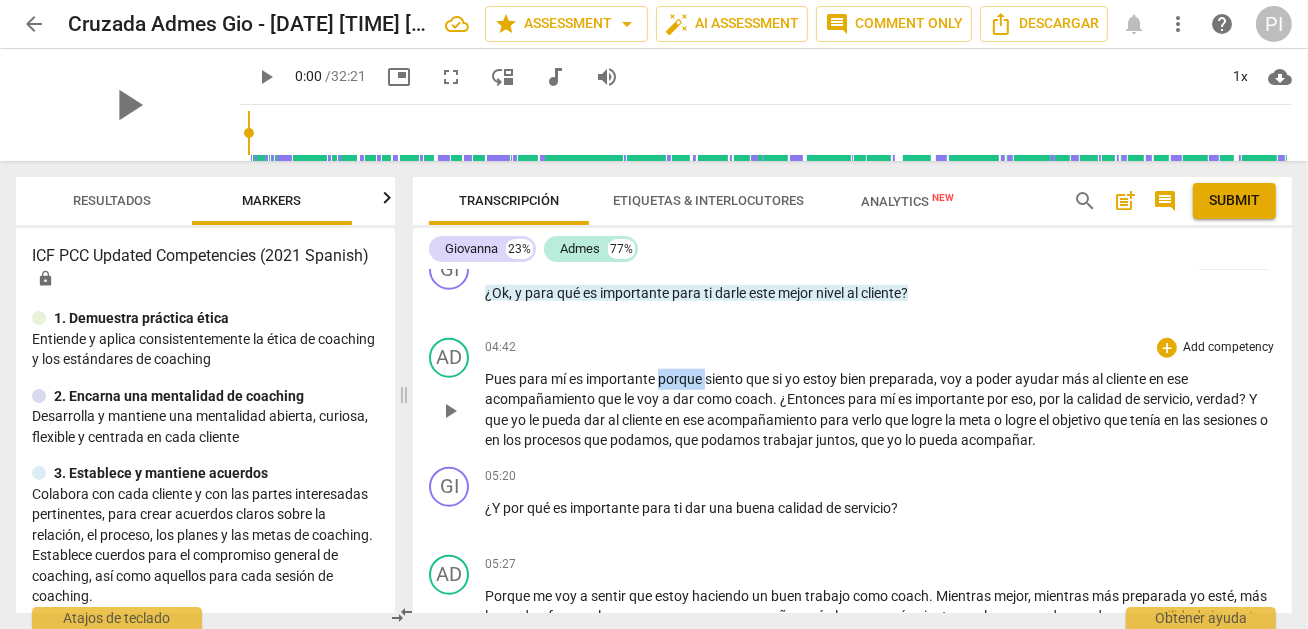click on "Pues   para   mí   es   importante   porque   siento   que   si   yo   estoy   bien   preparada ,   voy   a   poder   ayudar   más   al   cliente   en   ese   acompañamiento   que   le   voy   a   dar   como   coach .   ¿Entonces   para   mí   es   importante   por   eso ,   por   la   calidad   de   servicio ,   verdad ?   Y   que   yo   le   pueda   dar   al   cliente   en   ese   acompañamiento   para   verlo   que   logre   la   meta   o   logre   el   objetivo   que   tenía   en   las   sesiones   o   en   los   procesos   que   podamos ,   que   podamos   trabajar   juntos ,   que   yo   lo   pueda   acompañar ." at bounding box center (880, 410) 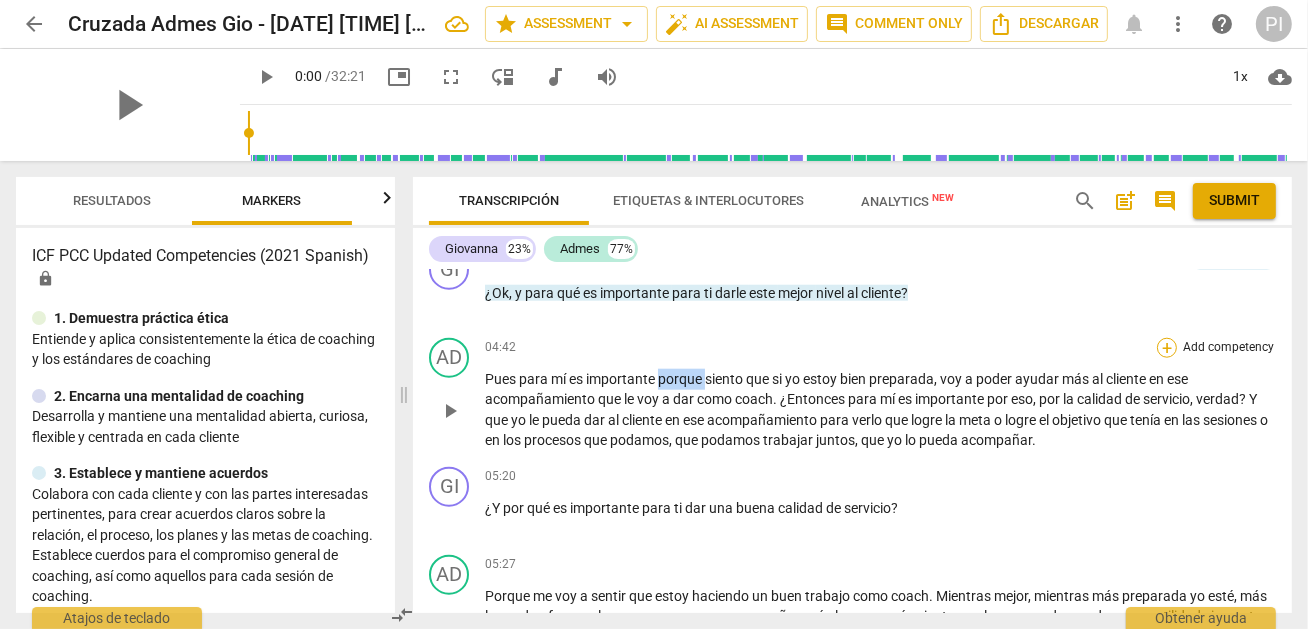 click on "+" at bounding box center [1167, 348] 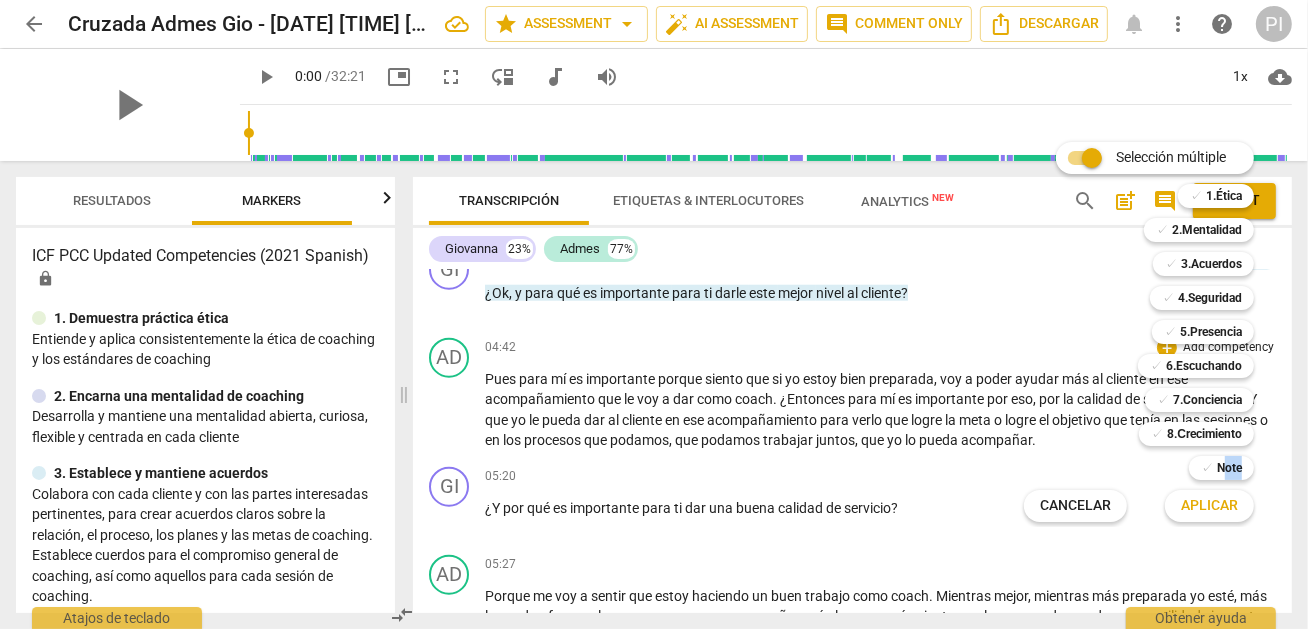 drag, startPoint x: 1223, startPoint y: 471, endPoint x: 1222, endPoint y: 499, distance: 28.01785 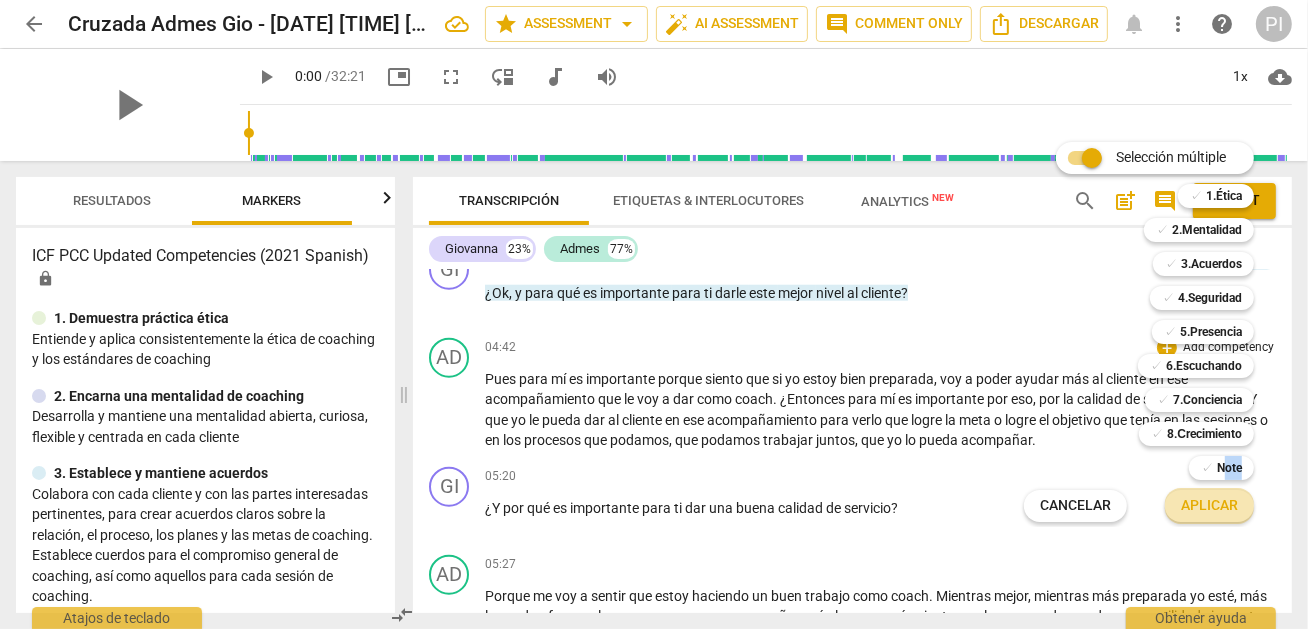 click on "Aplicar" at bounding box center (1209, 506) 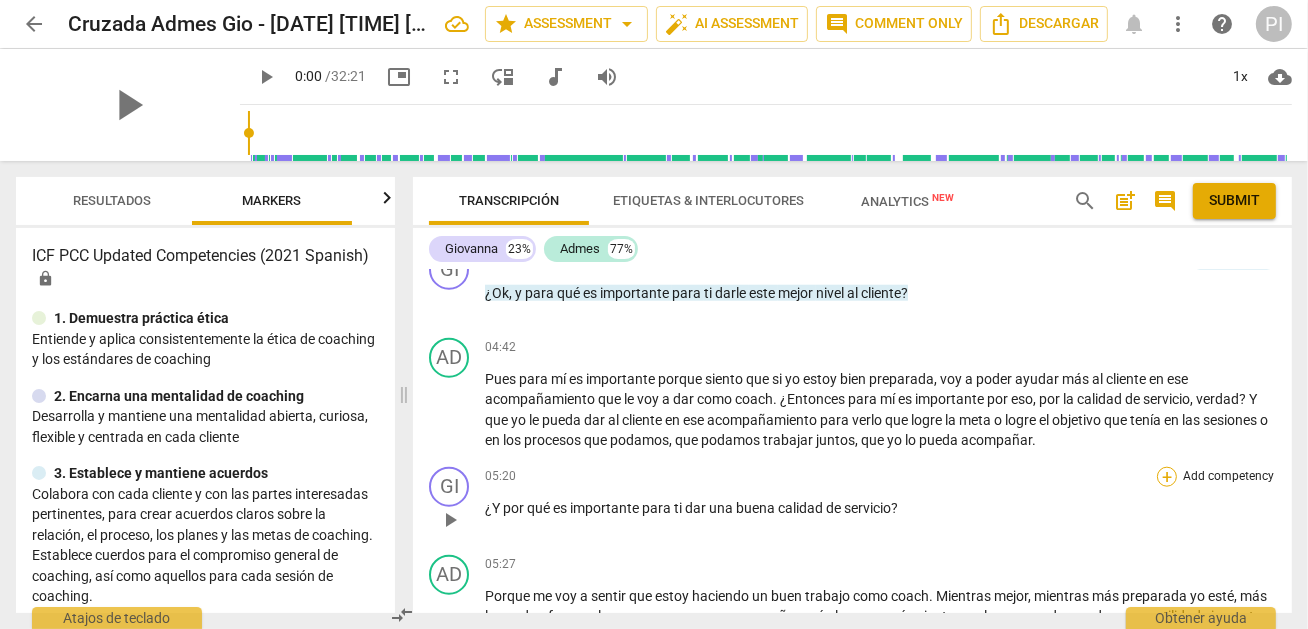 click on "+" at bounding box center [1167, 477] 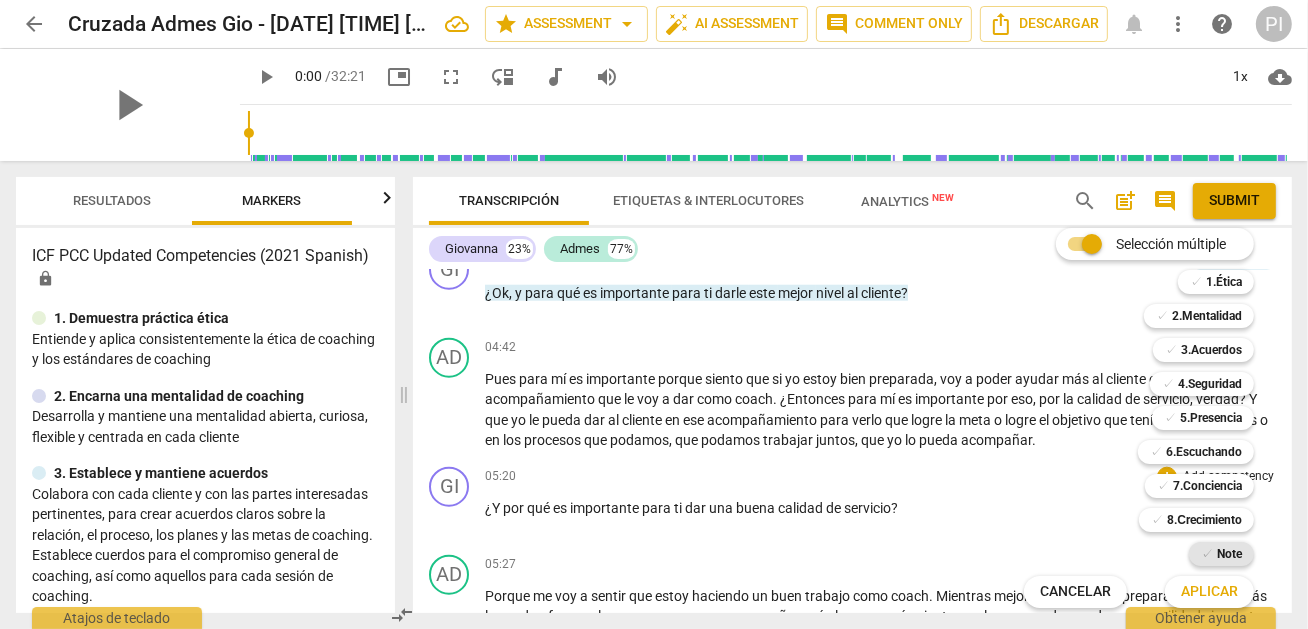 click on "Note" at bounding box center (1229, 554) 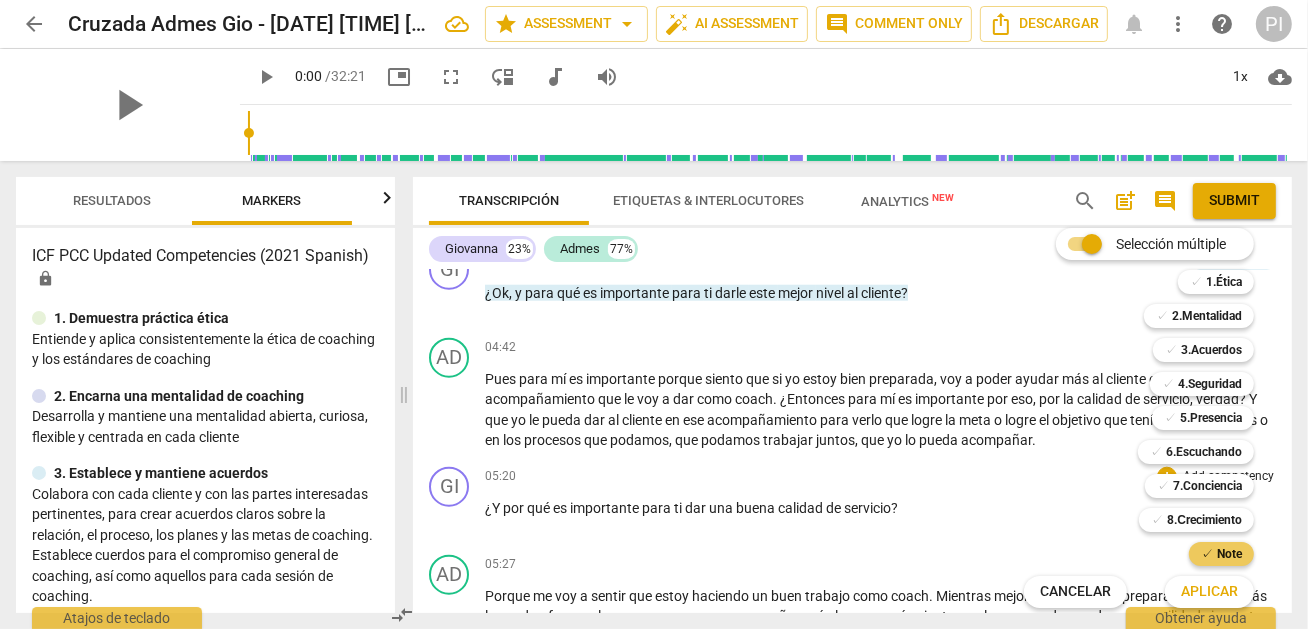click on "Note" at bounding box center [1229, 554] 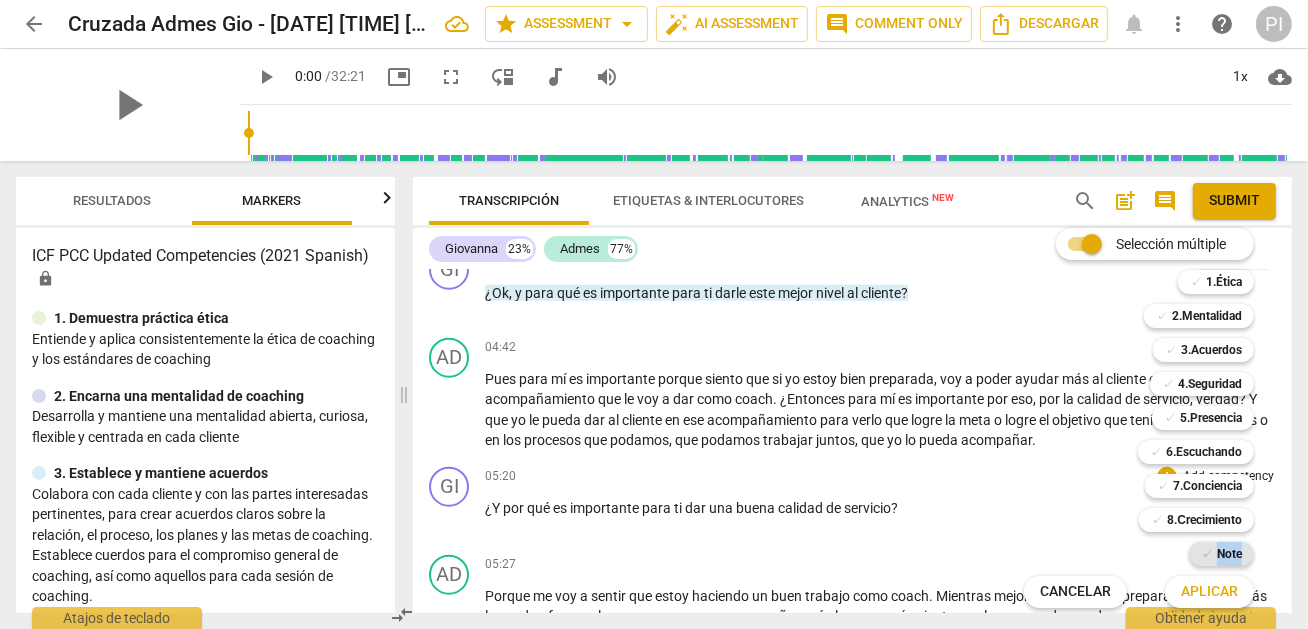 click on "Note" at bounding box center (1229, 554) 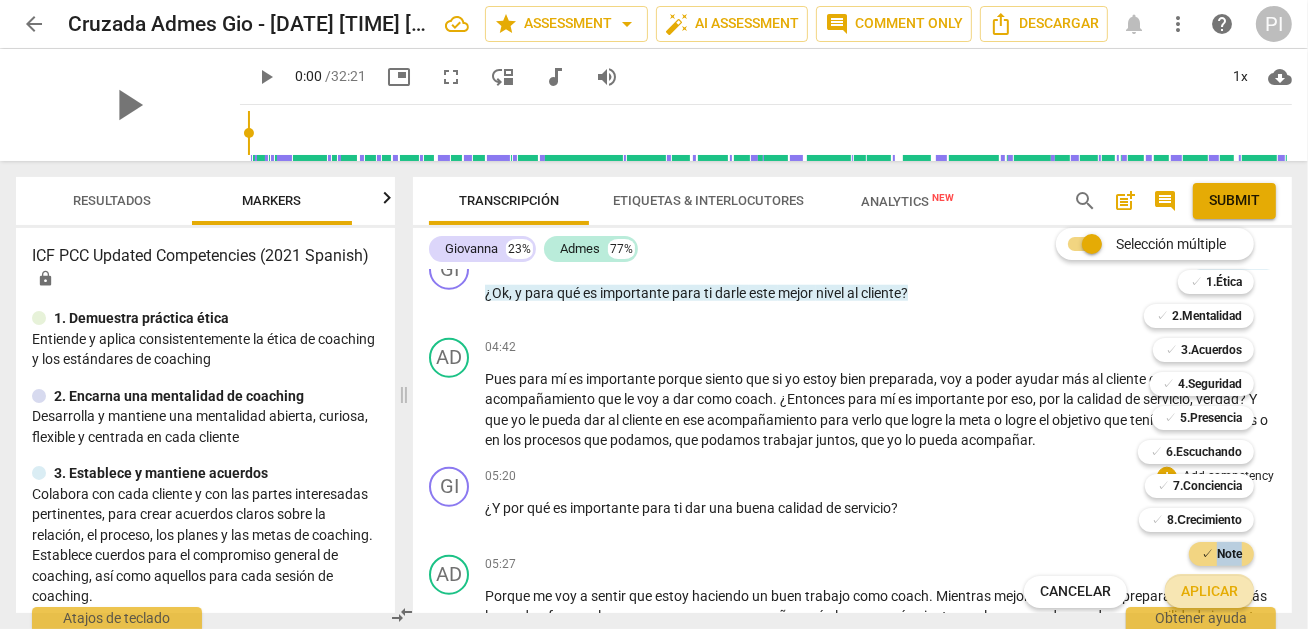 drag, startPoint x: 1226, startPoint y: 550, endPoint x: 1209, endPoint y: 600, distance: 52.810986 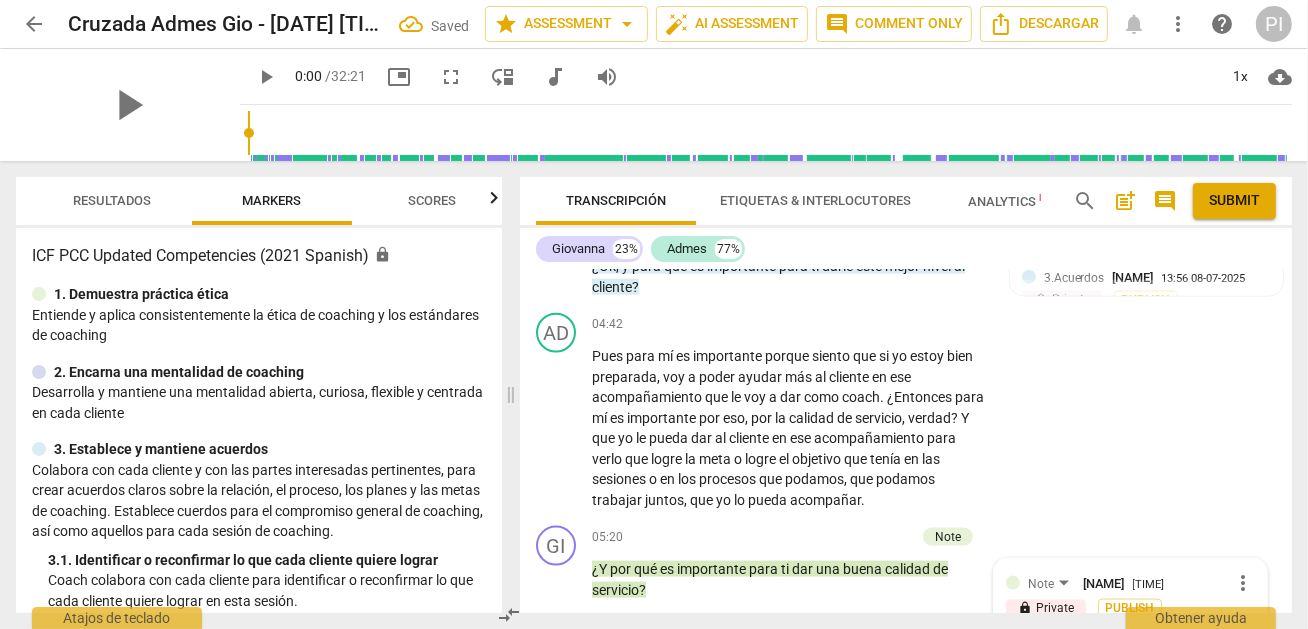 scroll, scrollTop: 2424, scrollLeft: 0, axis: vertical 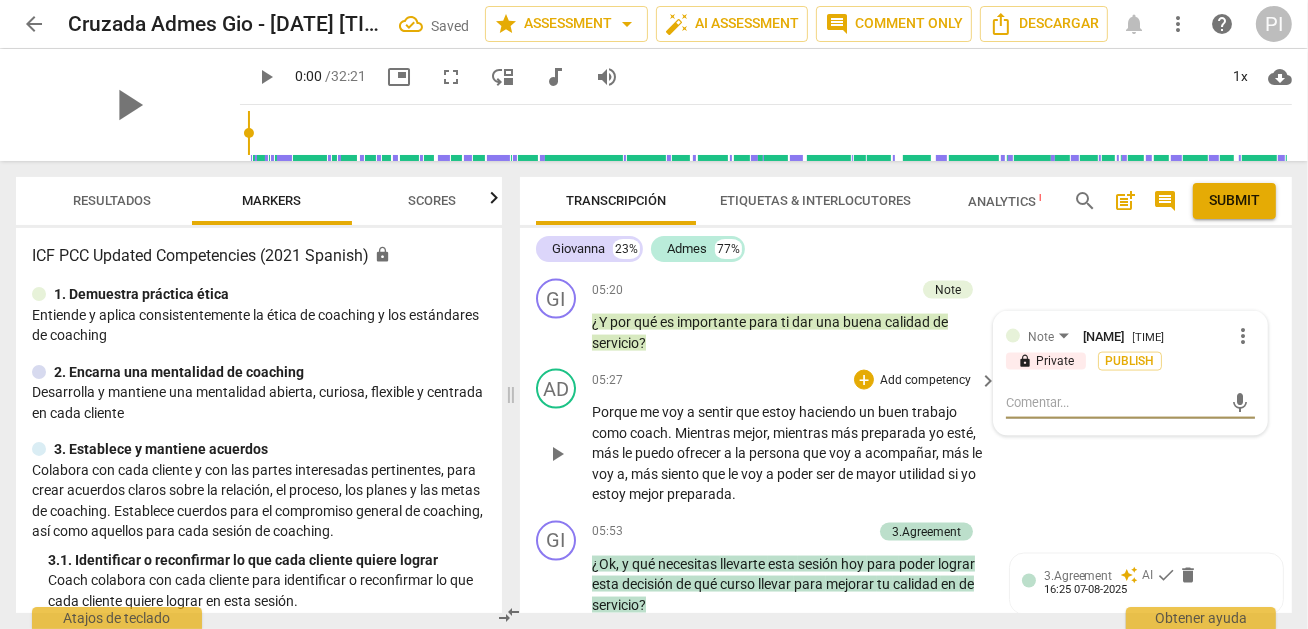 type on "l" 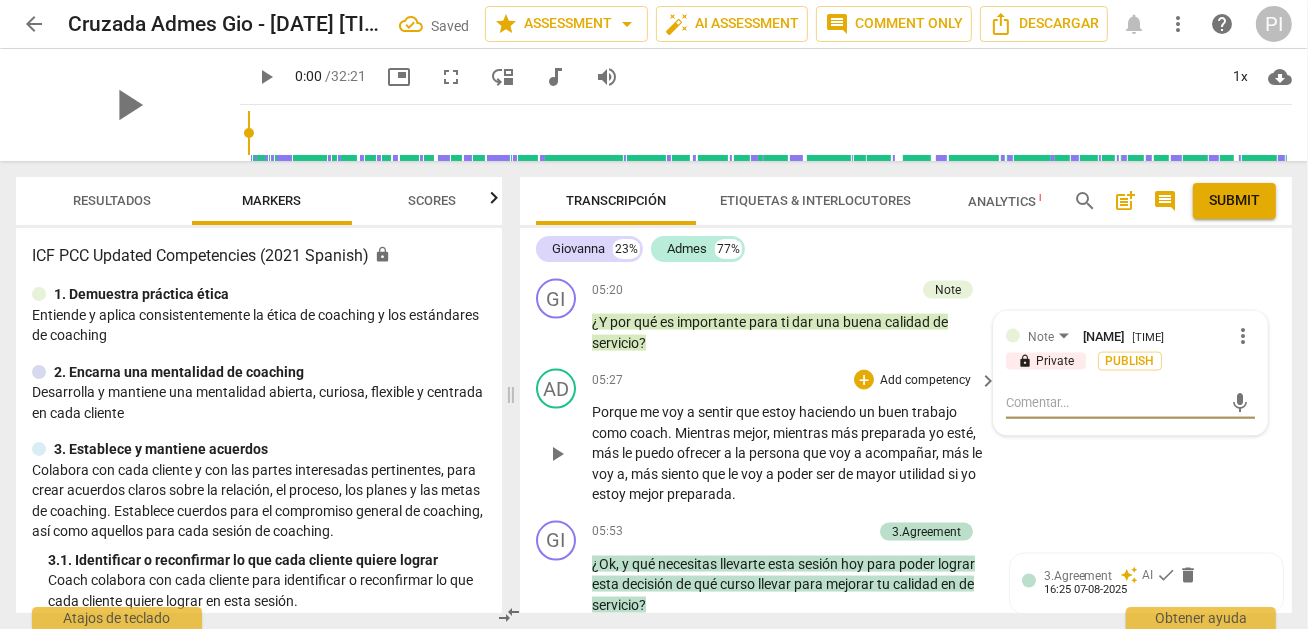 type on "l" 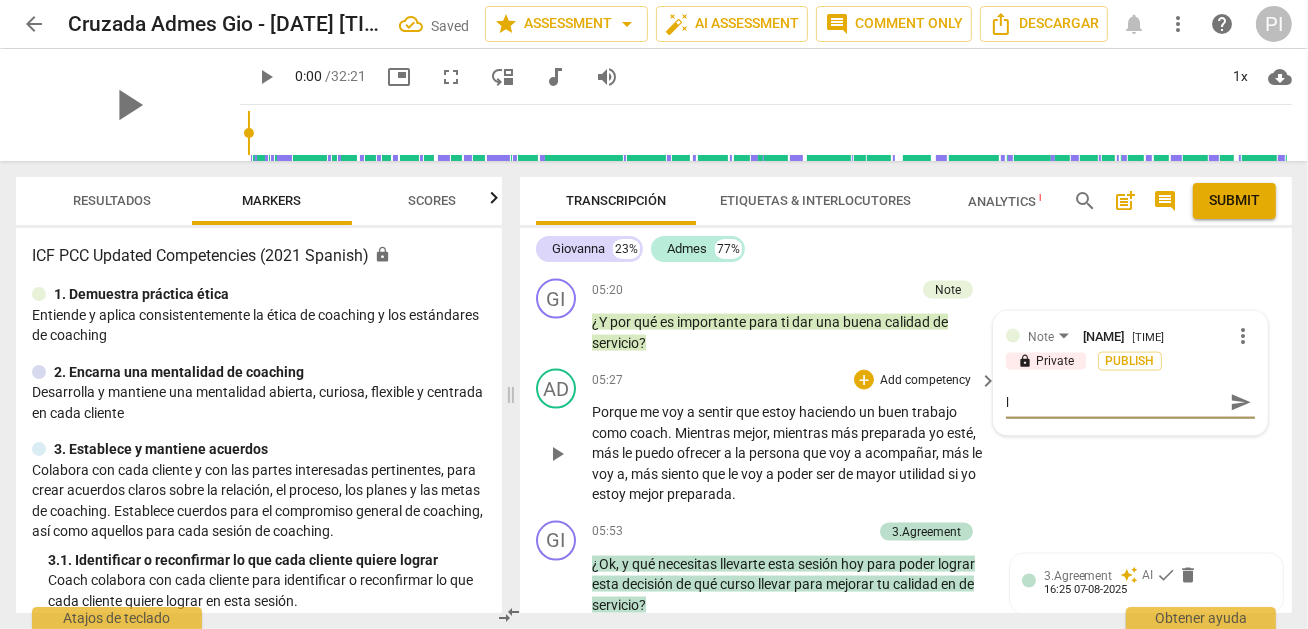 type on "le" 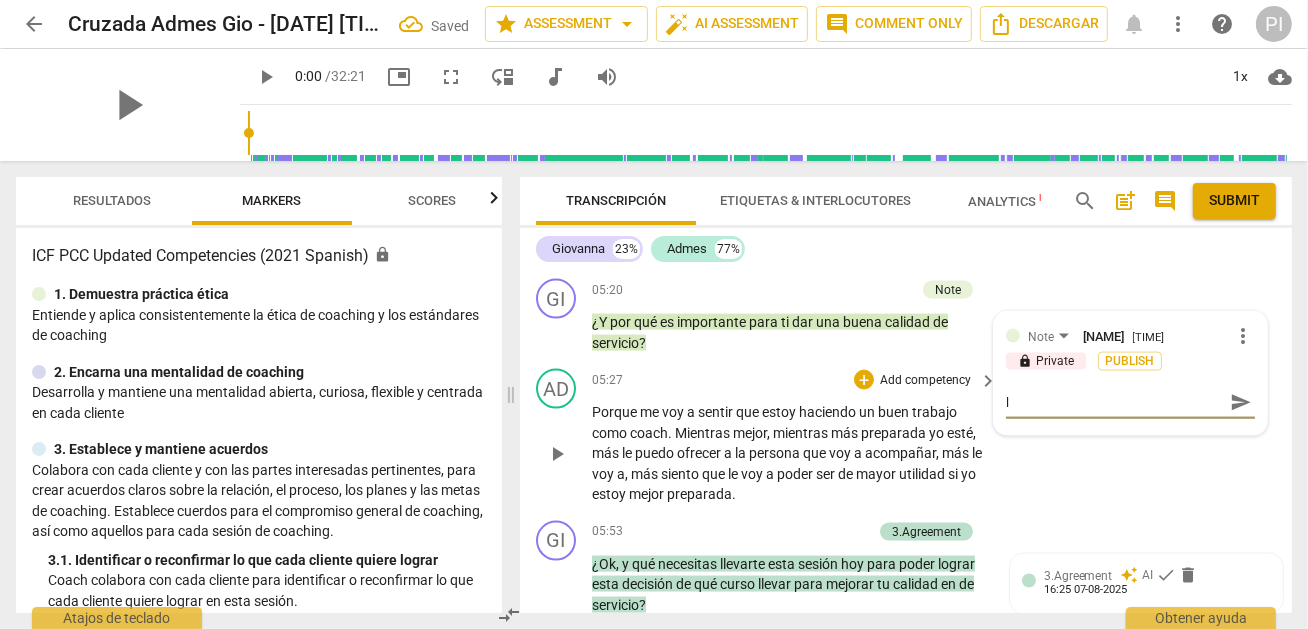 type on "le" 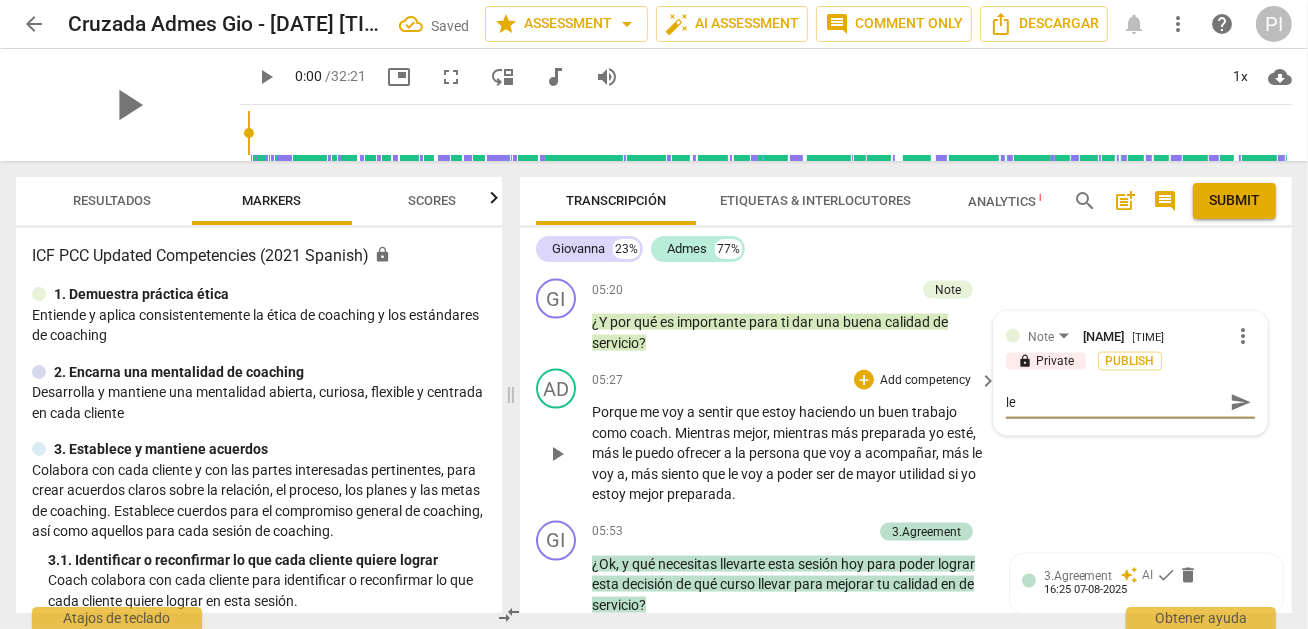 type on "le" 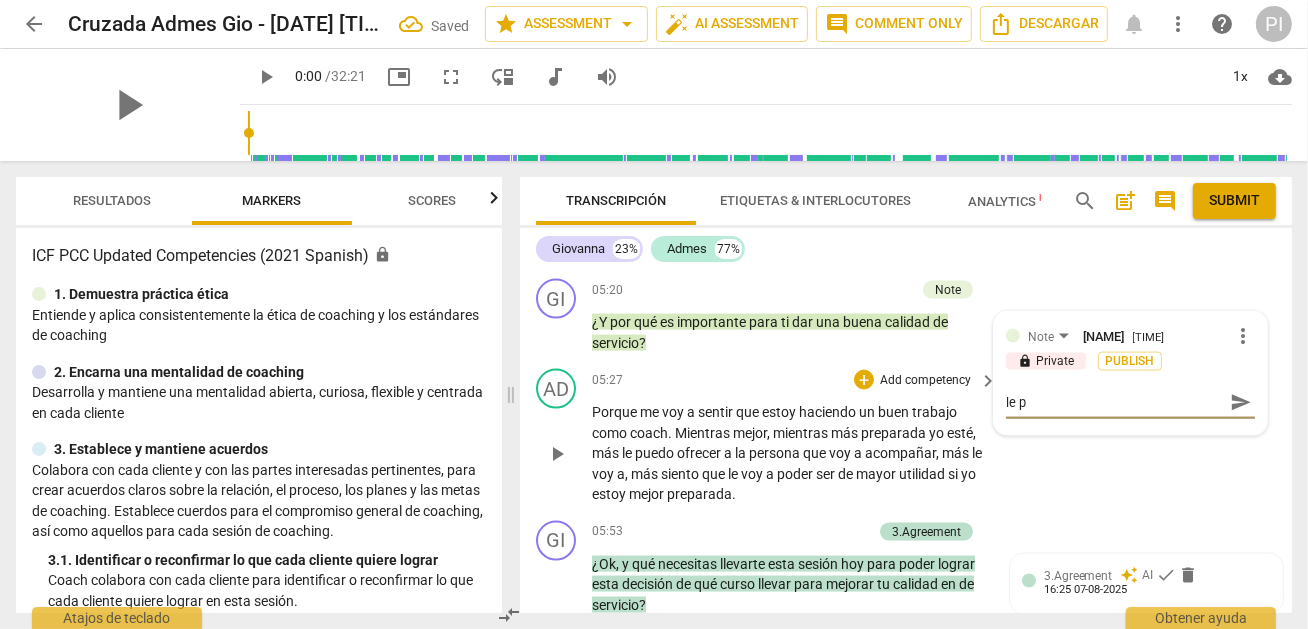 type on "le pr" 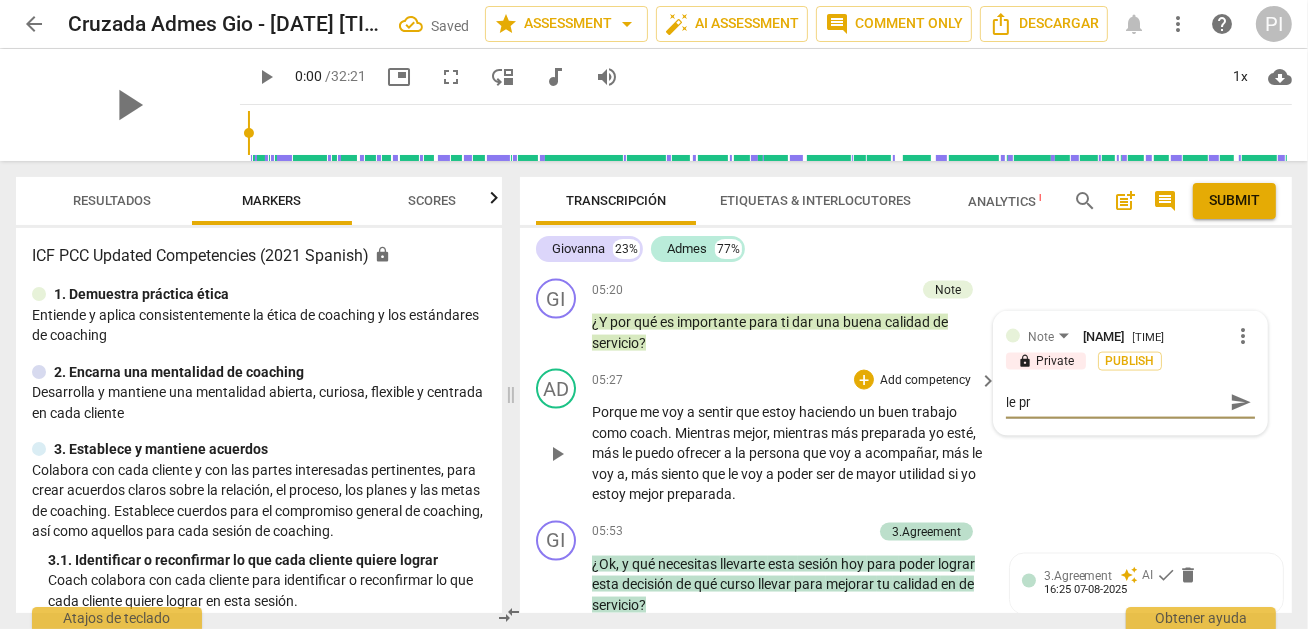 type on "le pre" 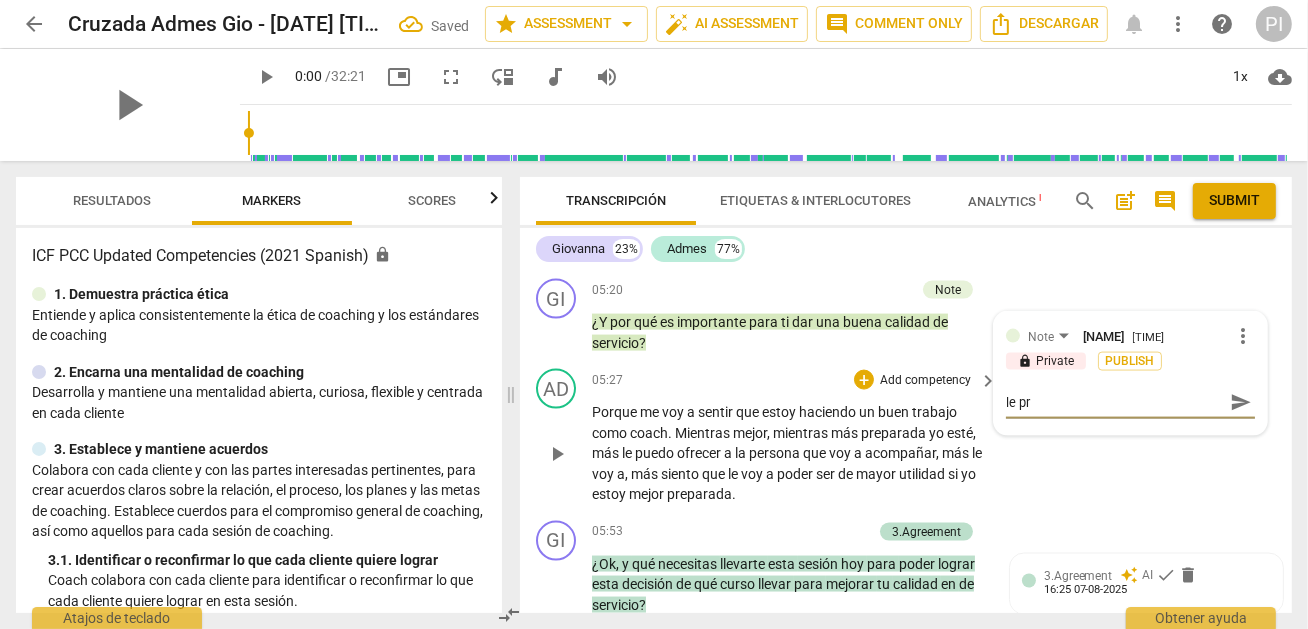 type on "le pre" 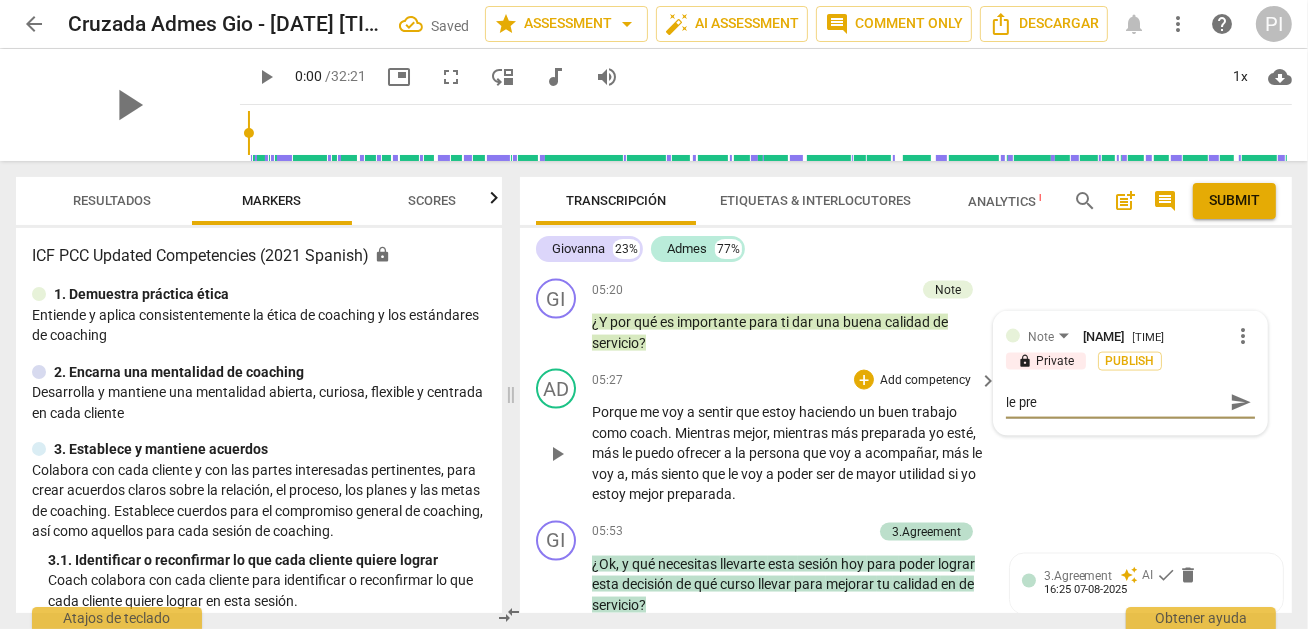type on "le preg" 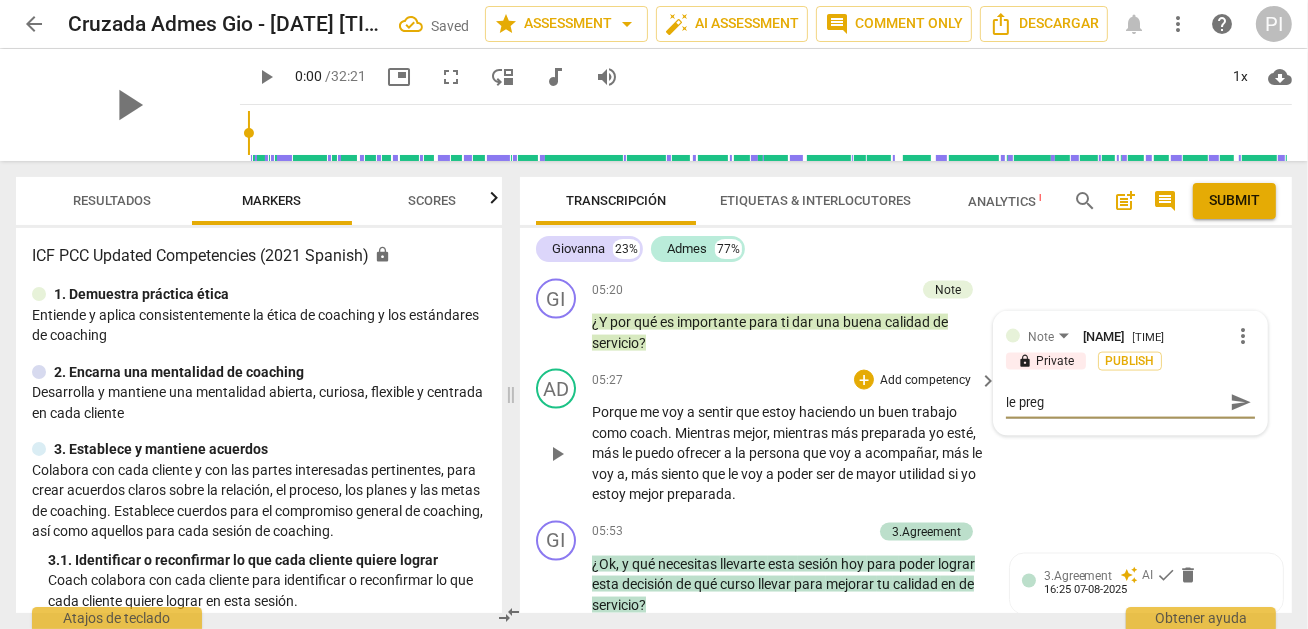 type on "le pregu" 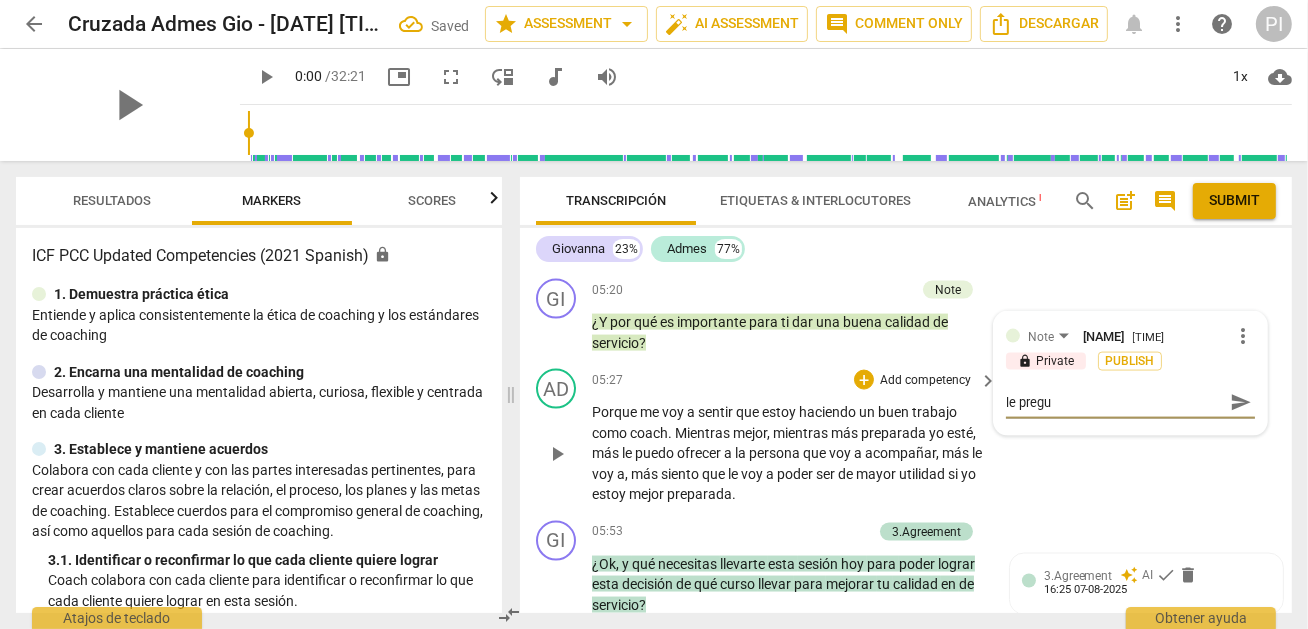 type on "le pregun" 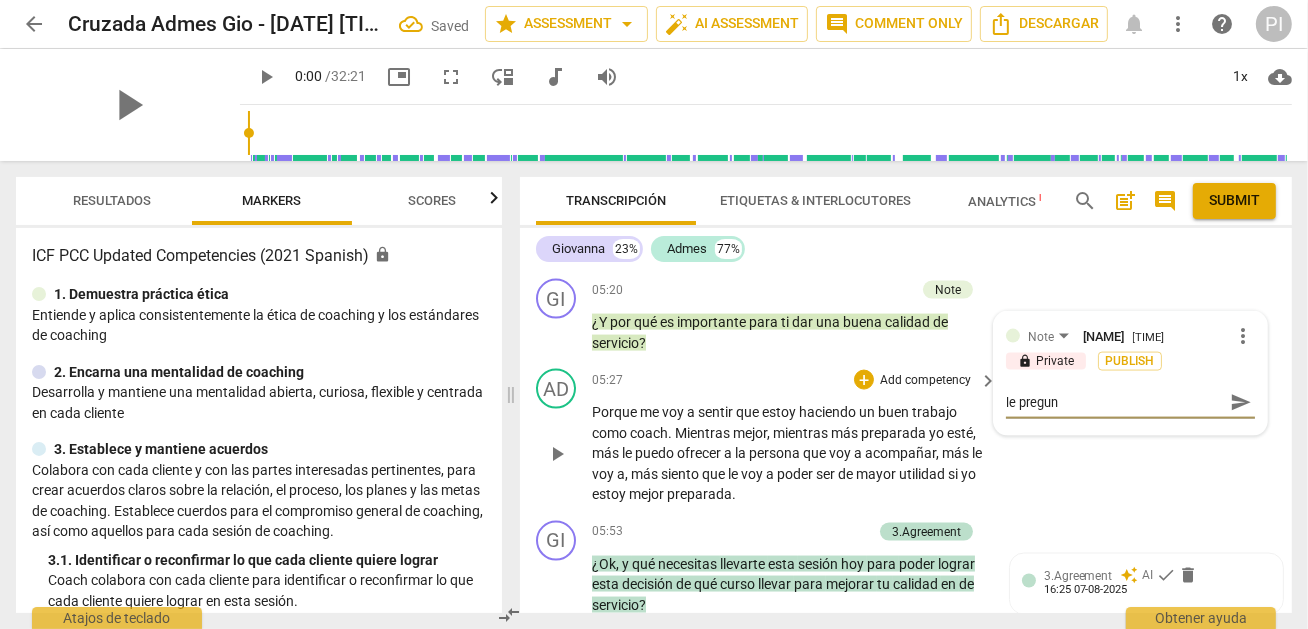 type on "le pregunt" 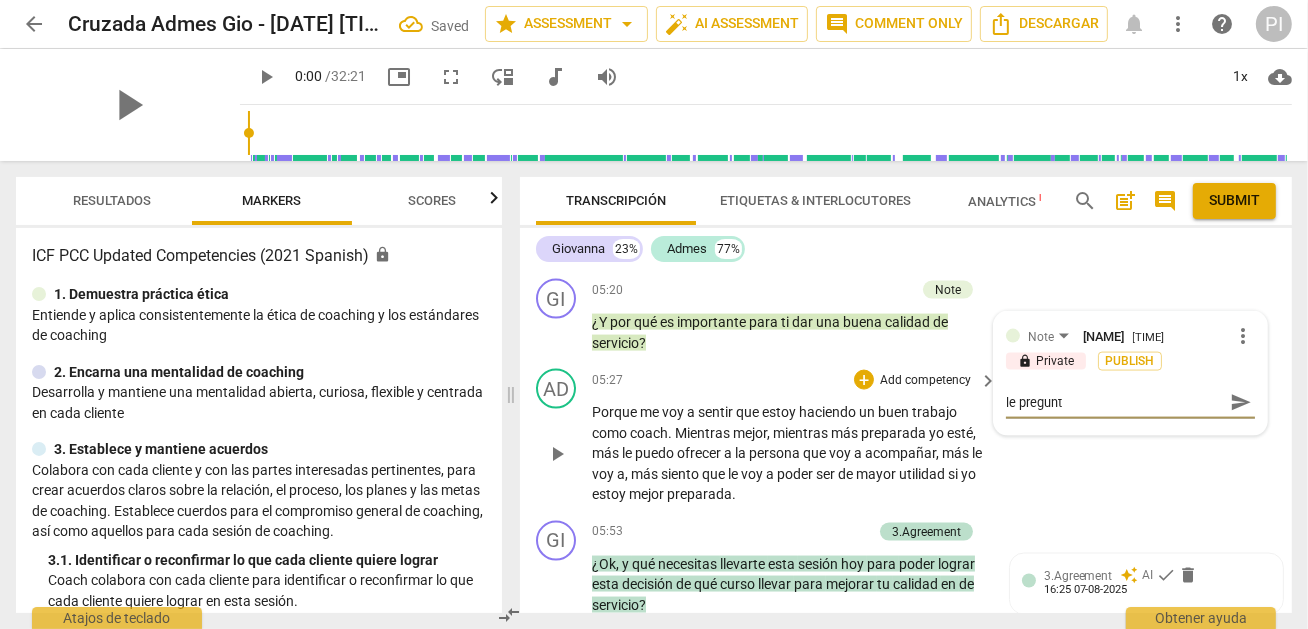 type on "le pregunta" 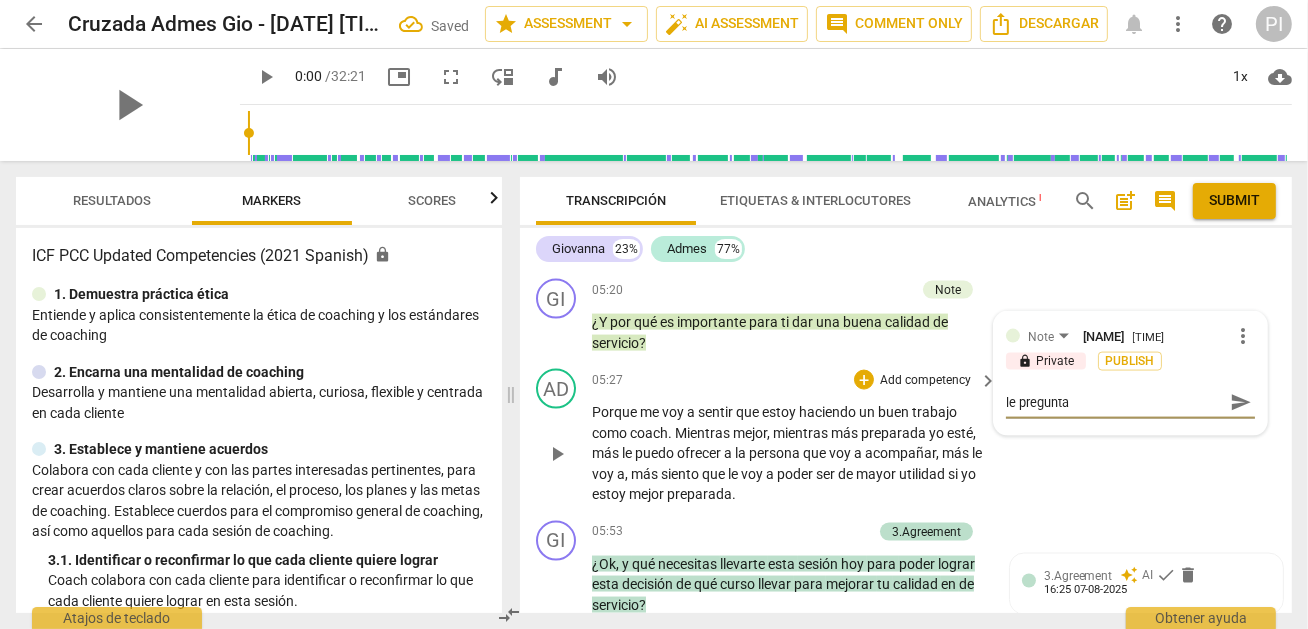 type on "le preguntas" 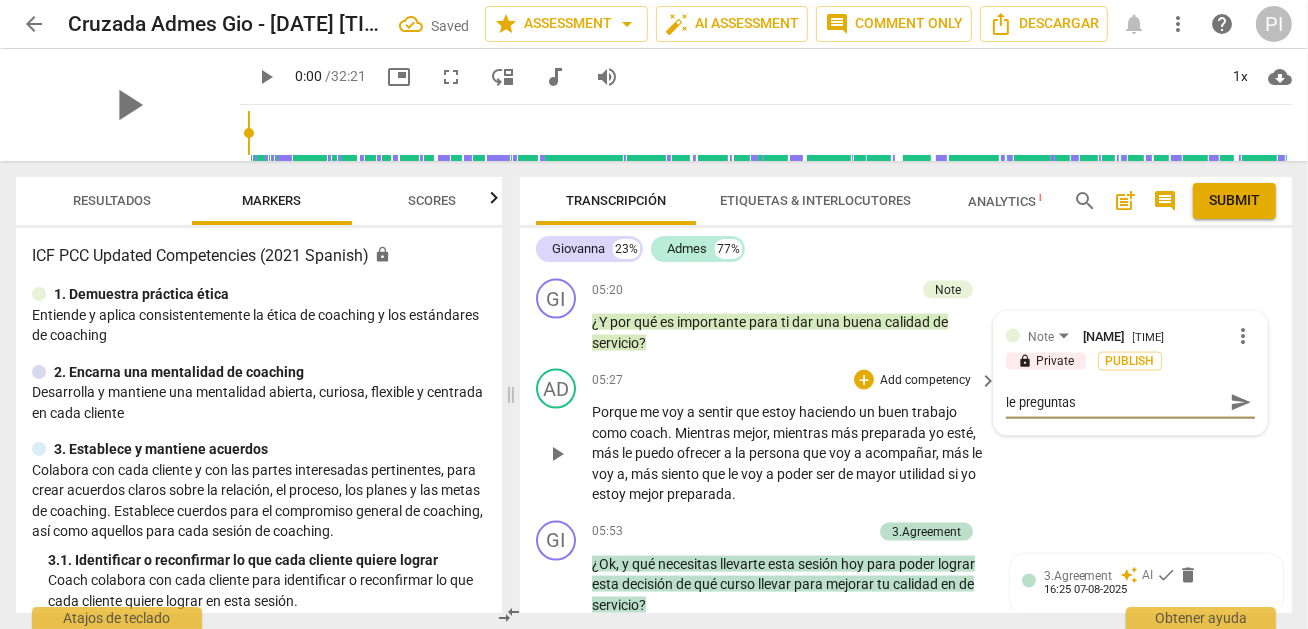 type on "le preguntas" 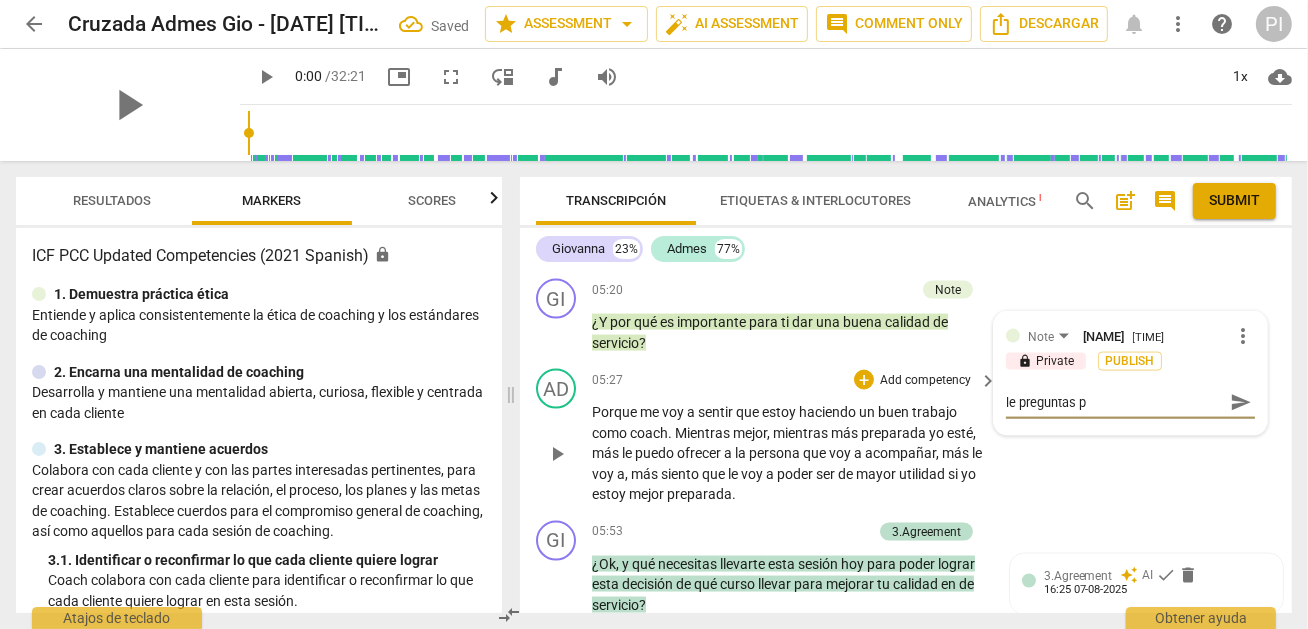 type on "le preguntas pa" 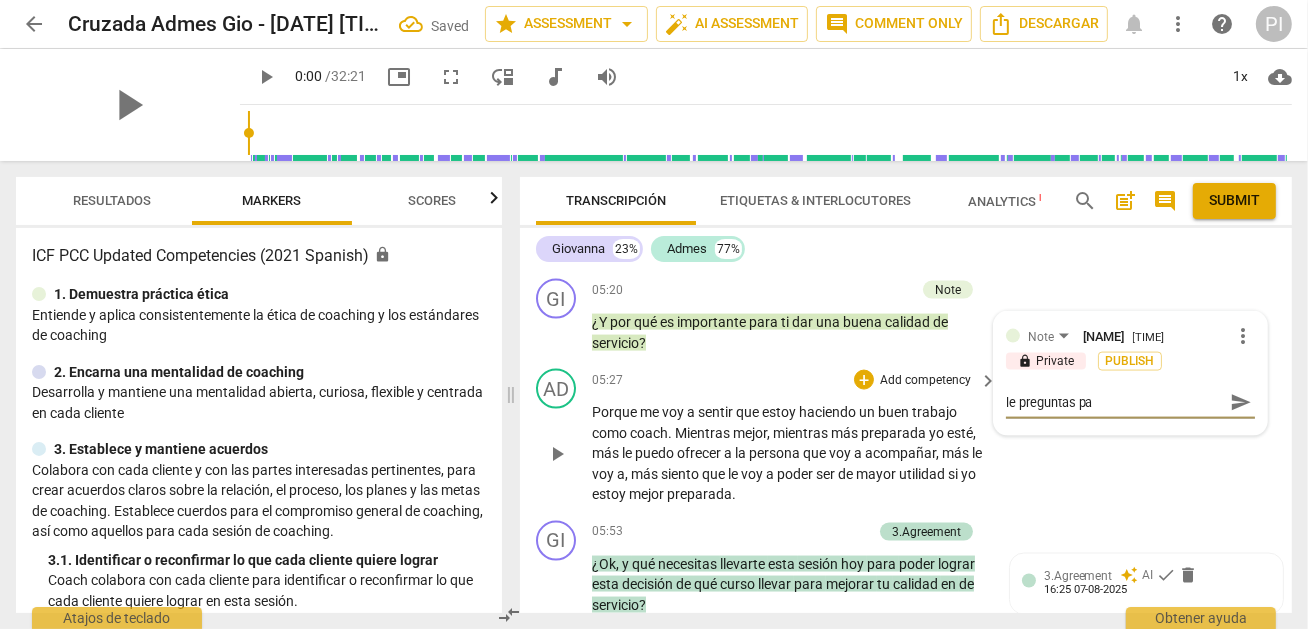 type on "le preguntas par" 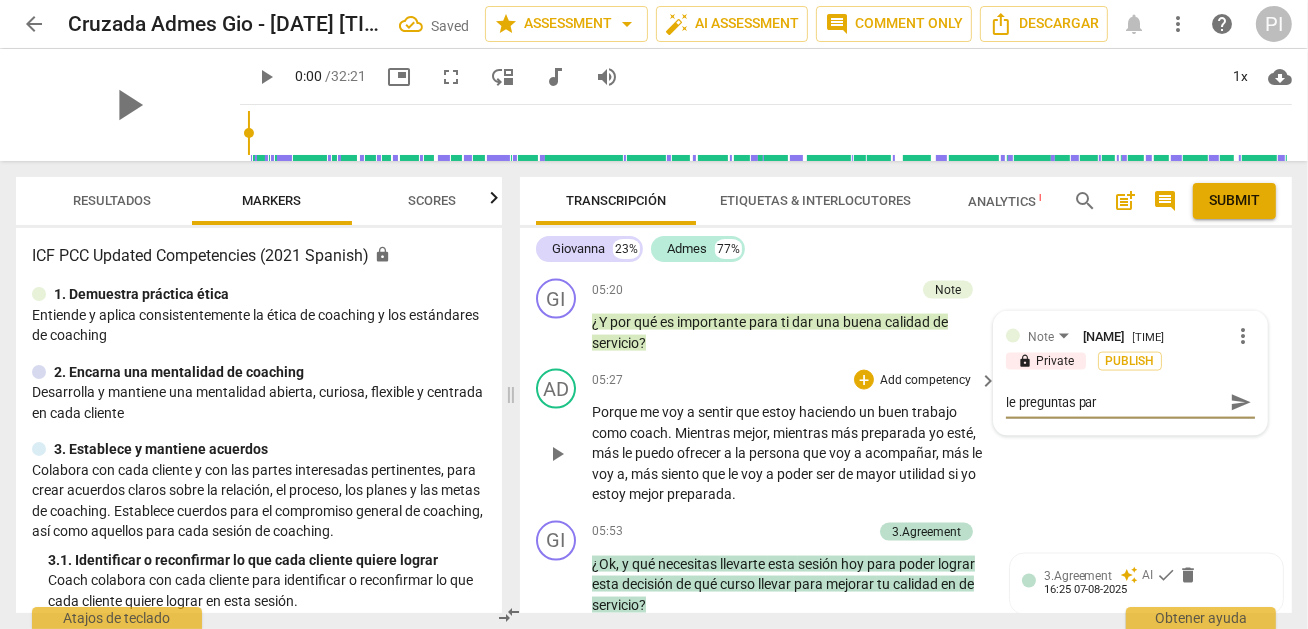 type on "le preguntas para" 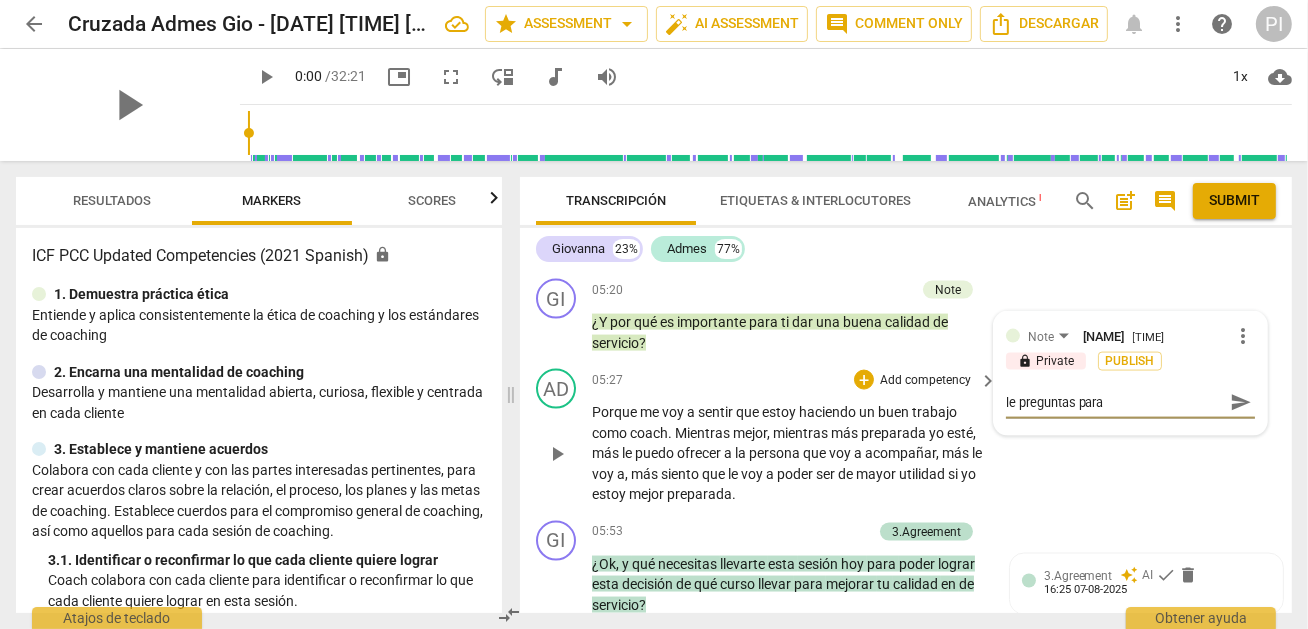 type on "le preguntas par" 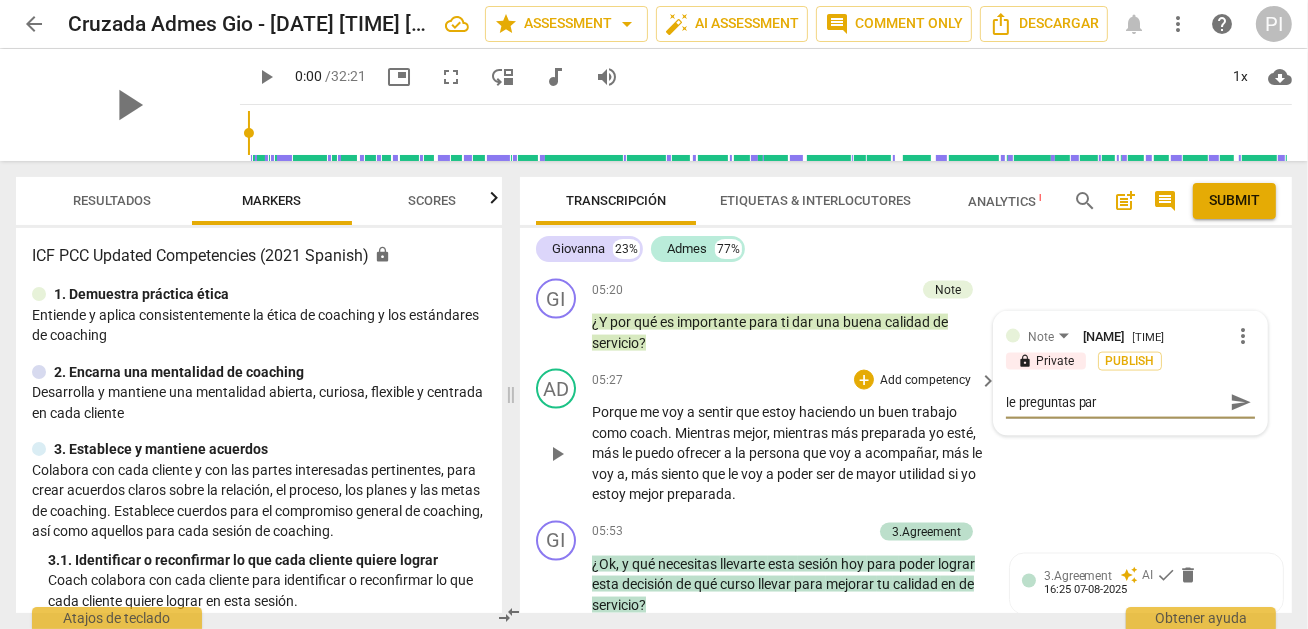 type on "le preguntas pa" 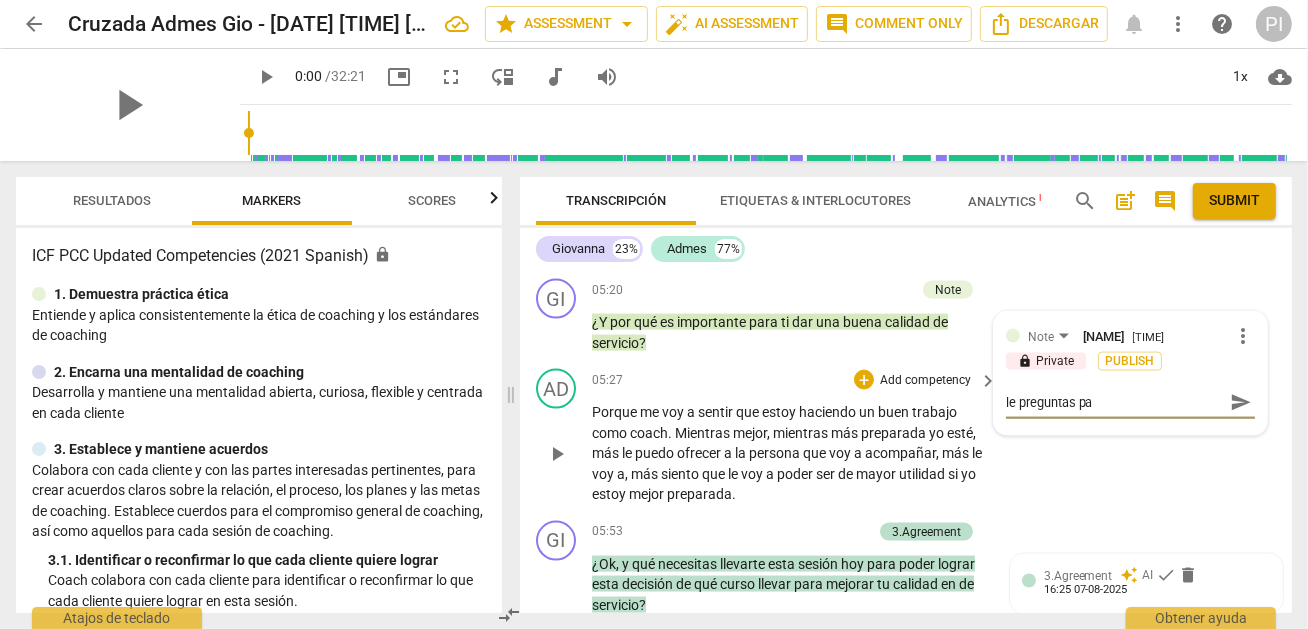 type on "le preguntas p" 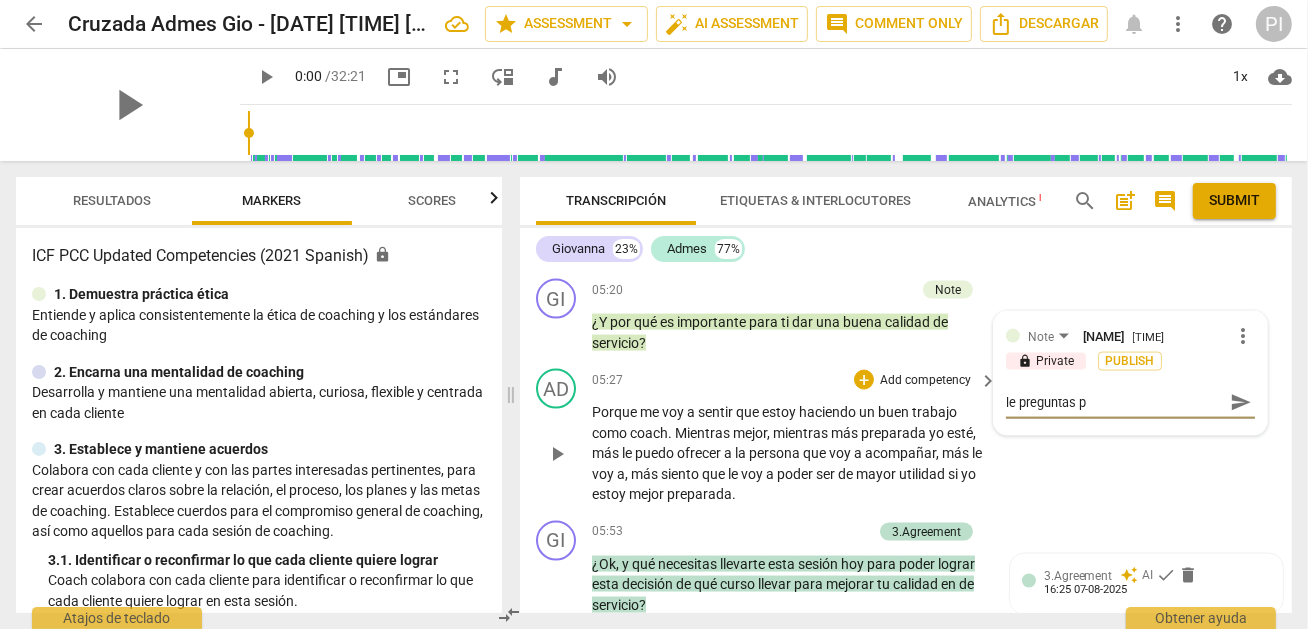 type on "le preguntas" 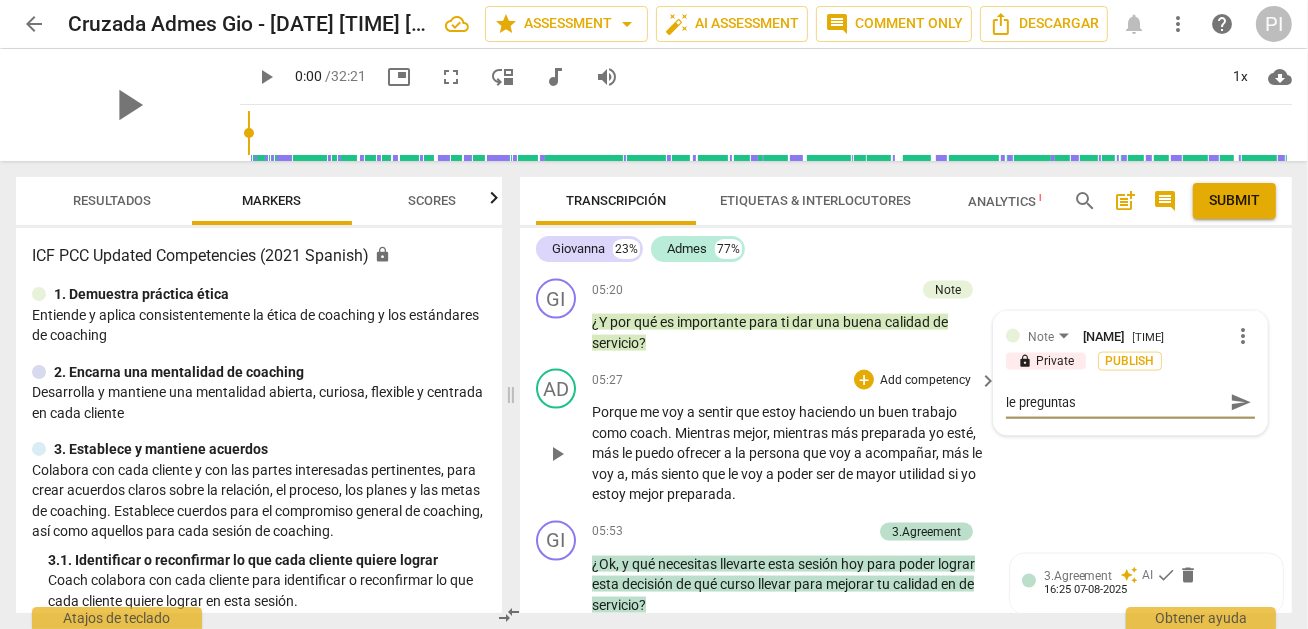 type on "le preguntas" 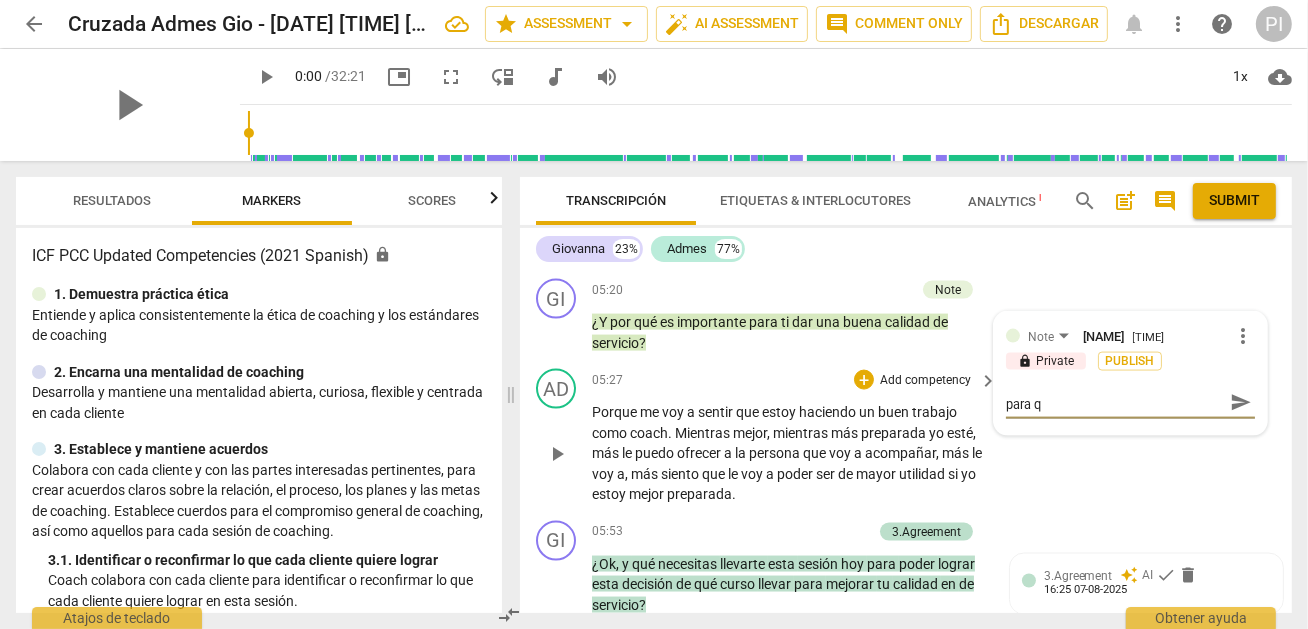 scroll, scrollTop: 0, scrollLeft: 0, axis: both 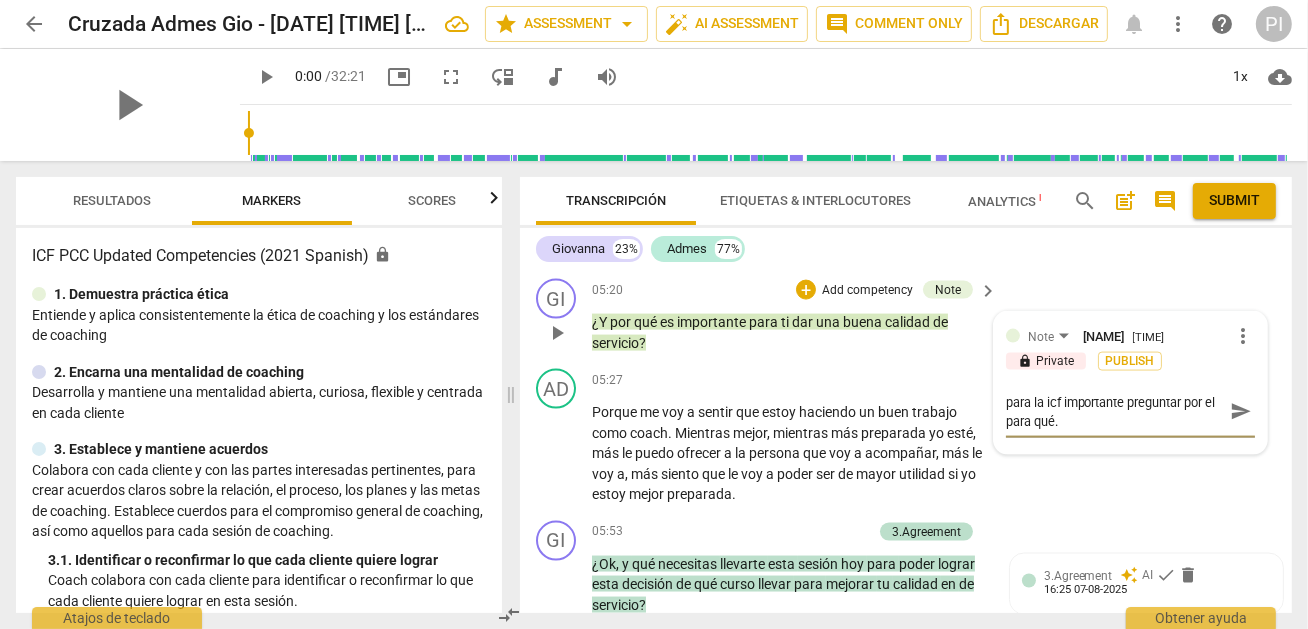 click on "para la icf importante preguntar por el para qué." at bounding box center (1114, 412) 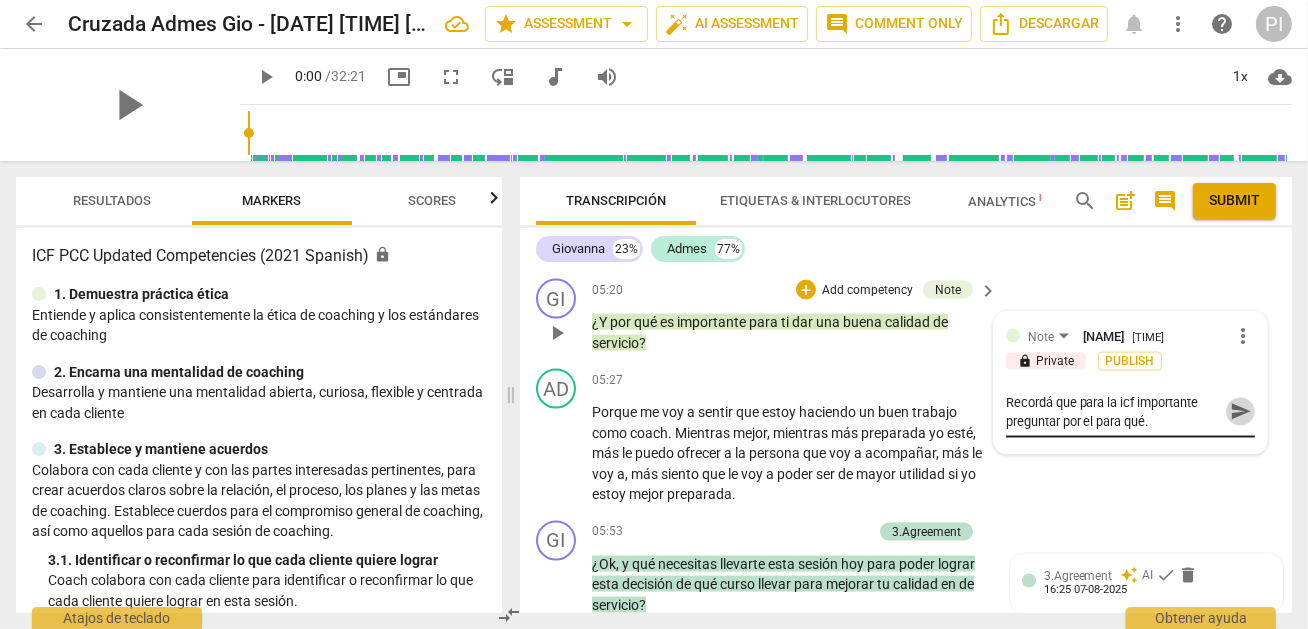 click on "send" at bounding box center [1241, 412] 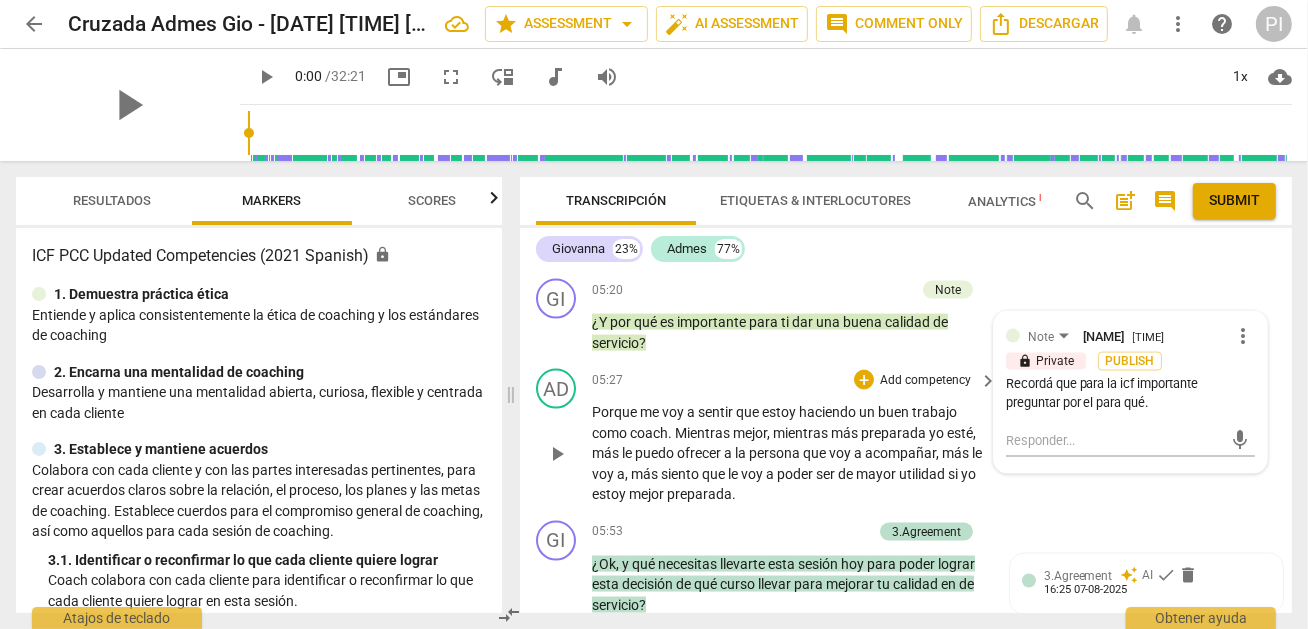 click on "Porque me siento como indecisa en cuál de las cosas que he visto quiero continuar ." at bounding box center [789, 453] 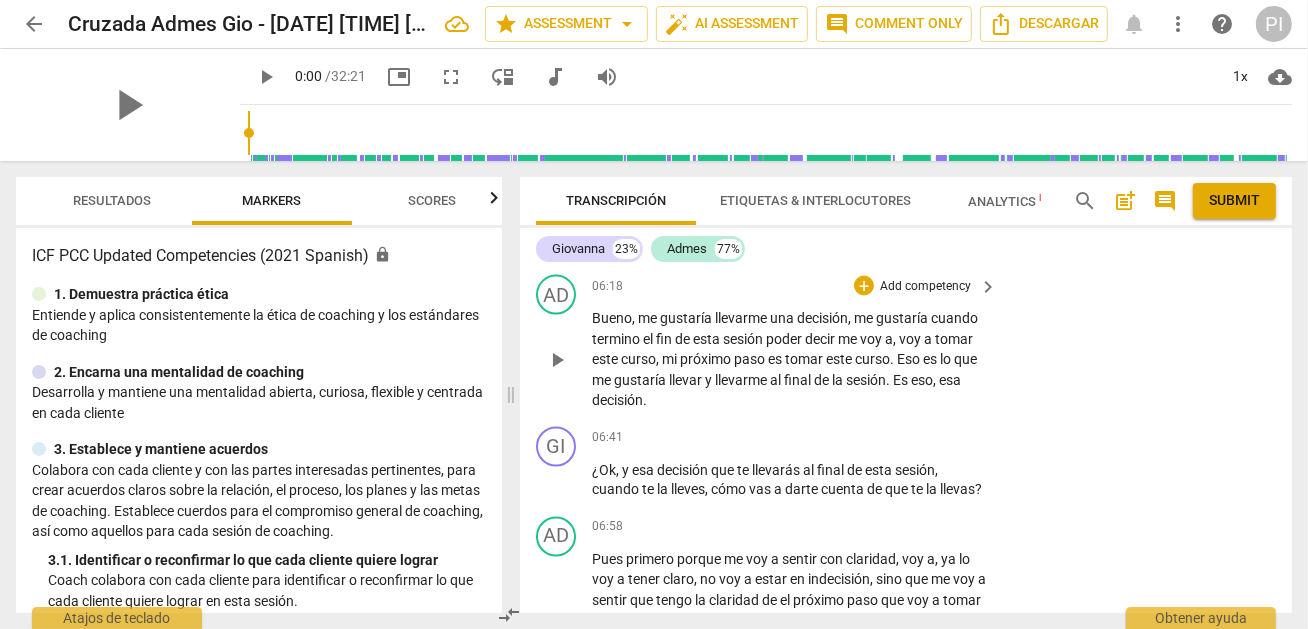 scroll, scrollTop: 2782, scrollLeft: 0, axis: vertical 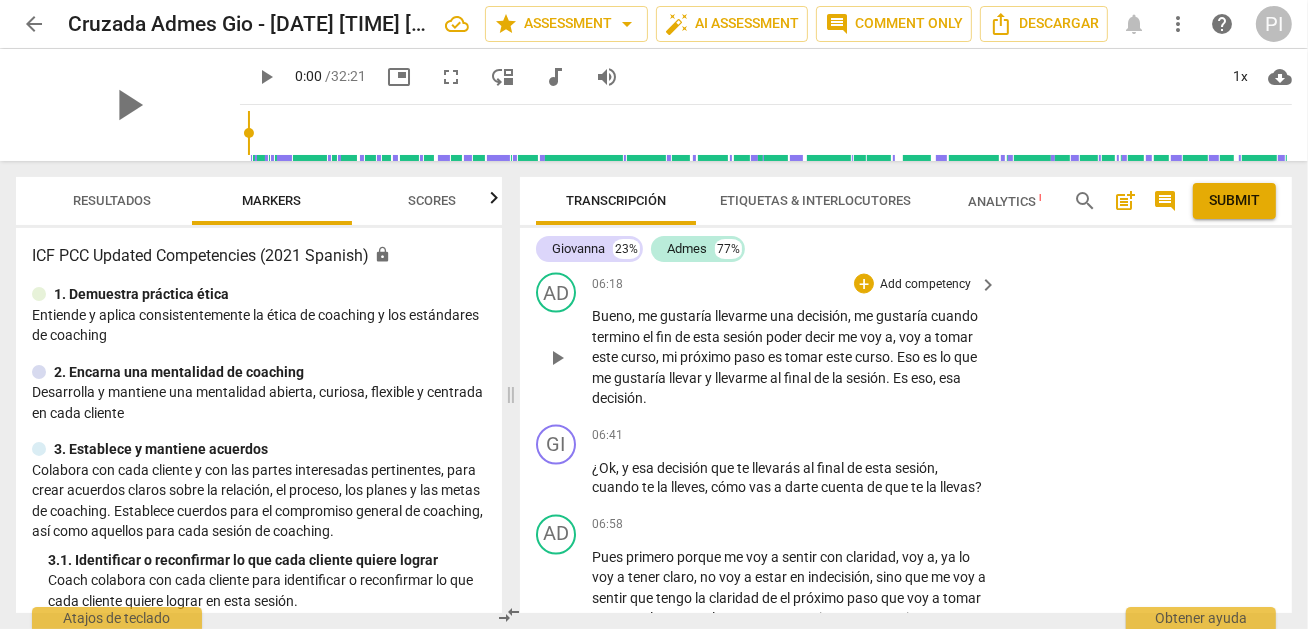 click on "Add competency" at bounding box center (925, 285) 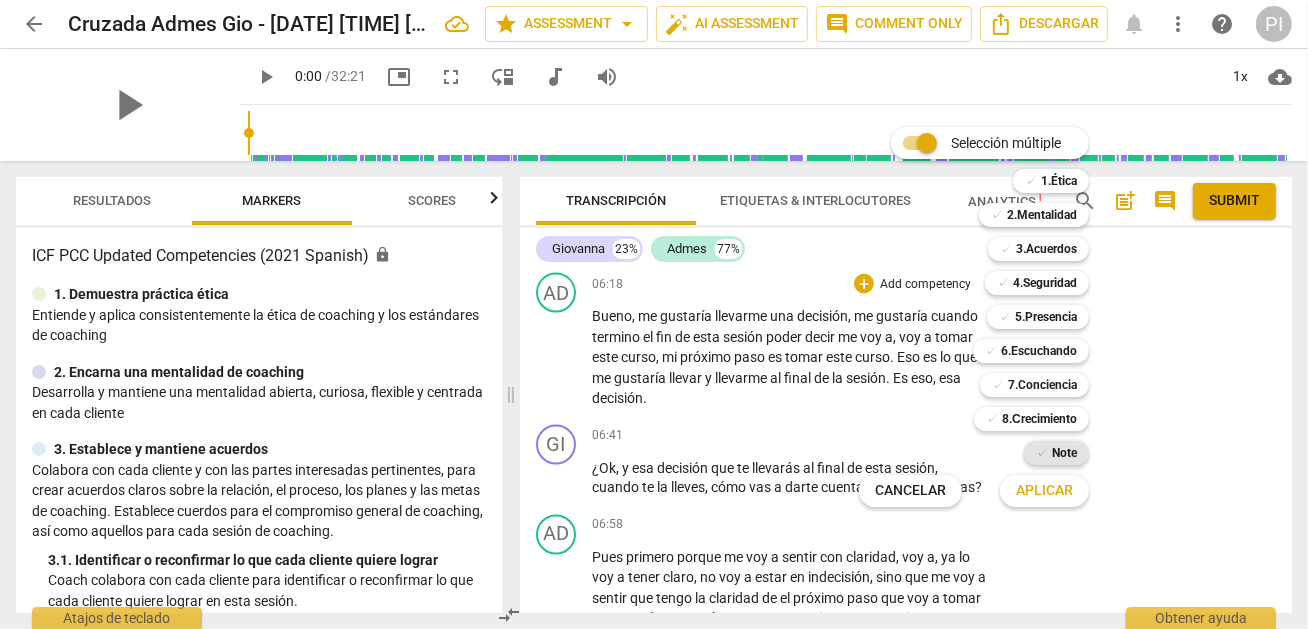 click on "Note" at bounding box center [1064, 453] 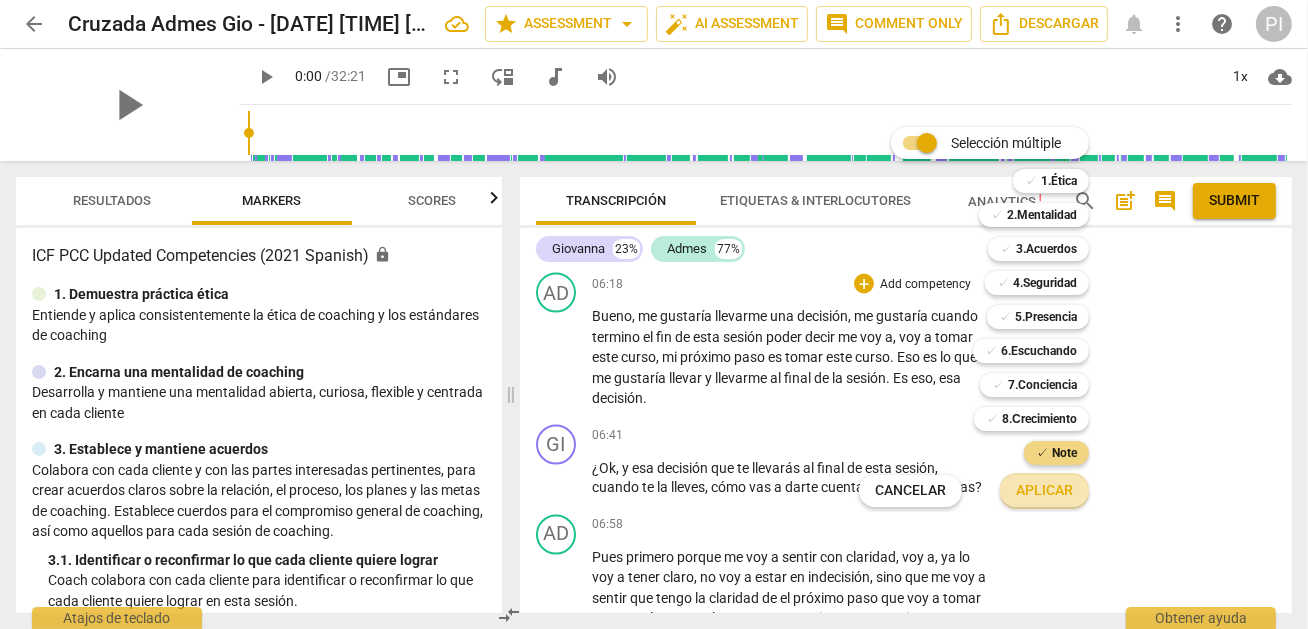 click on "Aplicar" at bounding box center [1044, 491] 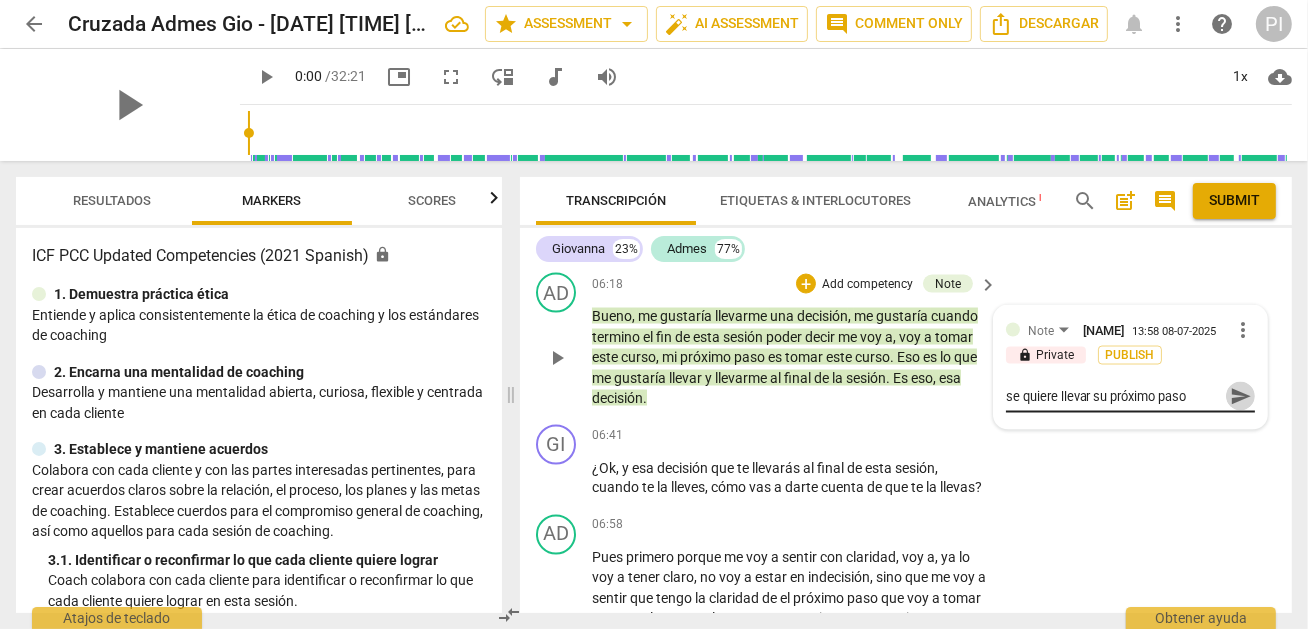 click on "send" at bounding box center [1241, 397] 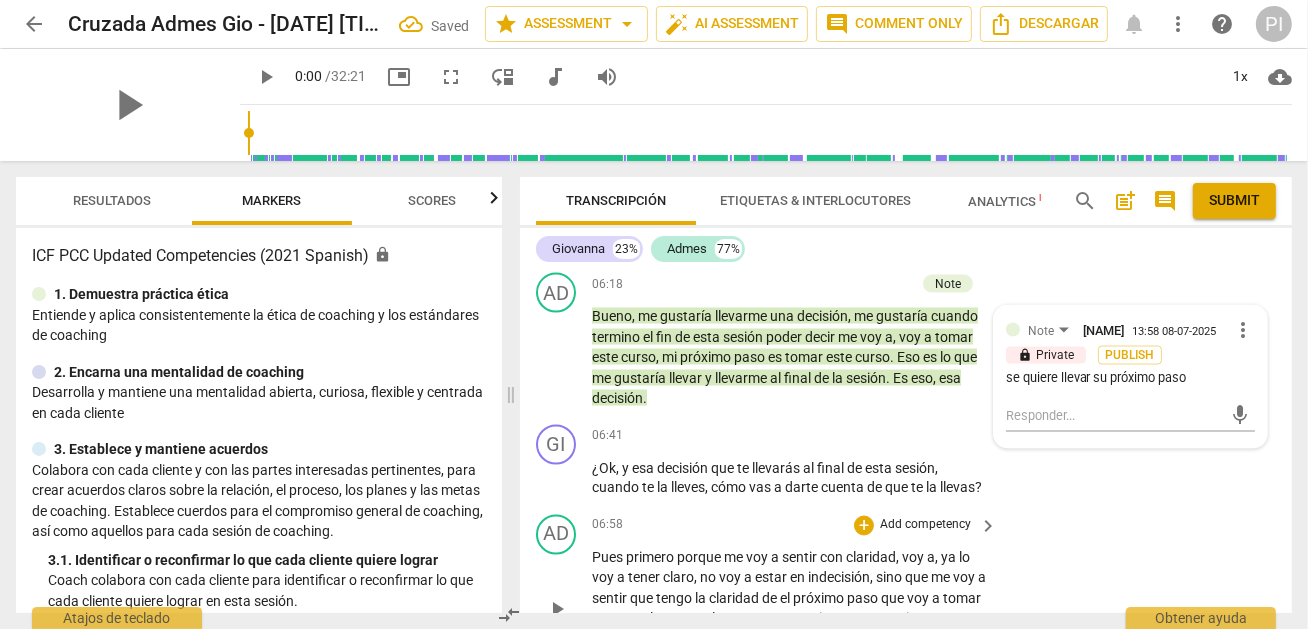 click on "AD play_arrow pause 06:58 + Add competency keyboard_arrow_right Pues primero porque me voy a sentir con claridad , voy a , ya lo voy a tener claro , no voy a estar en indecisión , sino que me voy a sentir que tengo la claridad de el próximo paso que voy a tomar va a ser el a uno o el otro . Entonces siento que sentirme con esa claridad mental es lo que me va a decir que me estoy llevando eso ." at bounding box center [906, 593] 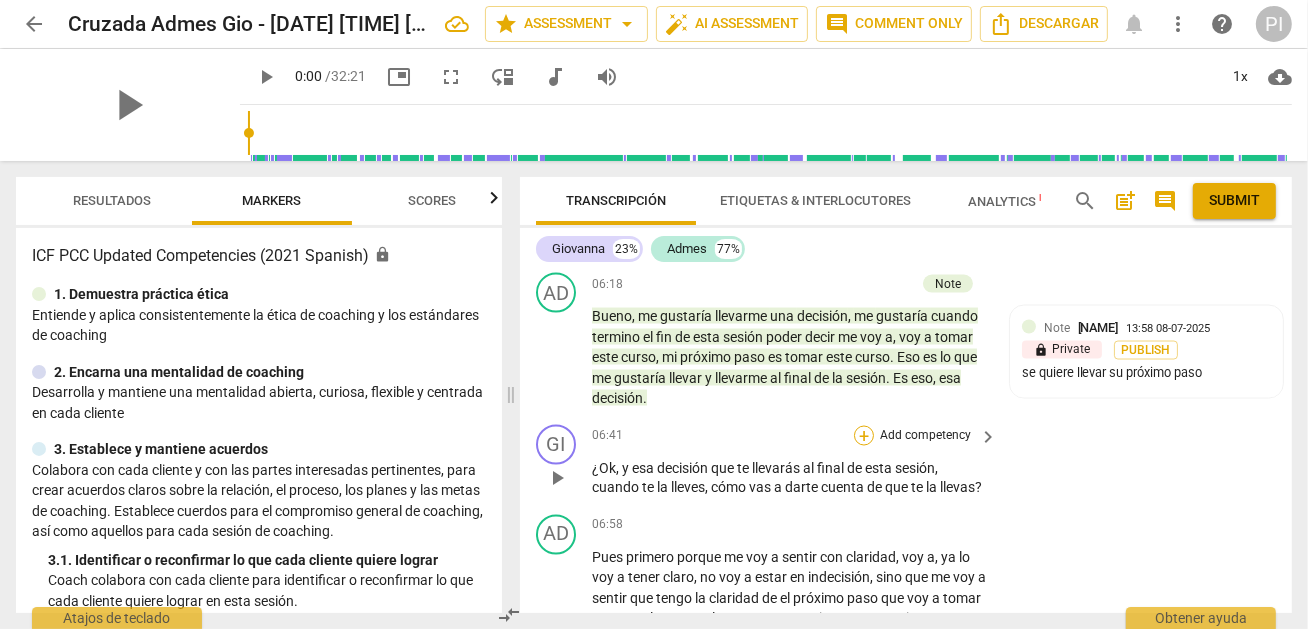 click on "+" at bounding box center [864, 436] 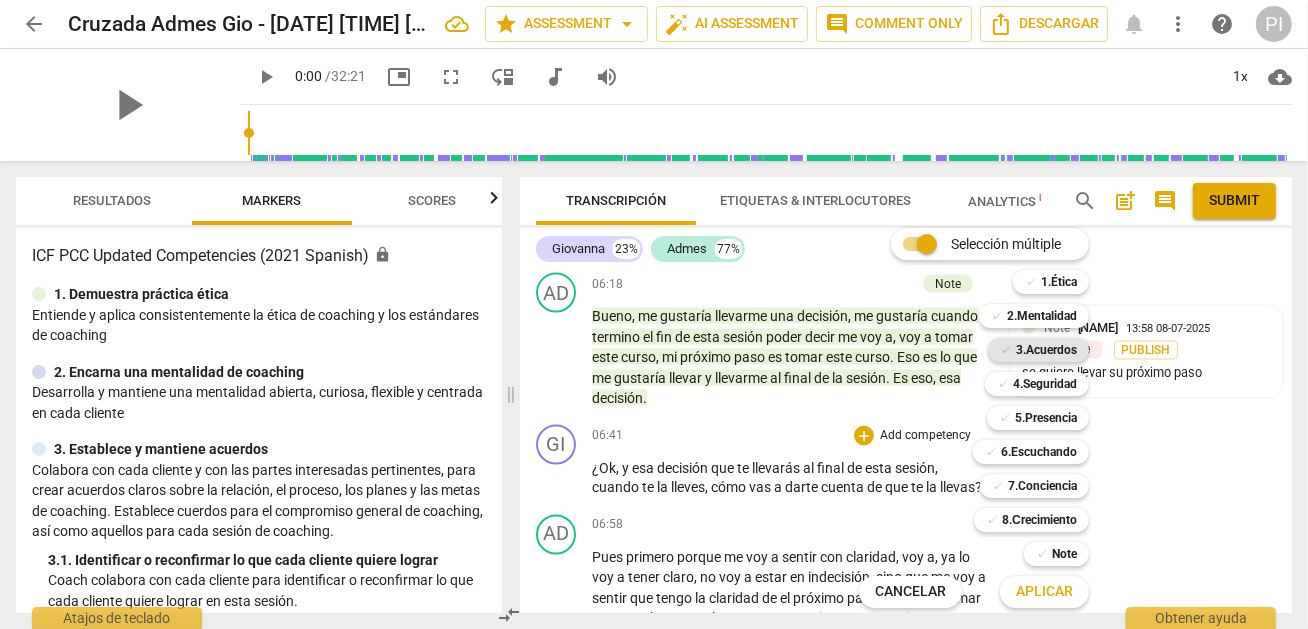 click on "3.Acuerdos" at bounding box center [1046, 350] 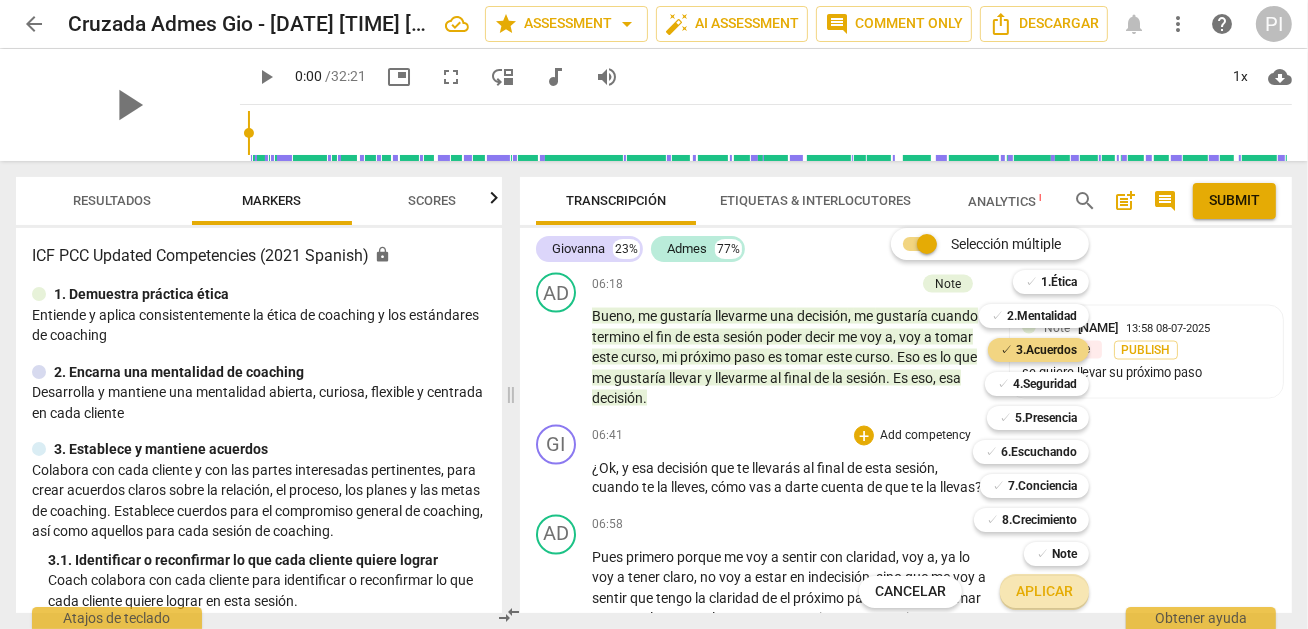 click on "Aplicar" at bounding box center (1044, 592) 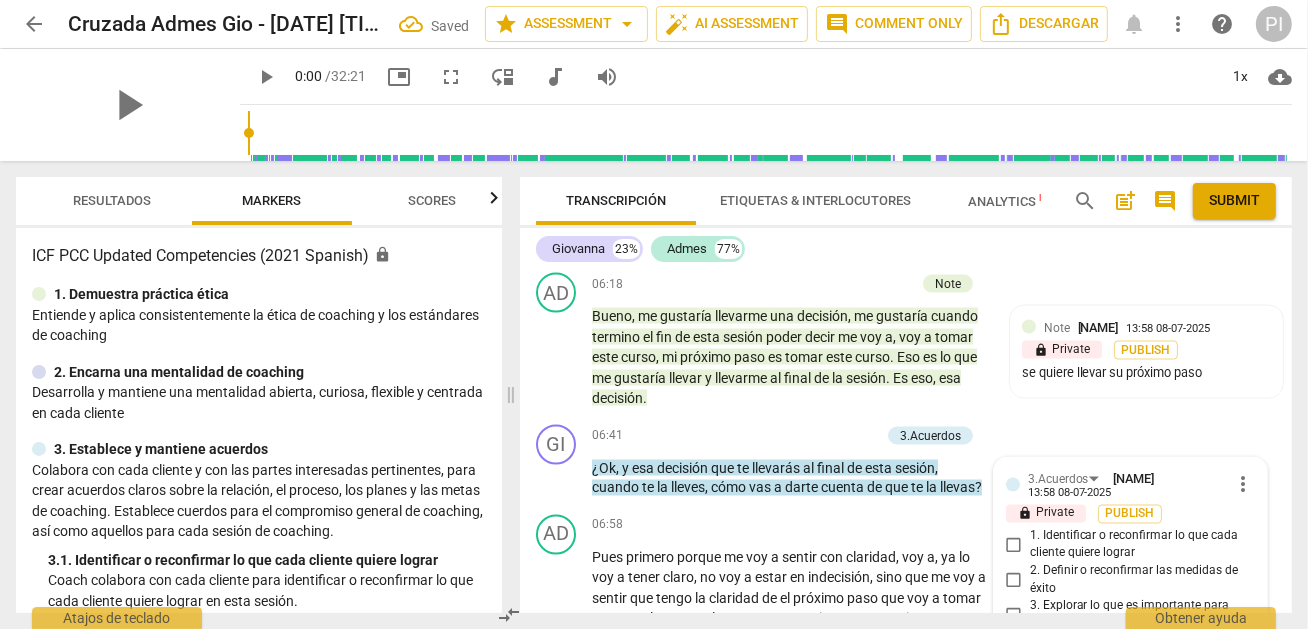 scroll, scrollTop: 3074, scrollLeft: 0, axis: vertical 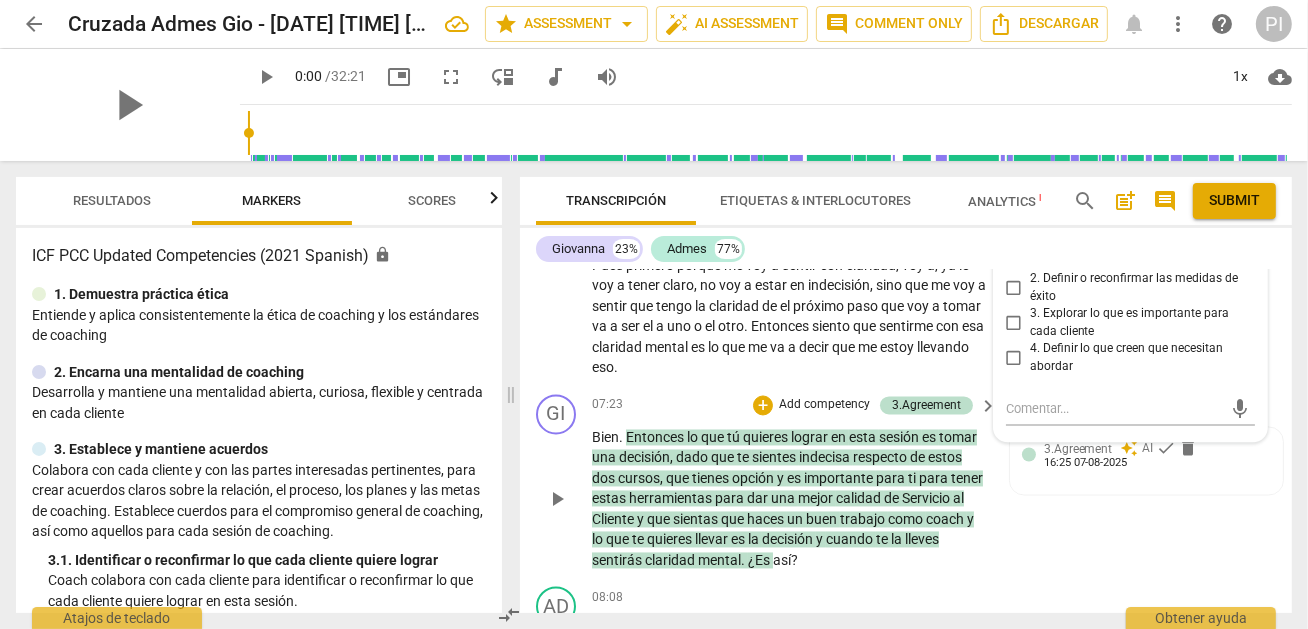 click on "GI play_arrow pause [TIME] + Add competency 3.Agreement keyboard_arrow_right Bien . Entonces lo que tú quieres lograr en esta sesión es tomar una decisión , dado que te sientes indecisa respecto de estos dos cursos , que tienes opción y es importante para ti para tener estas herramientas para dar una mejor calidad de Servicio al Cliente y que sientas que haces un buen trabajo como coach y lo que te quieres llevar es la decisión y cuando te la lleves sentirás claridad mental . ¿Es así ? 3.Agreement auto_awesome AI check delete [TIME]" at bounding box center [906, 483] 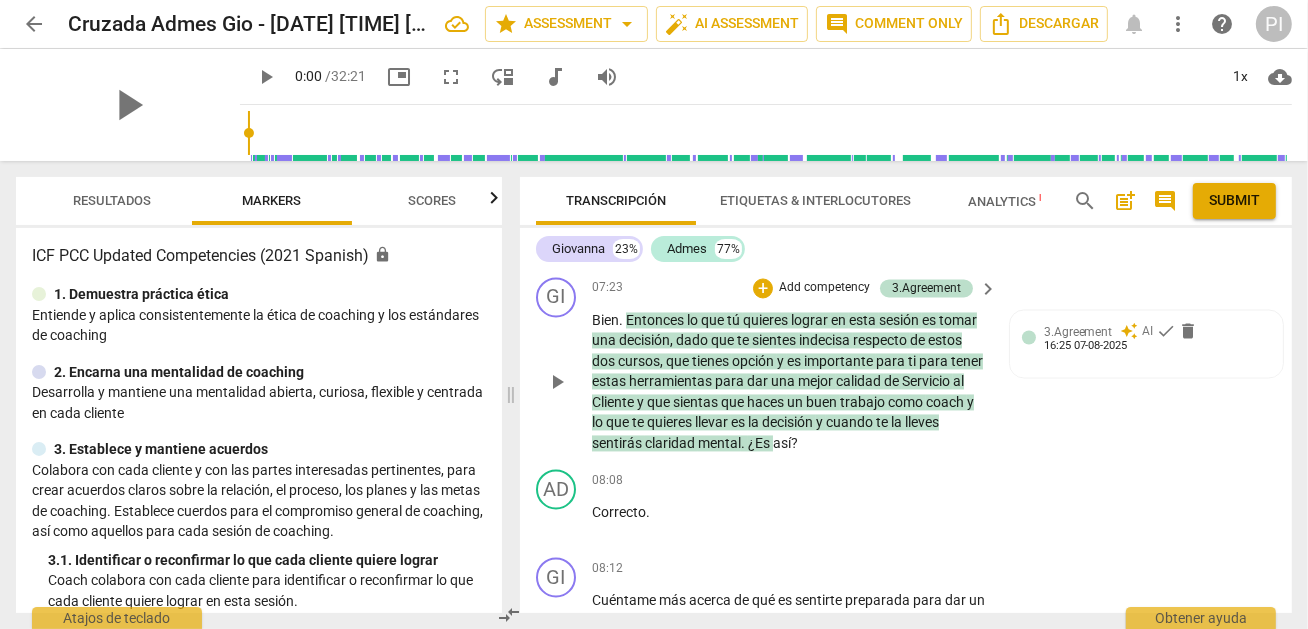 scroll, scrollTop: 3193, scrollLeft: 0, axis: vertical 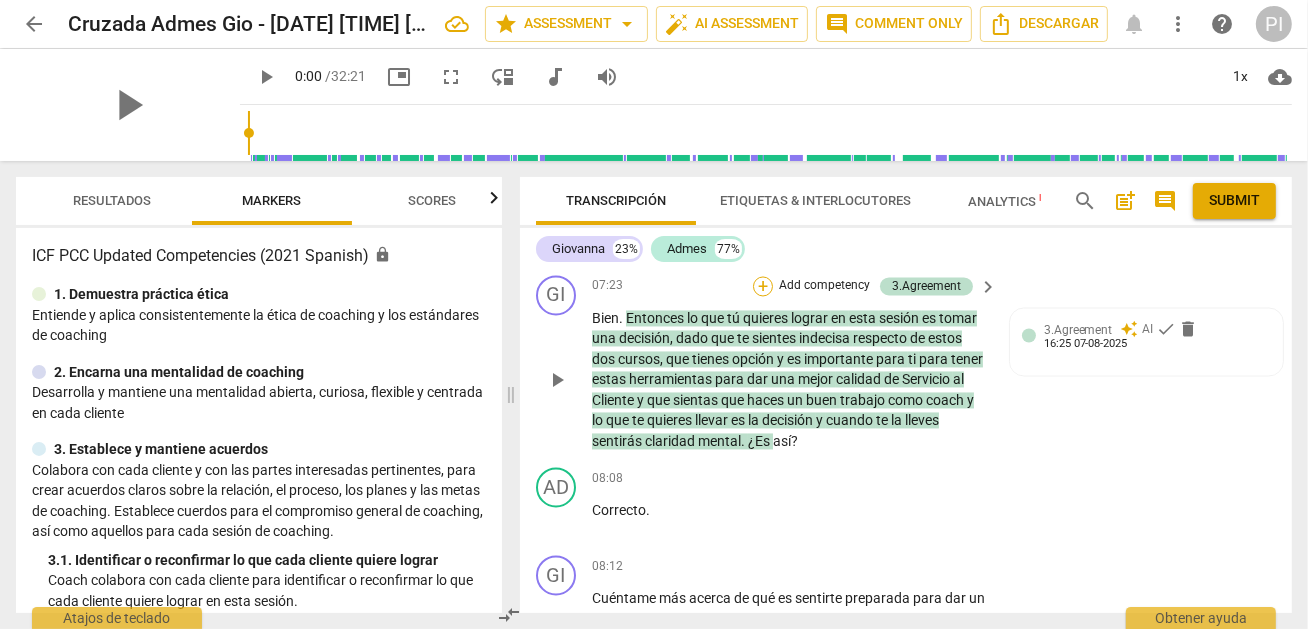 click on "+" at bounding box center [763, 287] 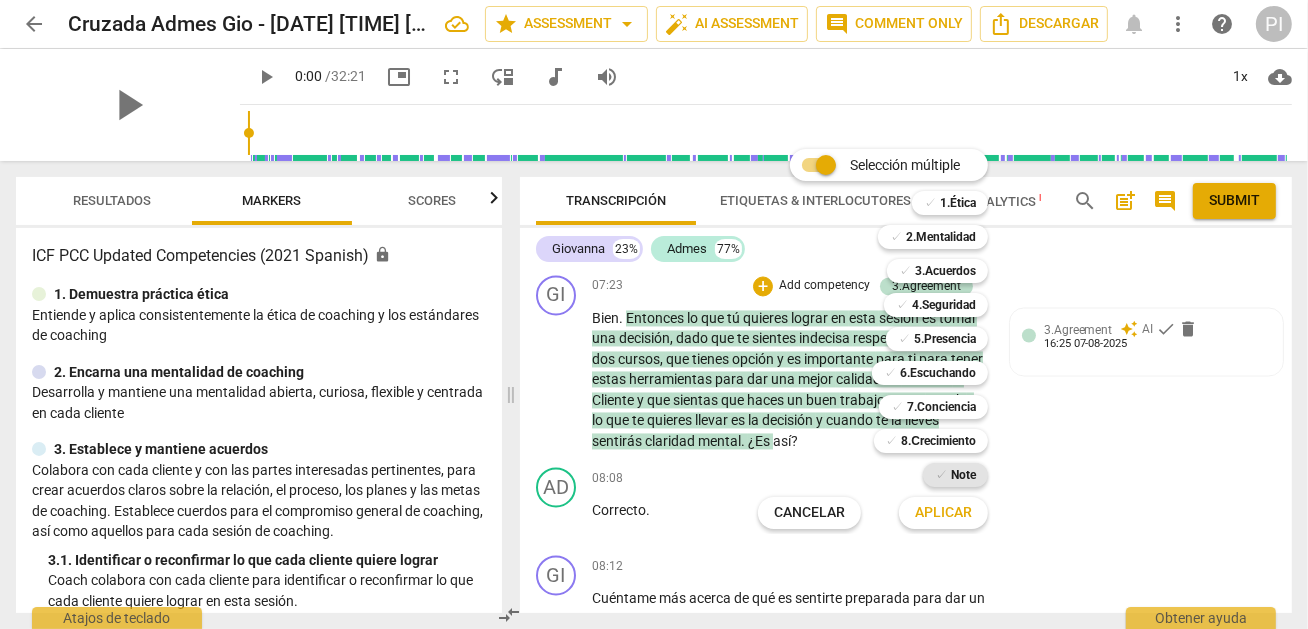 drag, startPoint x: 969, startPoint y: 514, endPoint x: 969, endPoint y: 474, distance: 40 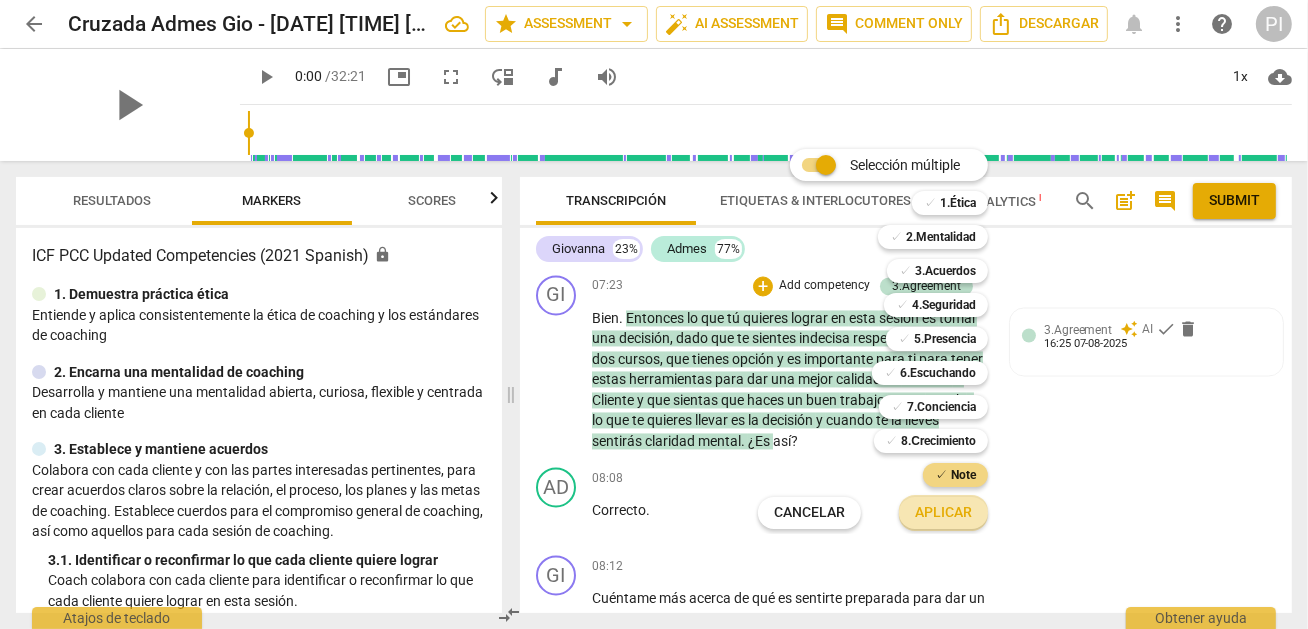click on "Aplicar" at bounding box center (943, 513) 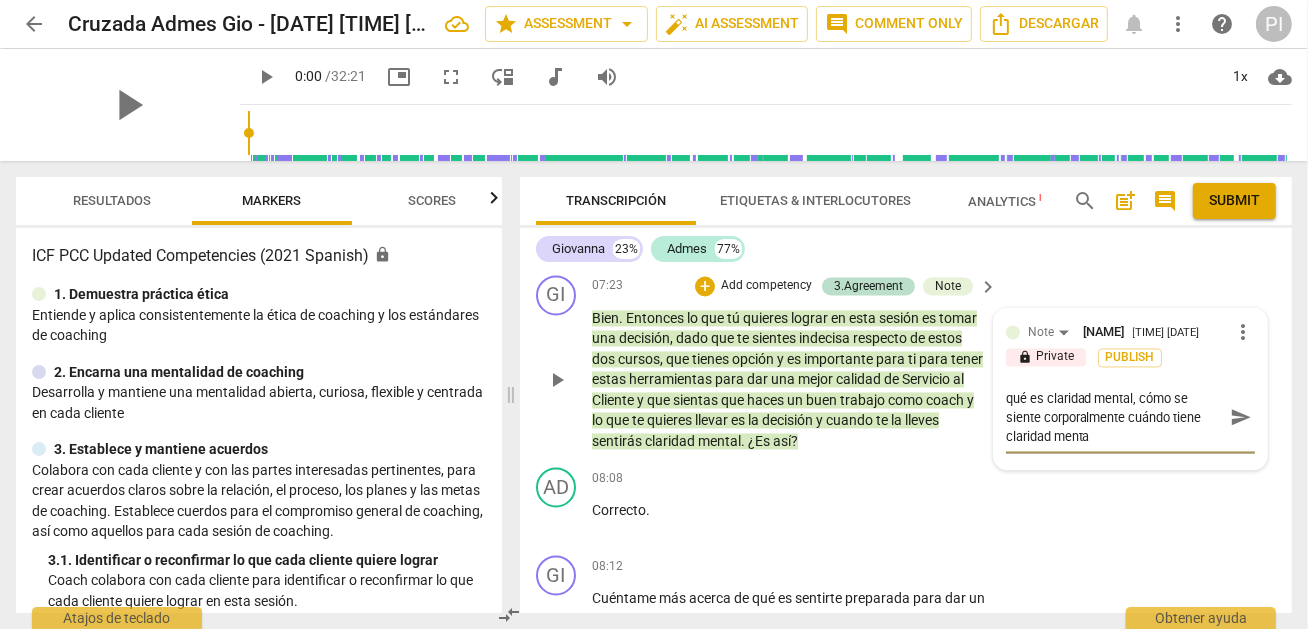 scroll, scrollTop: 0, scrollLeft: 0, axis: both 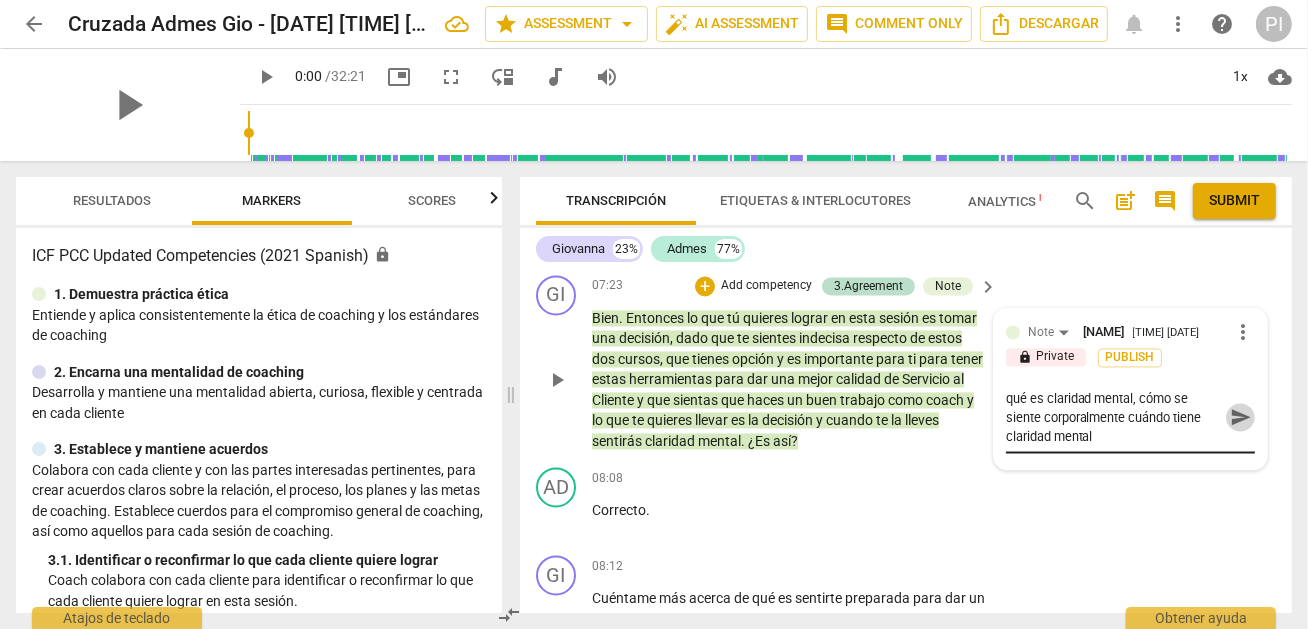 click on "send" at bounding box center (1241, 418) 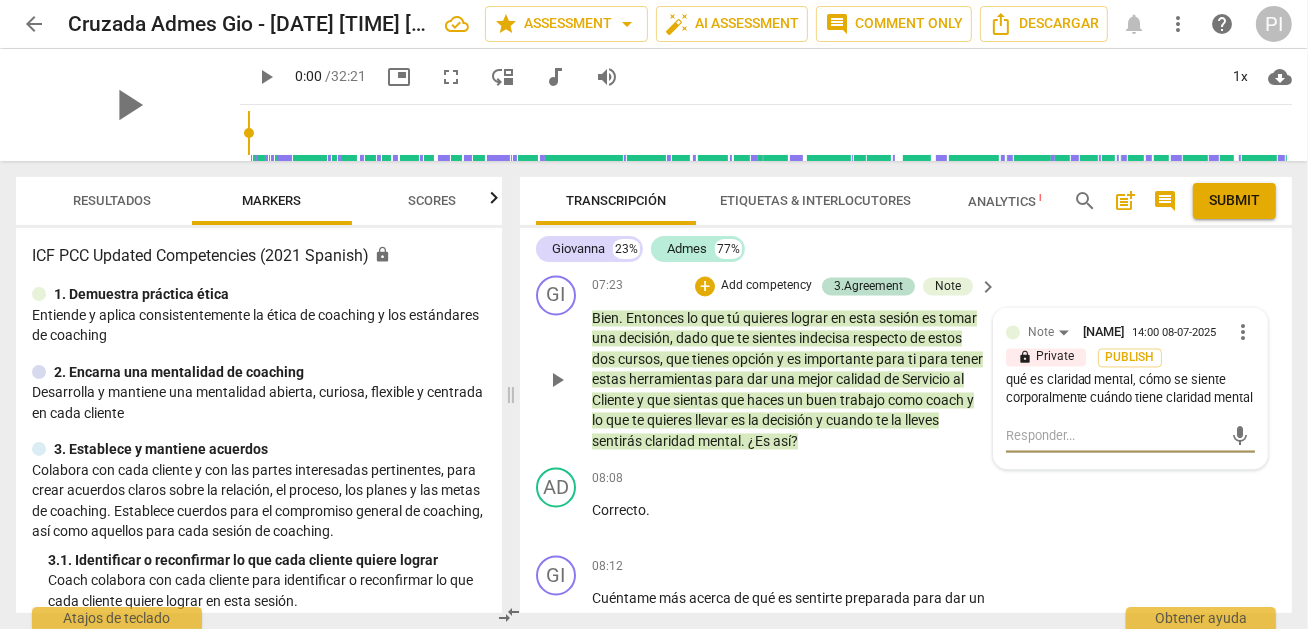 click at bounding box center [1114, 436] 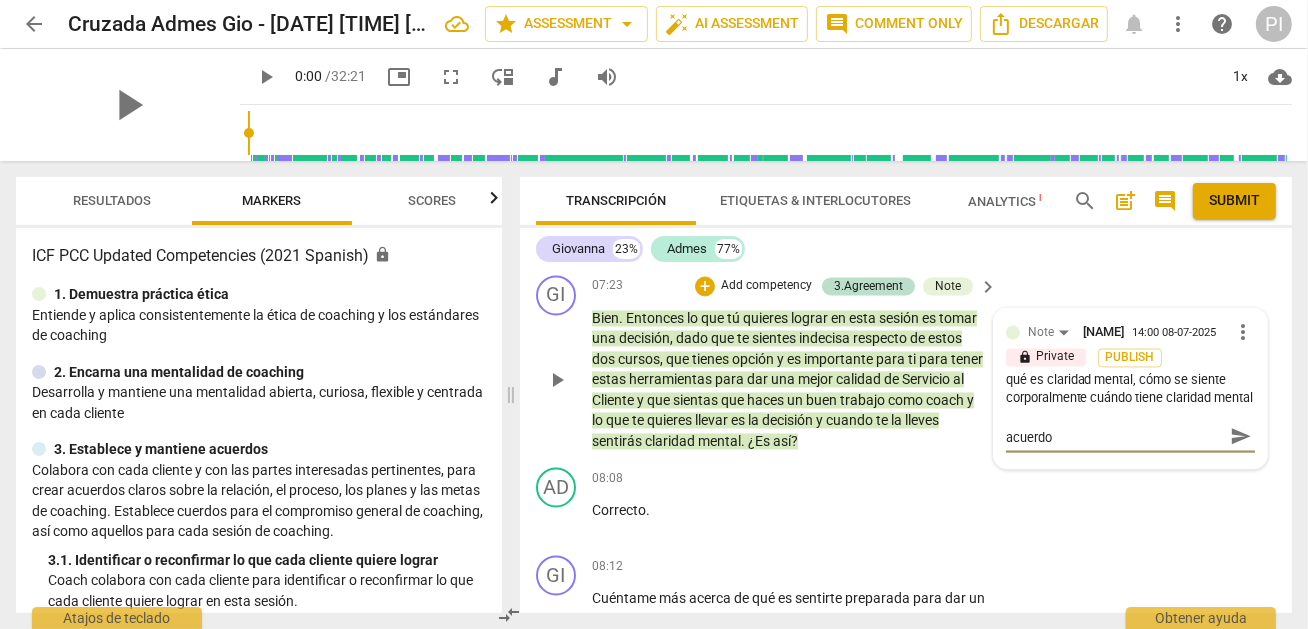 scroll, scrollTop: 0, scrollLeft: 0, axis: both 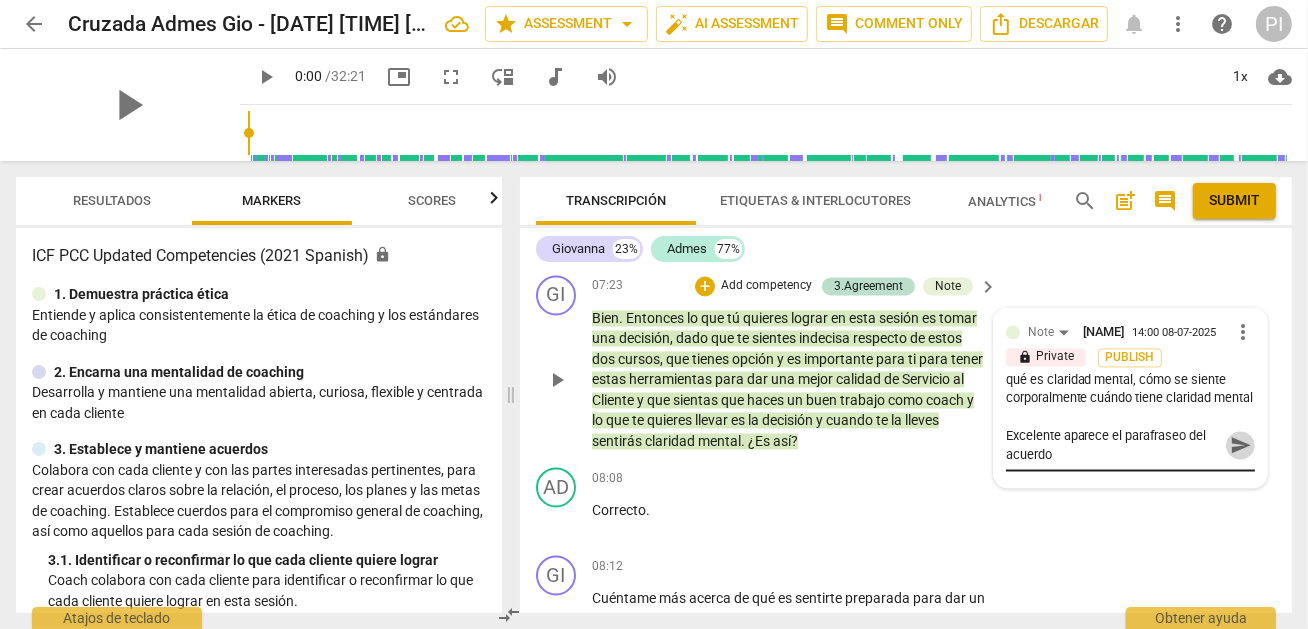 click on "send" at bounding box center (1241, 446) 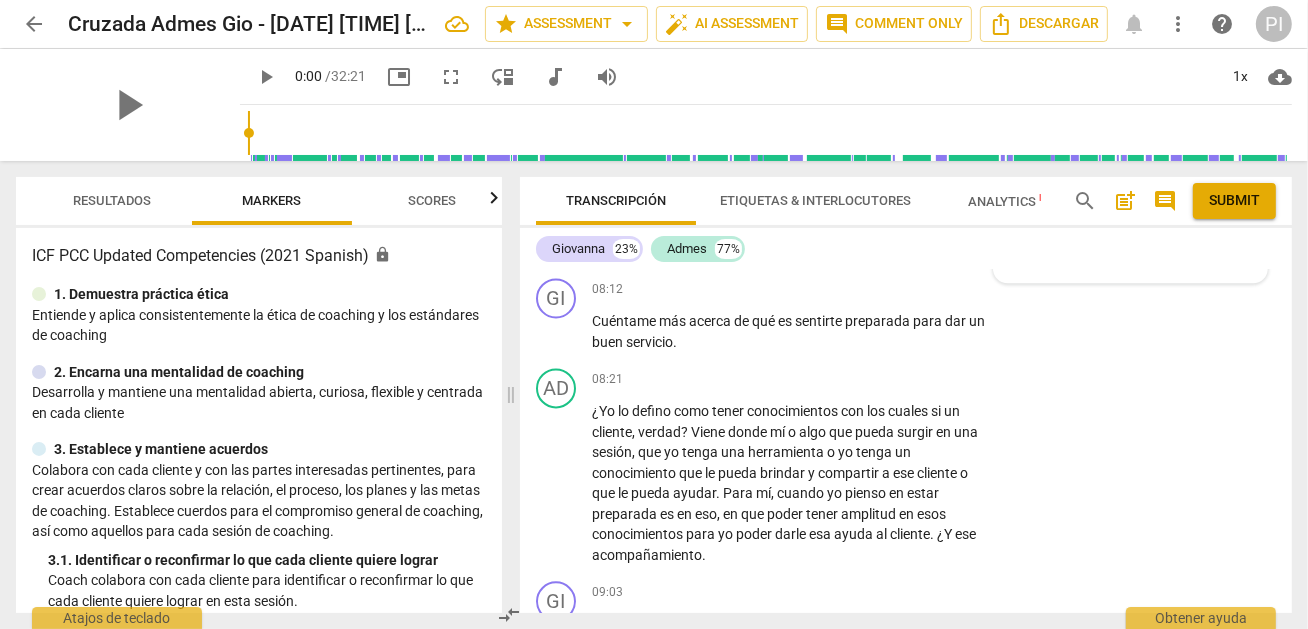 scroll, scrollTop: 3511, scrollLeft: 0, axis: vertical 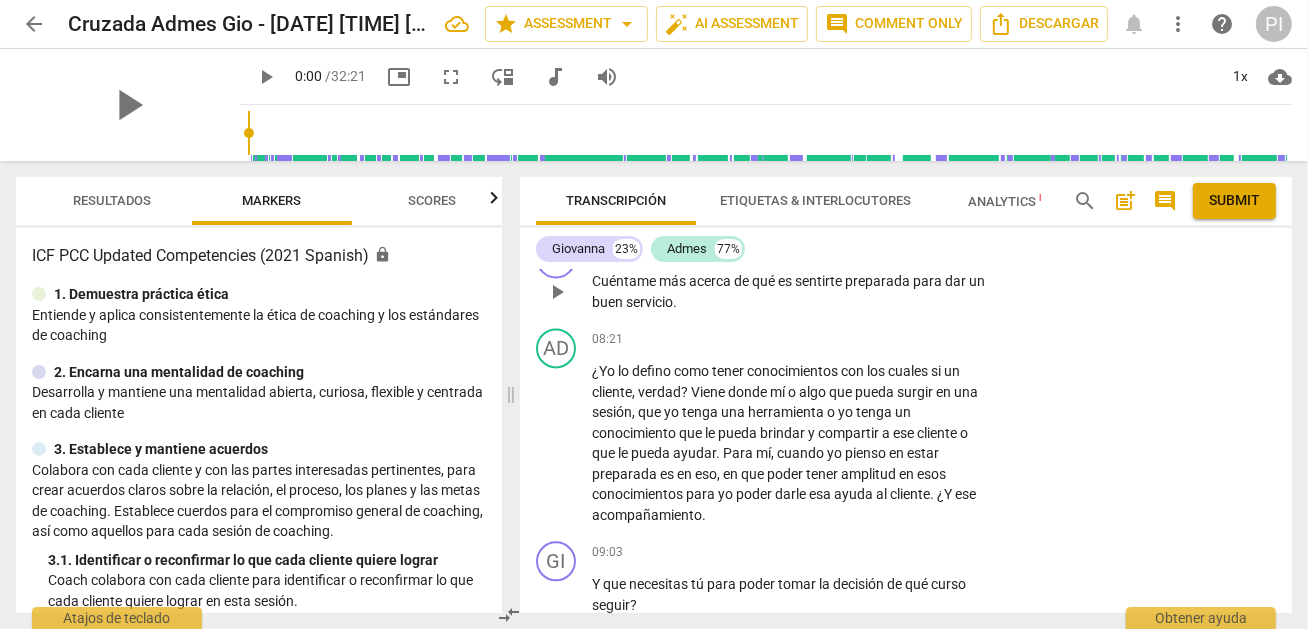 click on "+" at bounding box center [864, 249] 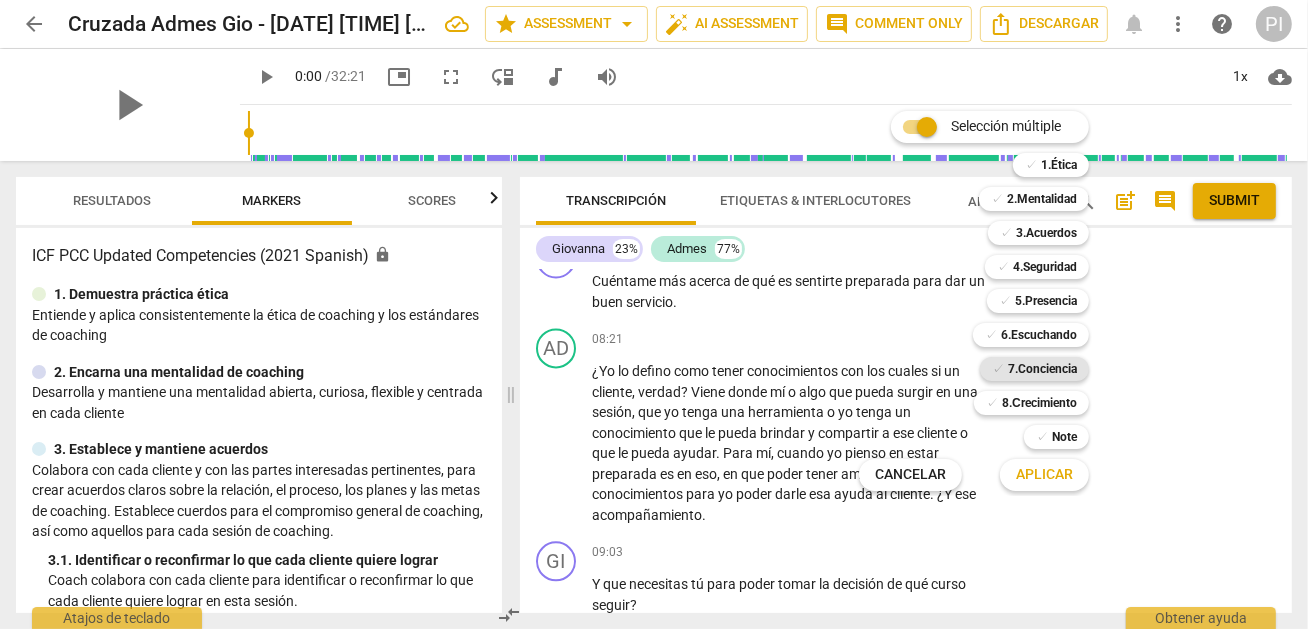 click on "7.Conciencia" at bounding box center (1042, 369) 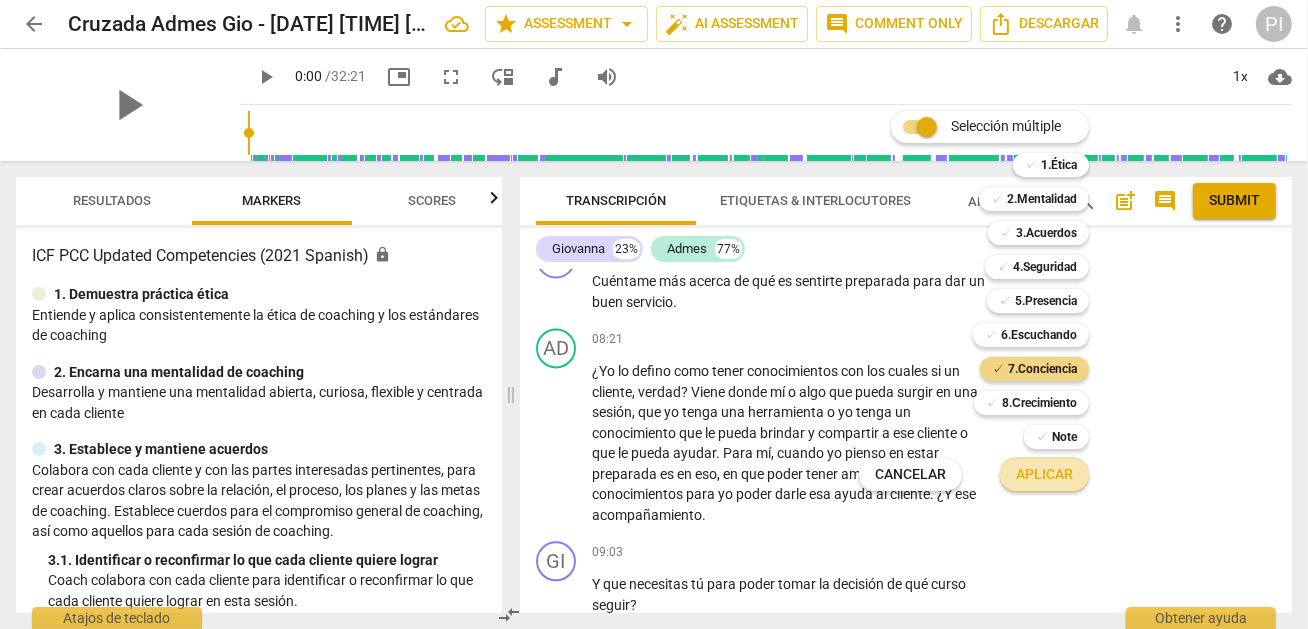 click on "Aplicar" at bounding box center (1044, 475) 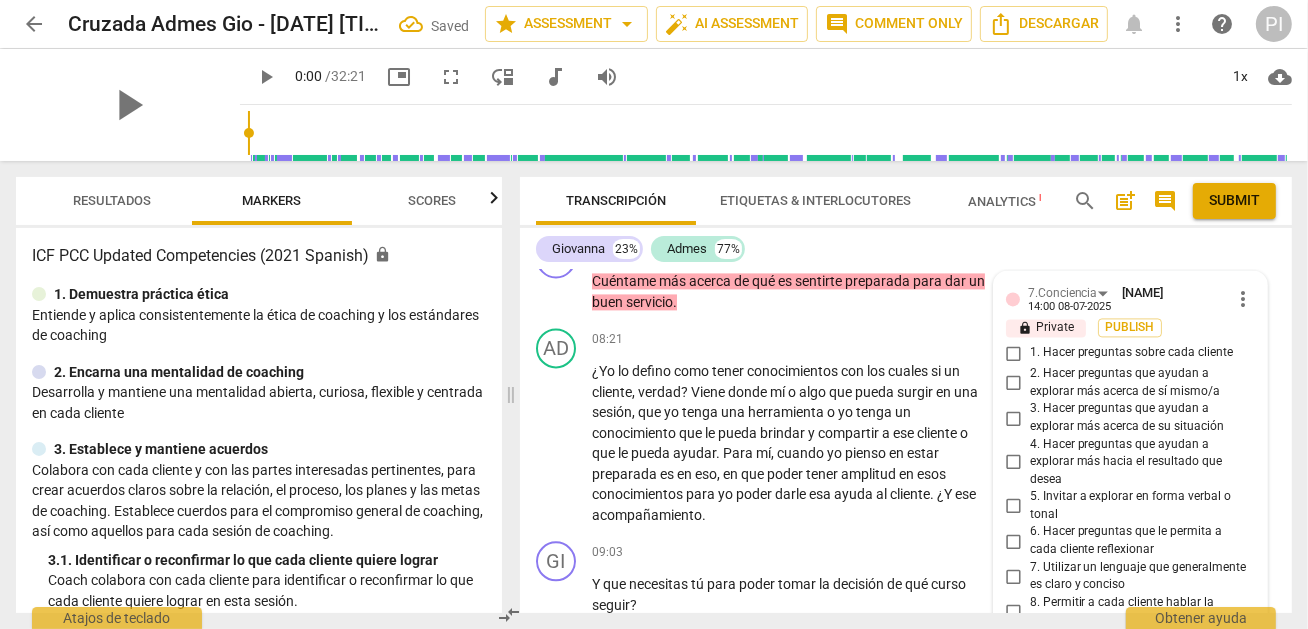 scroll, scrollTop: 3783, scrollLeft: 0, axis: vertical 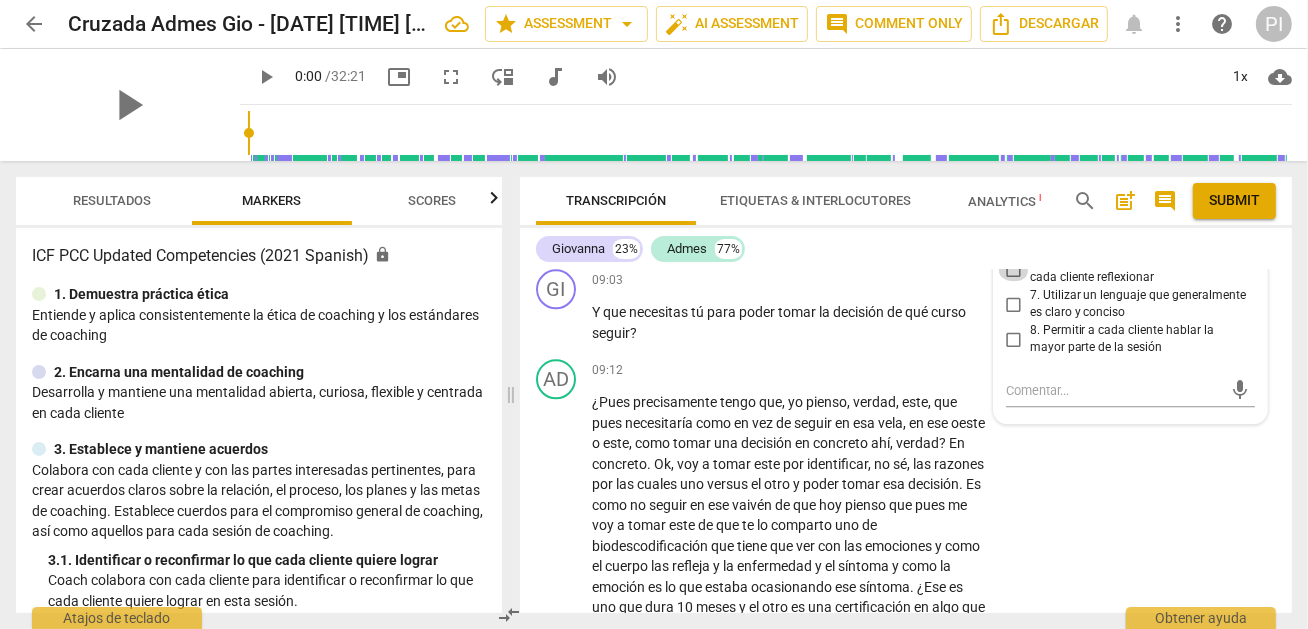 click on "6. Hacer preguntas que le permita a cada cliente reflexionar" at bounding box center [1014, 269] 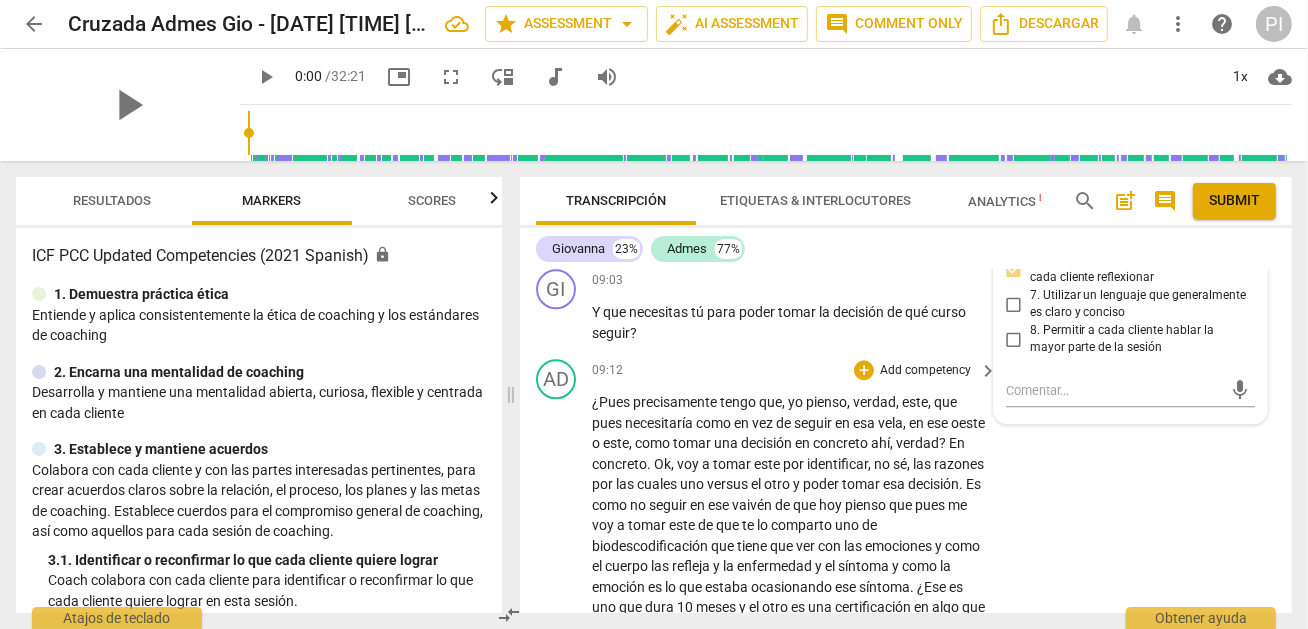 click on "AD play_arrow pause [TIME] + Add competency keyboard_arrow_right ¿Pues precisamente tengo que , yo pienso , verdad , este , que pues necesitaría como en vez de seguir en esa vela , en ese oeste o este , como tomar una decisión en concreto ahí , verdad ? En concreto . Ok , voy a tomar este por identificar , no sé , las razones por las cuales uno versus el otro y poder tomar esa decisión . Es como no seguir en ese vaivén de que hoy pienso que pues me voy a tomar este de que te lo comparto uno de biodescodificación que tiene que ver con las emociones y como el cuerpo las refleja y la enfermedad y el síntoma y como la emoción es lo que estaba ocasionando ese síntoma . ¿Ese es uno que dura 10 meses y el otro es una certificación en algo que se ," at bounding box center (906, 673) 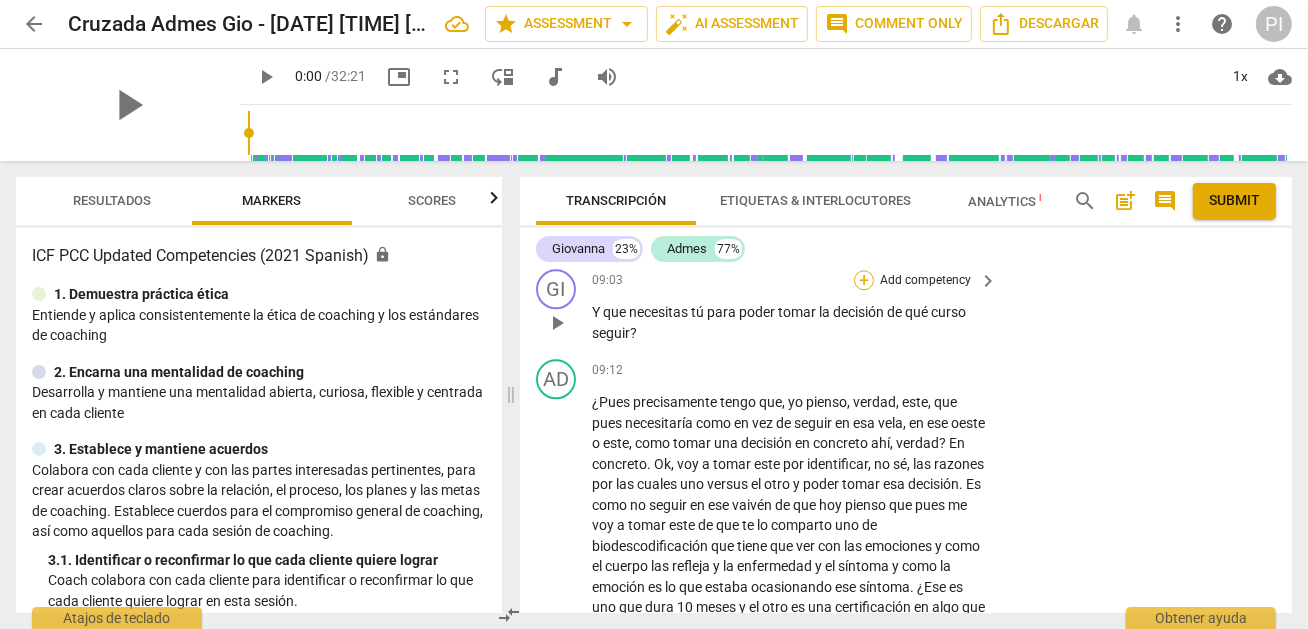 click on "+" at bounding box center (864, 280) 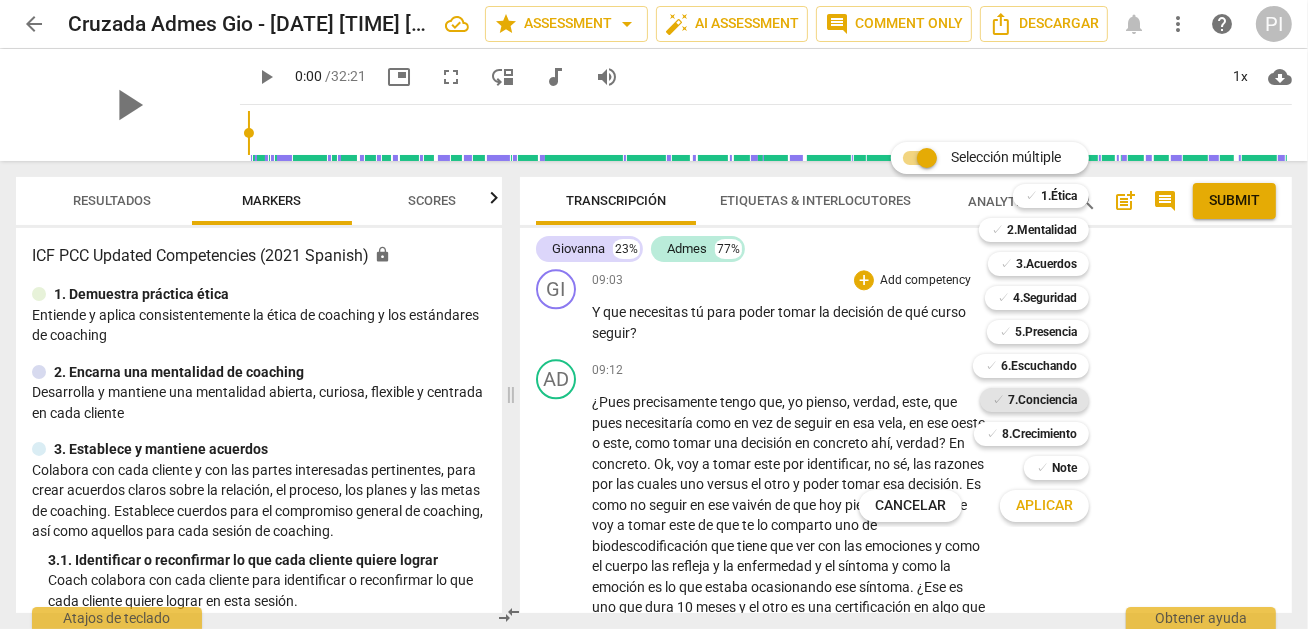 click on "7.Conciencia" at bounding box center [1042, 400] 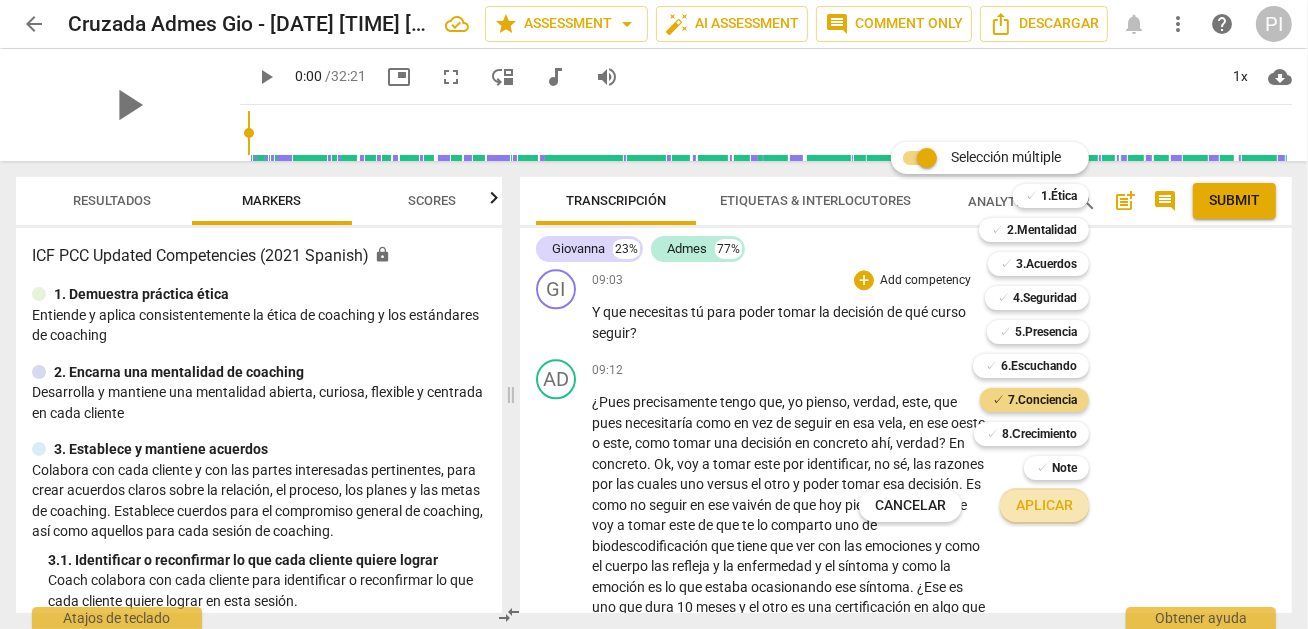 click on "Aplicar" at bounding box center [1044, 506] 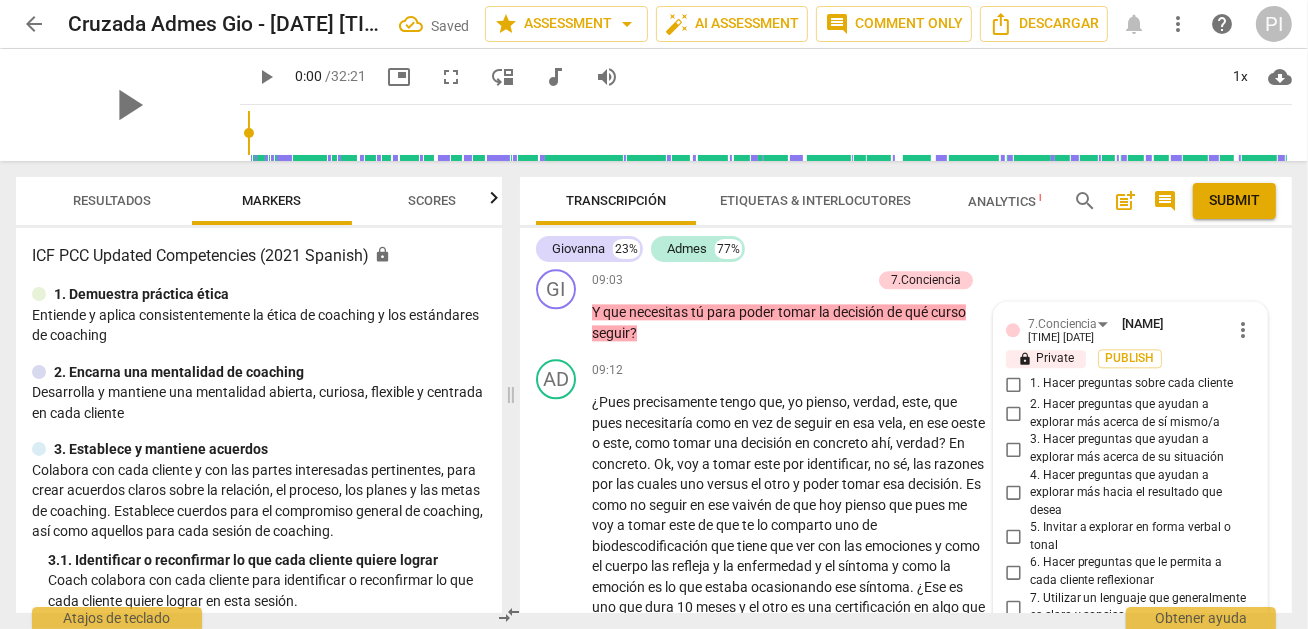 scroll, scrollTop: 4086, scrollLeft: 0, axis: vertical 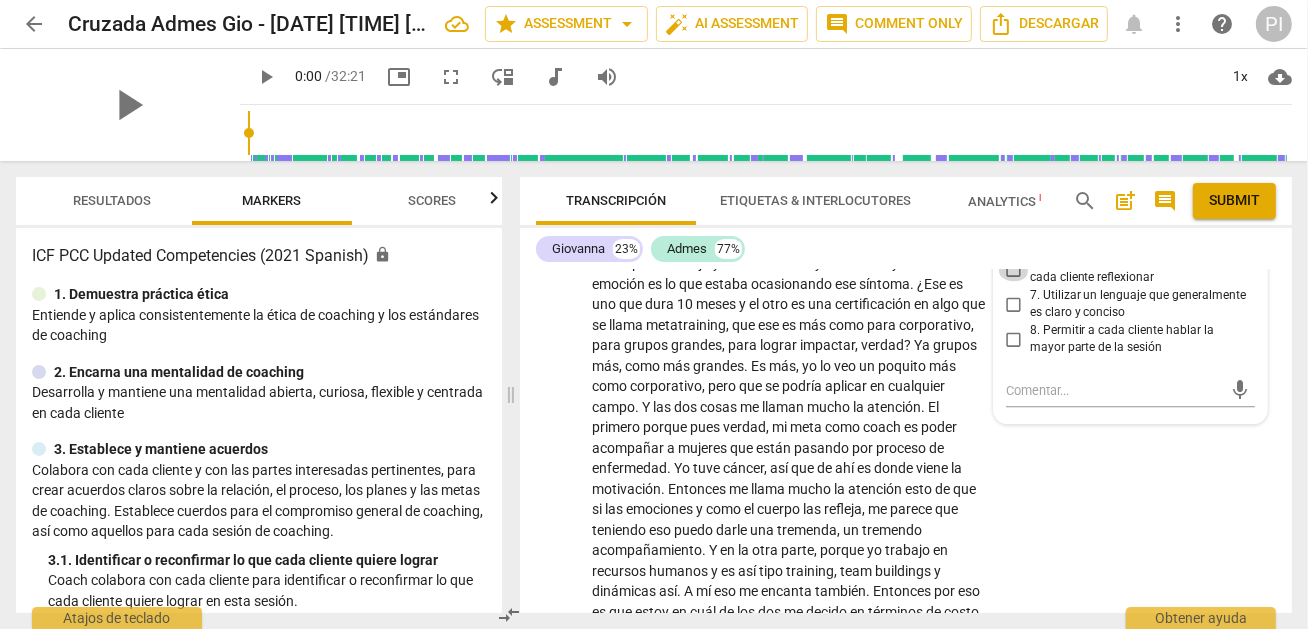 click on "6. Hacer preguntas que le permita a cada cliente reflexionar" at bounding box center (1014, 269) 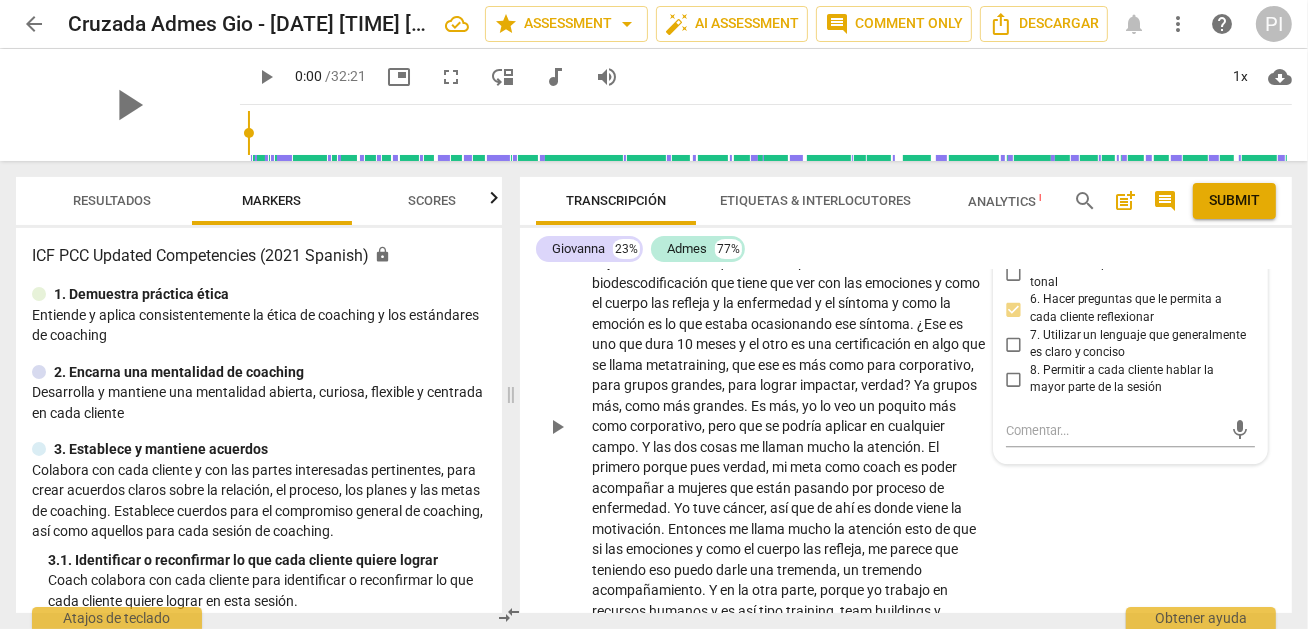 scroll, scrollTop: 4086, scrollLeft: 0, axis: vertical 